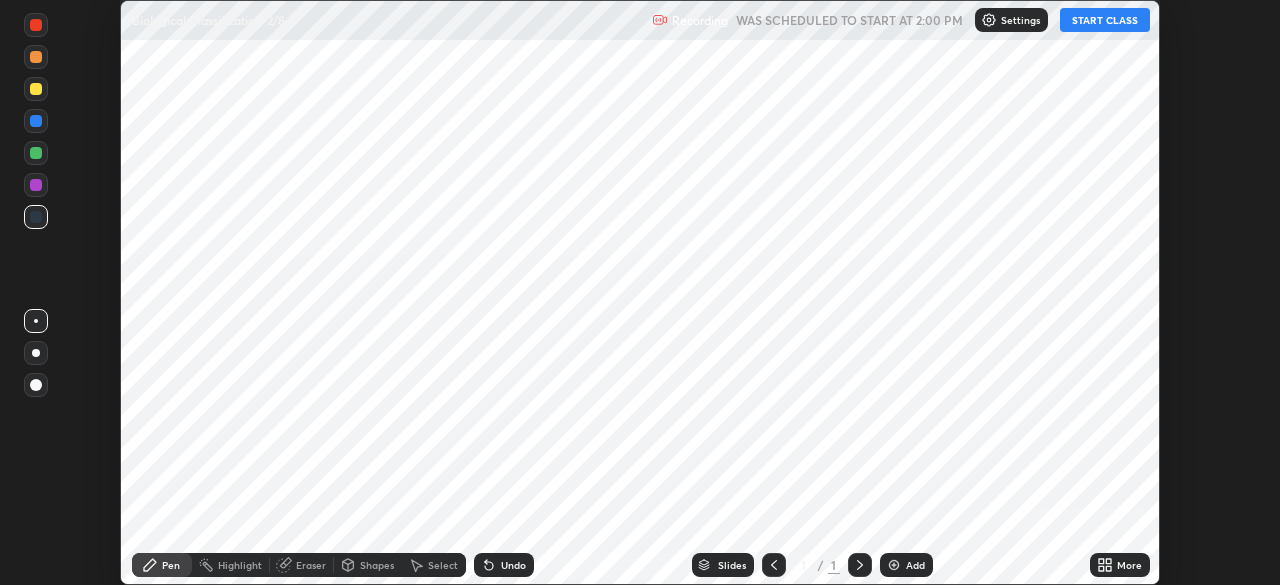 scroll, scrollTop: 0, scrollLeft: 0, axis: both 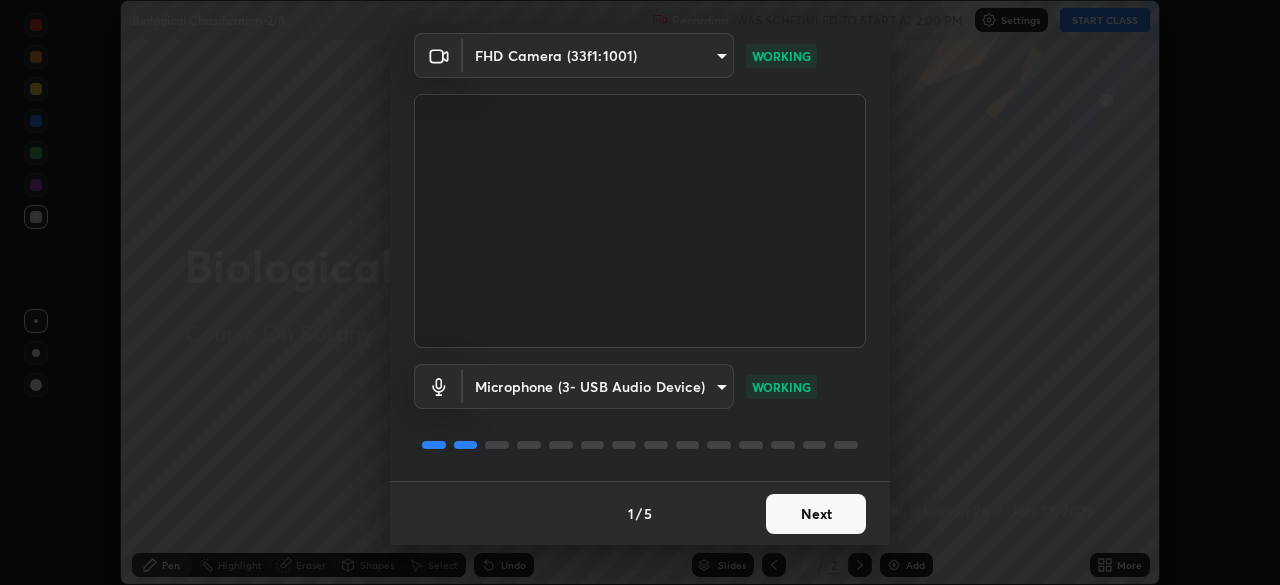 click on "Next" at bounding box center (816, 514) 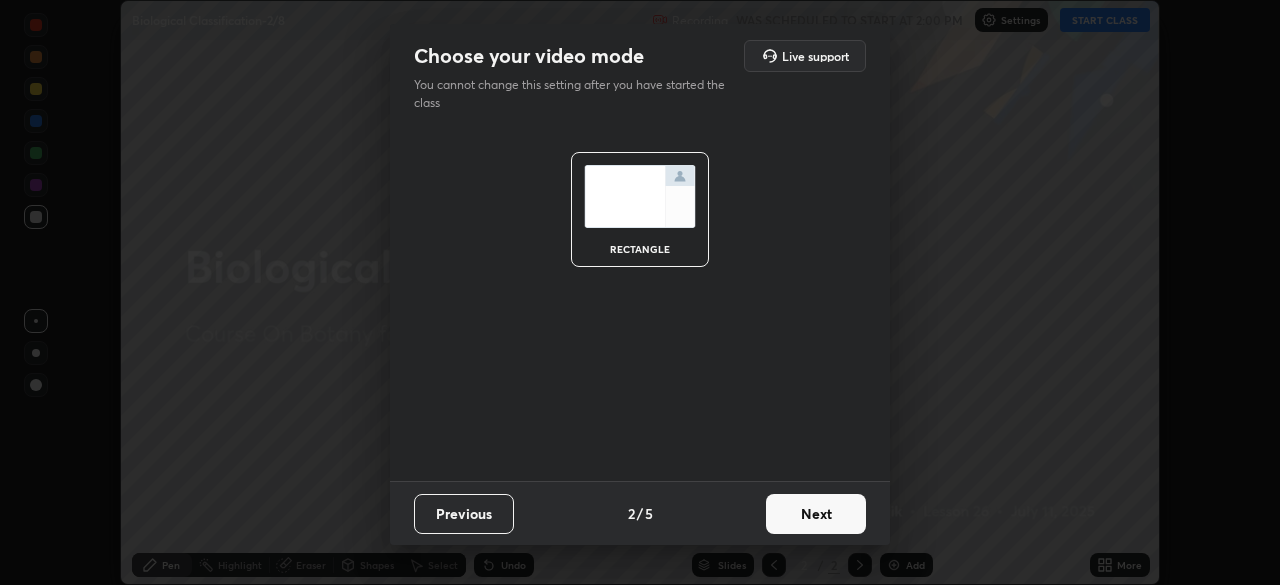 scroll, scrollTop: 0, scrollLeft: 0, axis: both 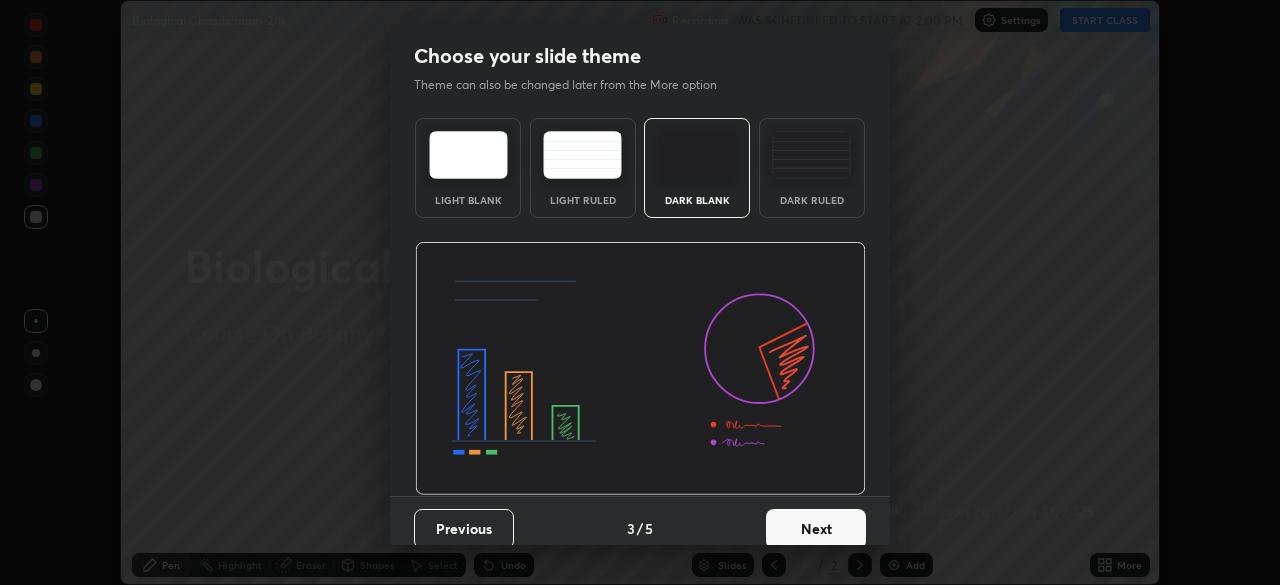 click on "Next" at bounding box center (816, 529) 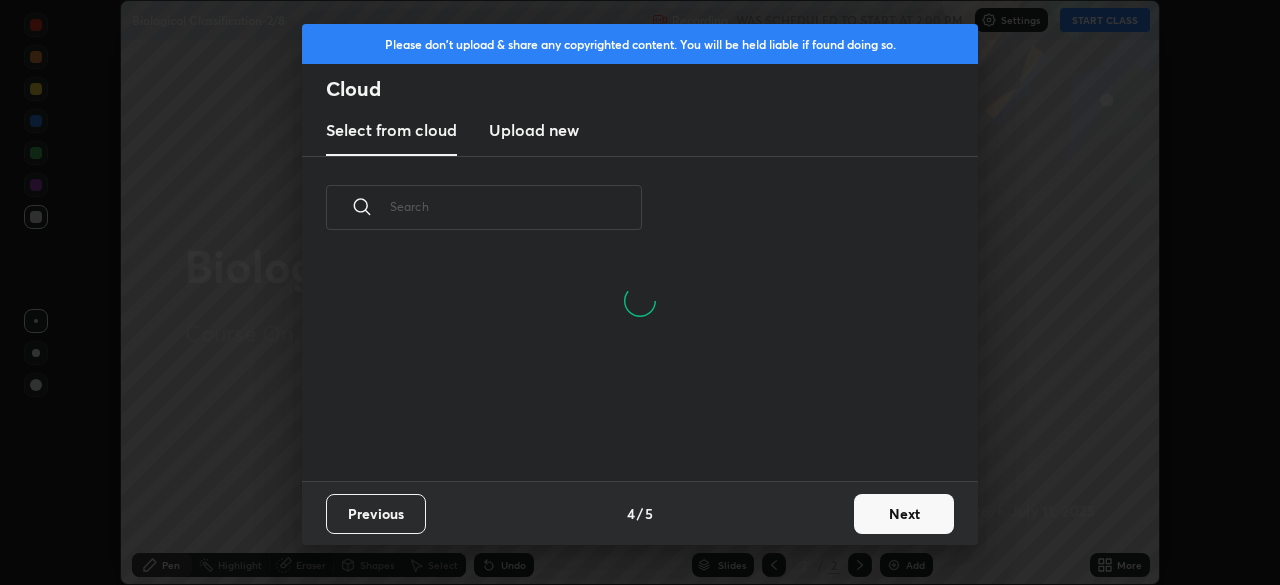 scroll, scrollTop: 7, scrollLeft: 11, axis: both 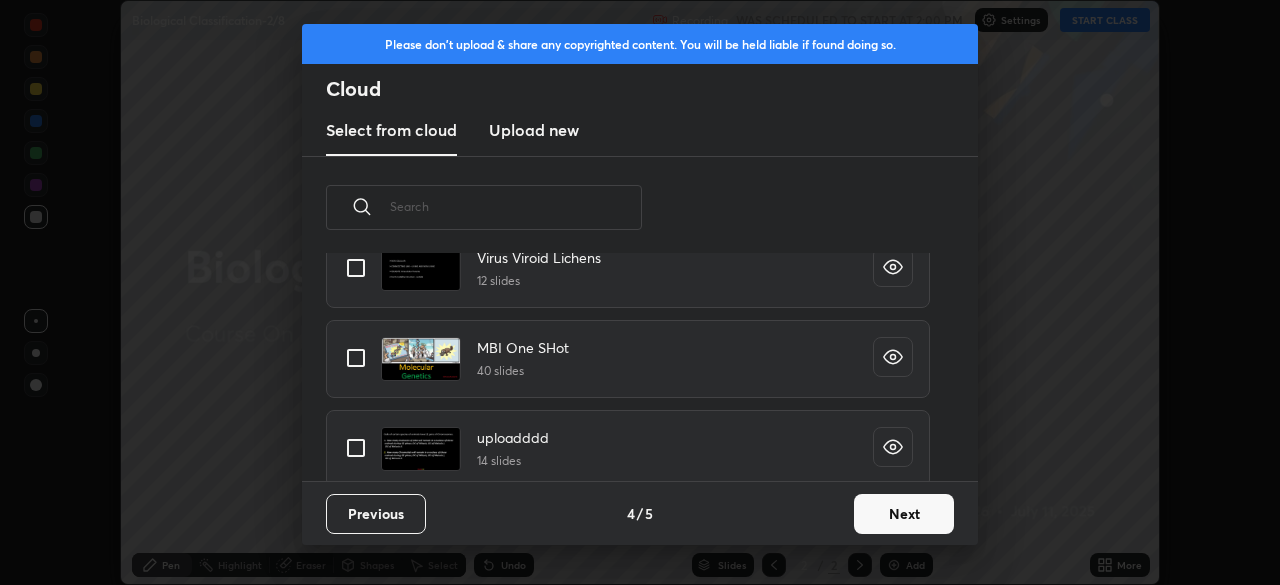 click on "MBI One SHot 40 slides" at bounding box center [628, 359] 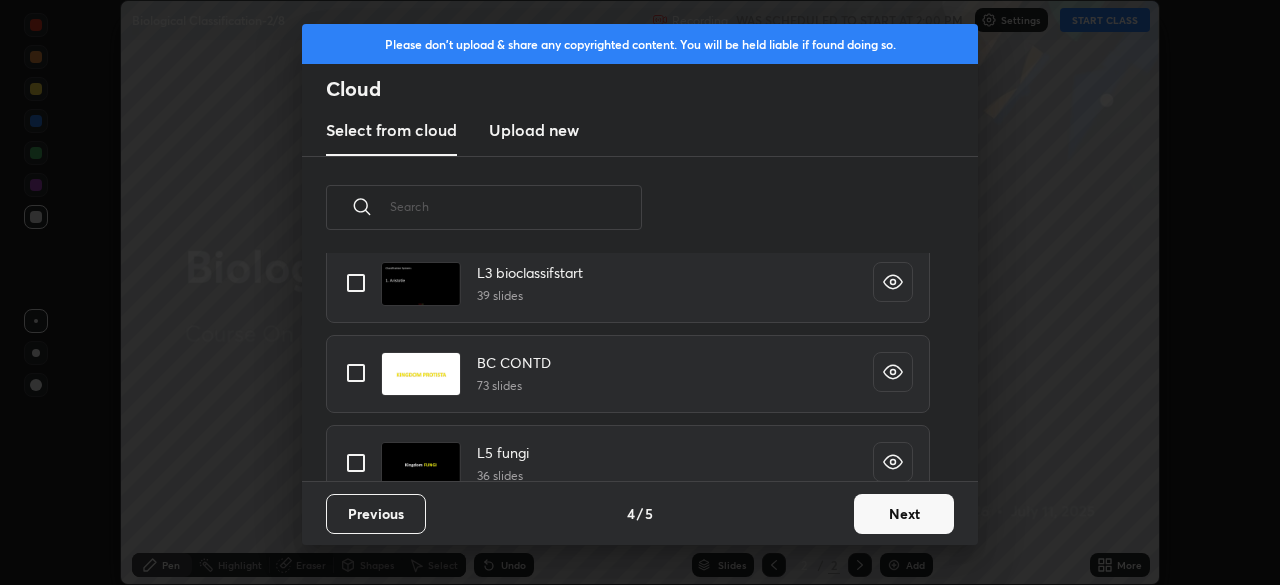 scroll, scrollTop: 117, scrollLeft: 0, axis: vertical 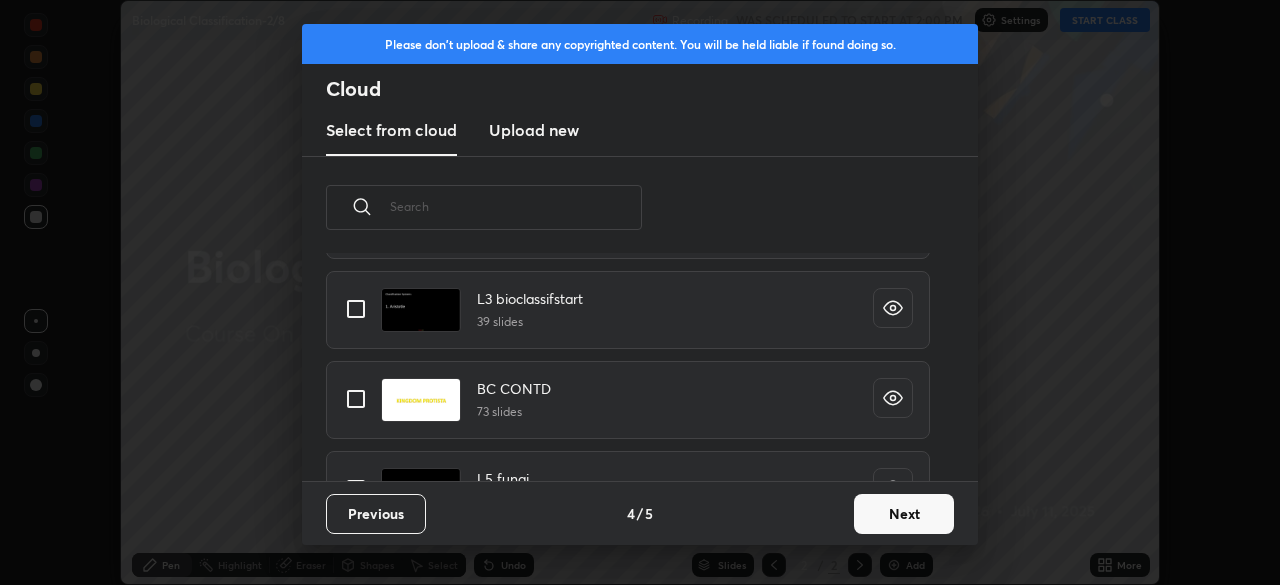 click at bounding box center [356, 399] 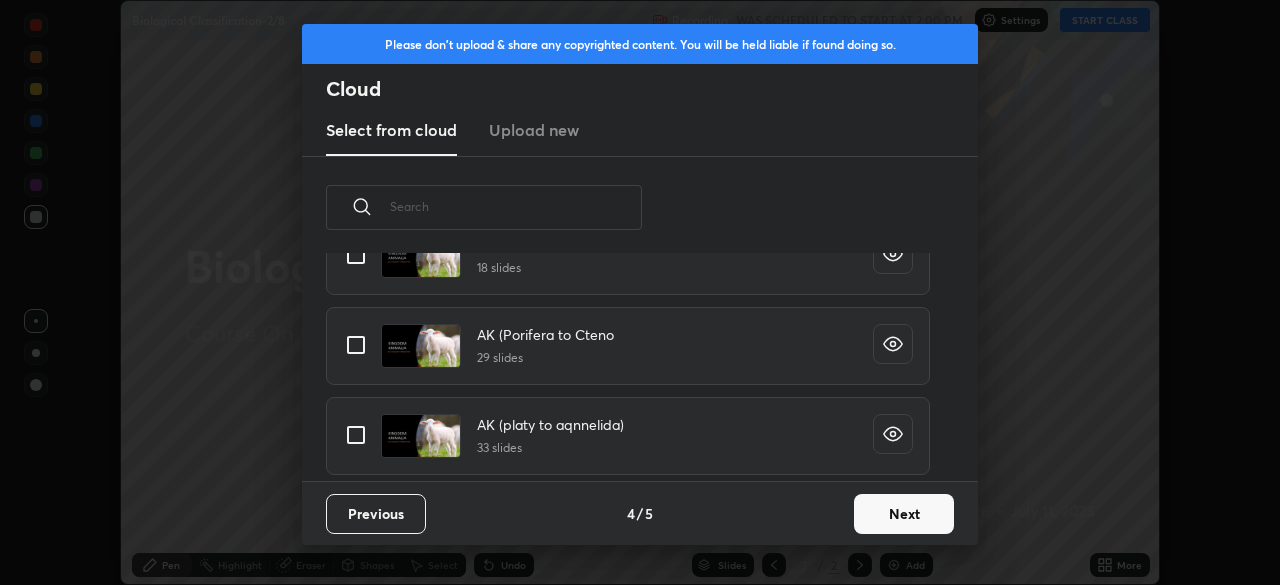 scroll, scrollTop: 1161, scrollLeft: 0, axis: vertical 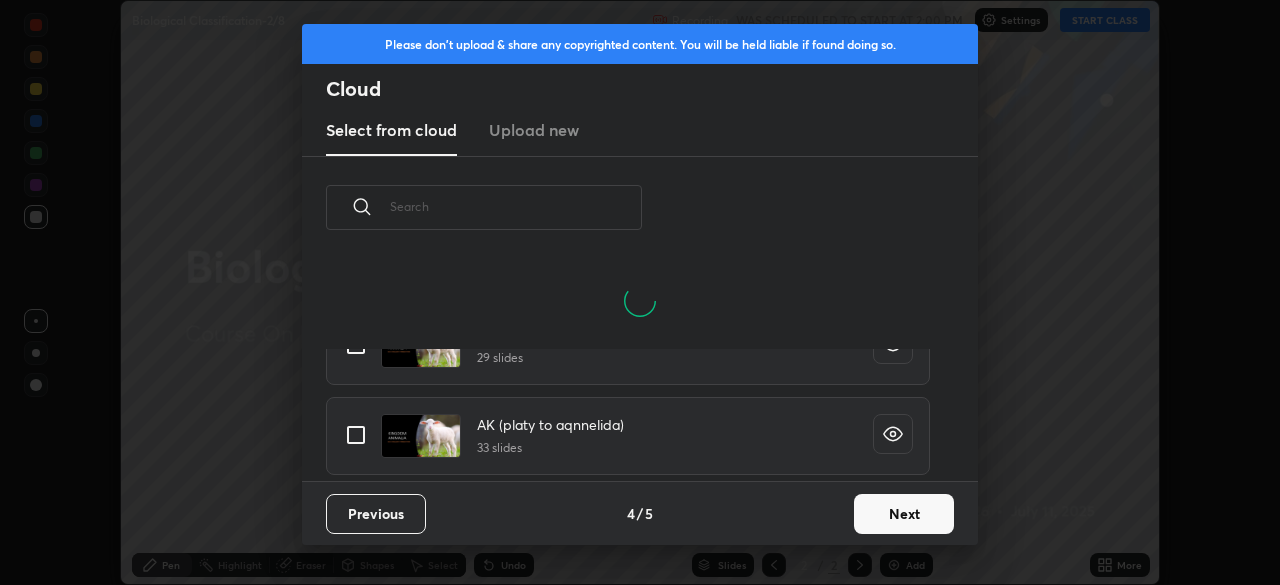 click at bounding box center [516, 206] 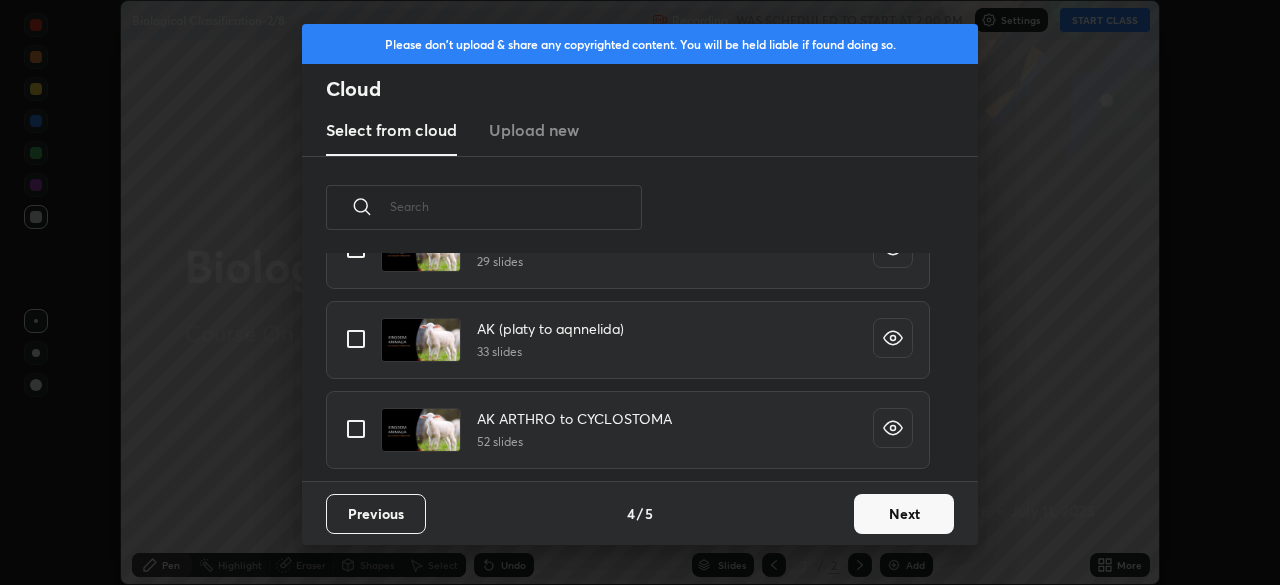 scroll, scrollTop: 7, scrollLeft: 11, axis: both 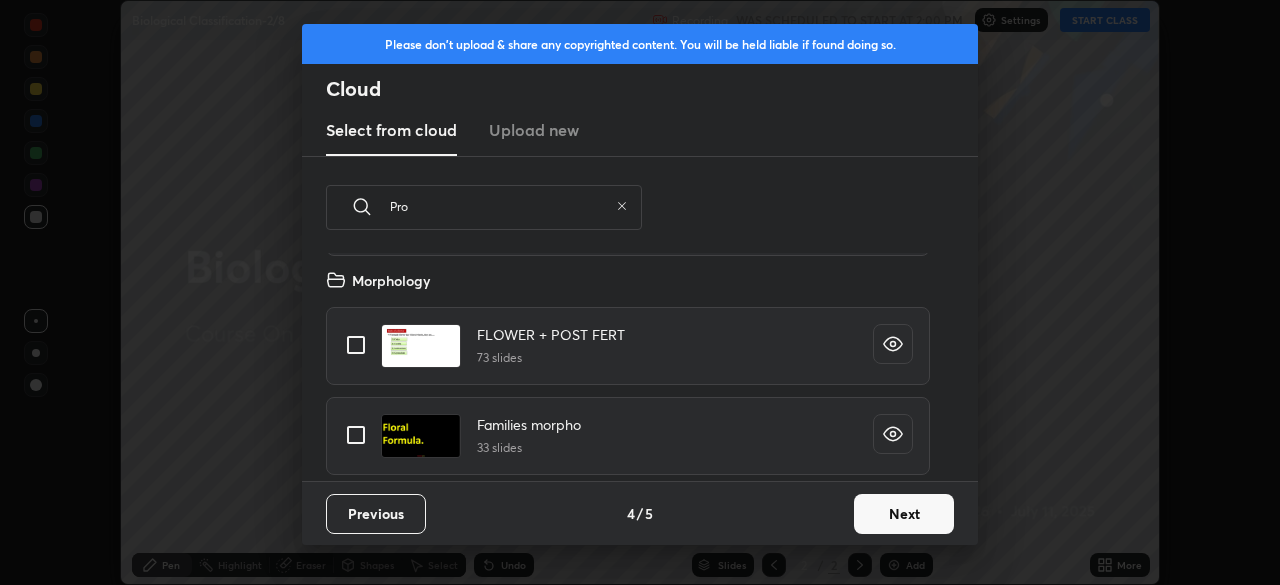 type on "Prot" 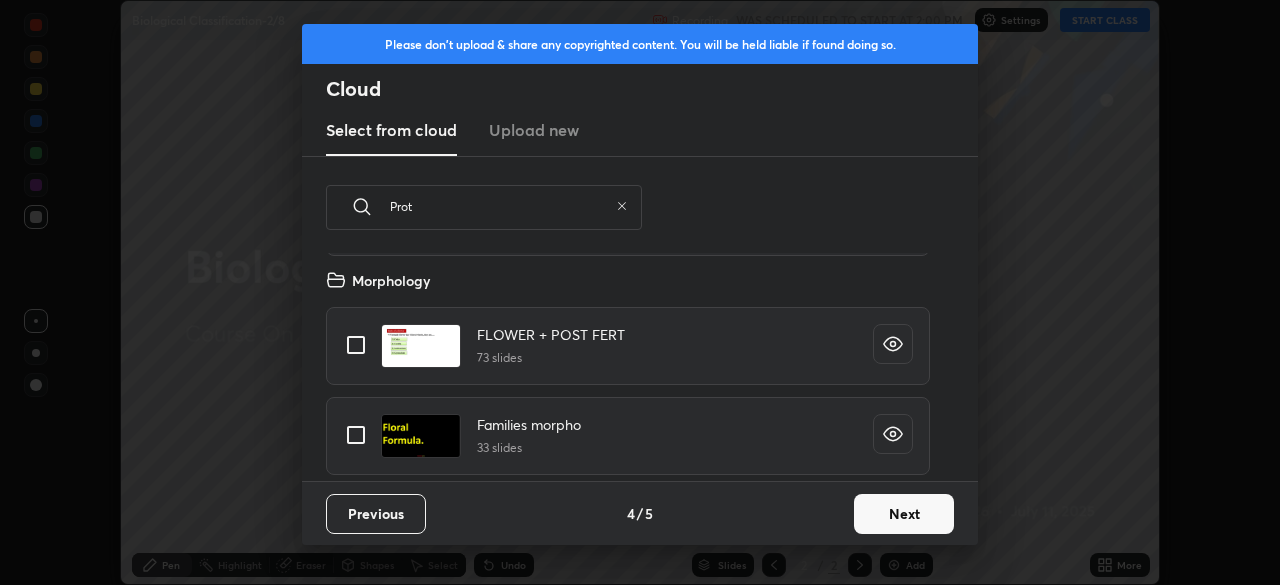 type on "x" 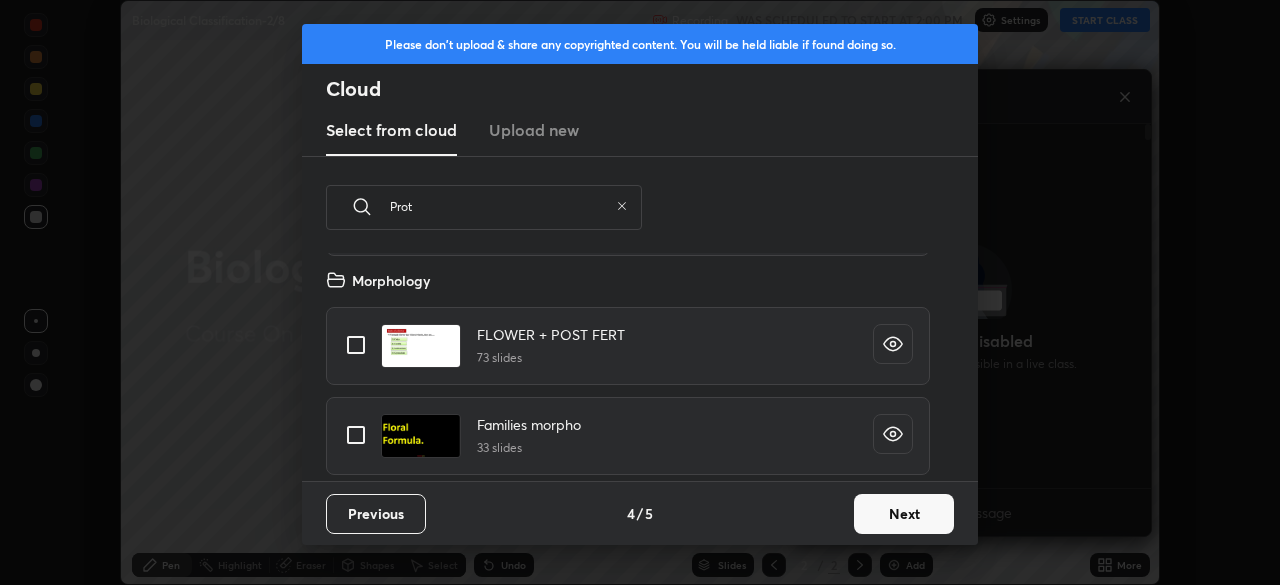 scroll, scrollTop: 7, scrollLeft: 7, axis: both 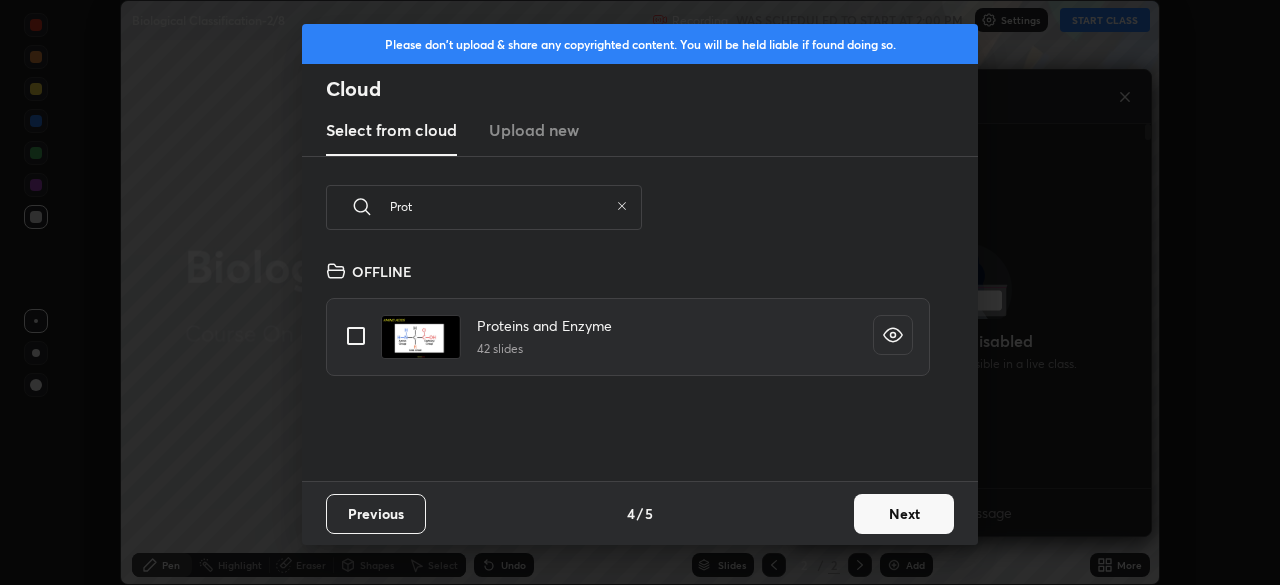 type on "Prot" 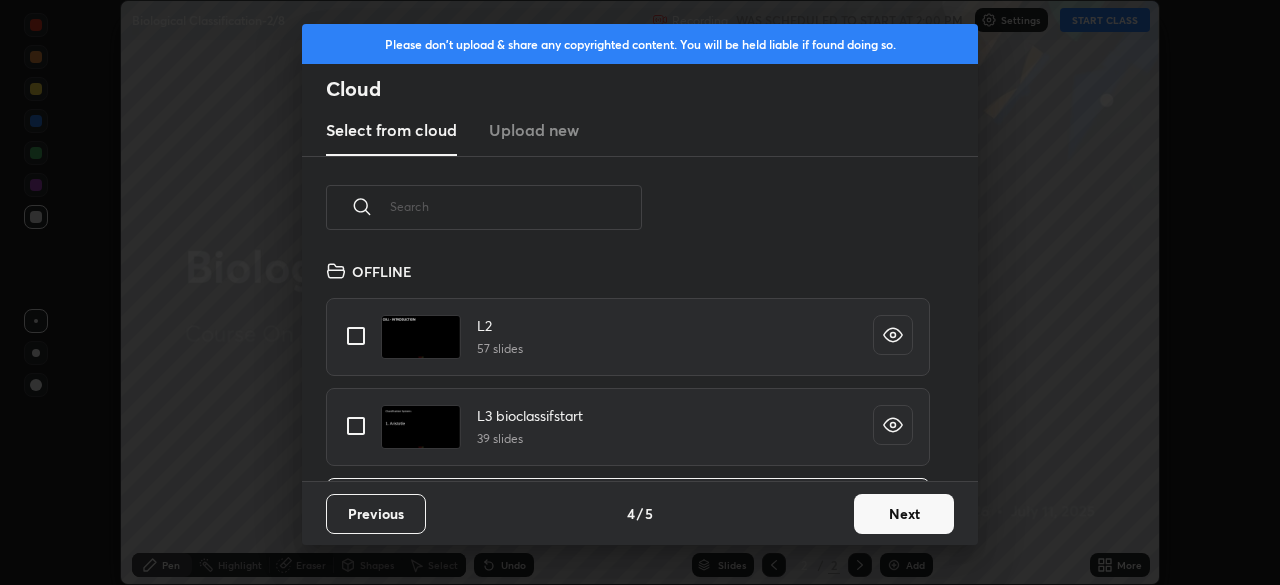 click on "Next" at bounding box center [904, 514] 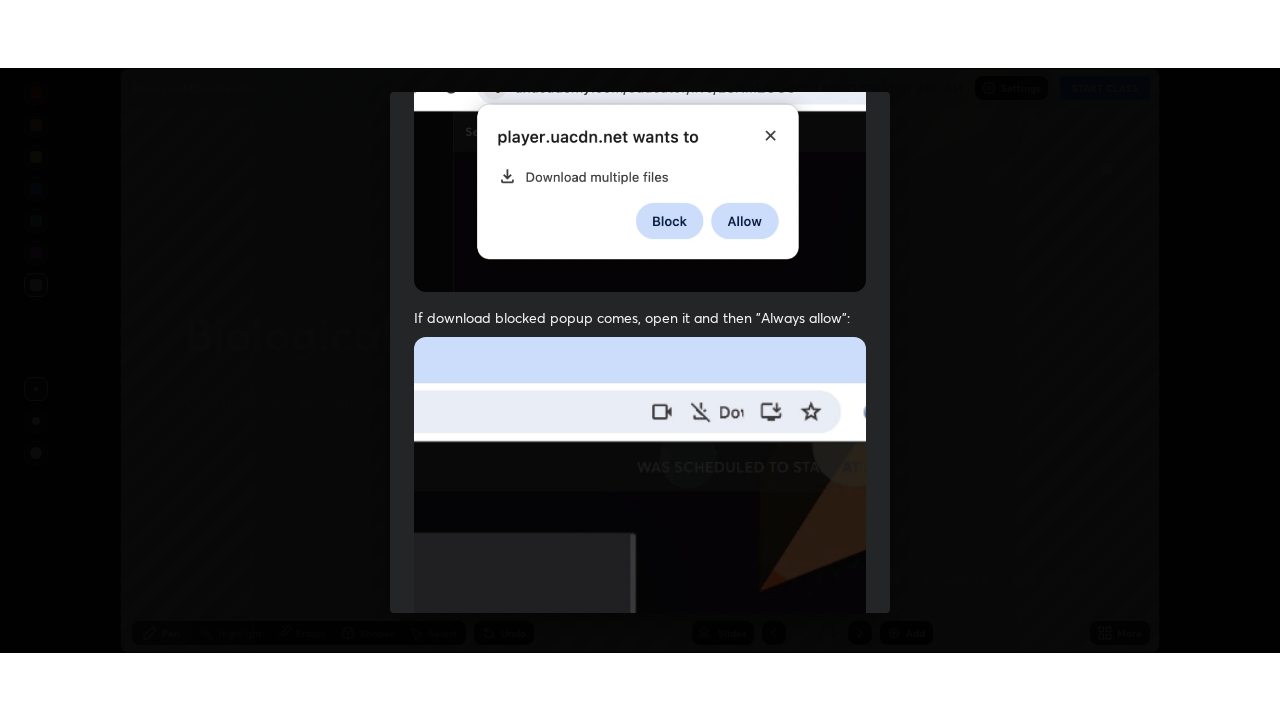 scroll, scrollTop: 479, scrollLeft: 0, axis: vertical 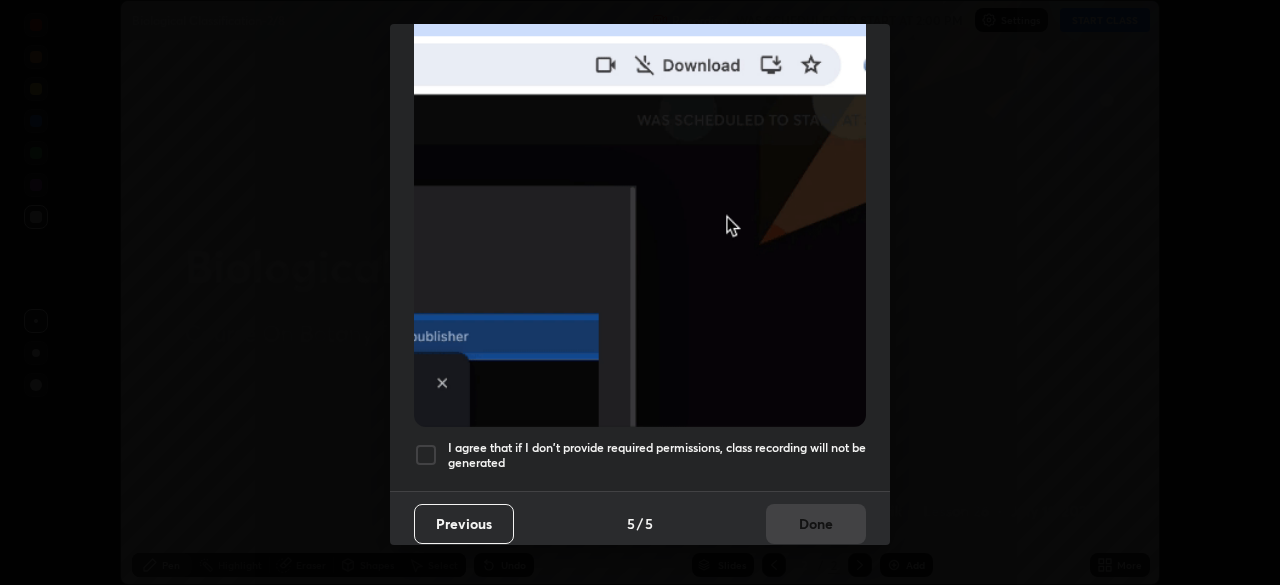 click on "I agree that if I don't provide required permissions, class recording will not be generated" at bounding box center [657, 455] 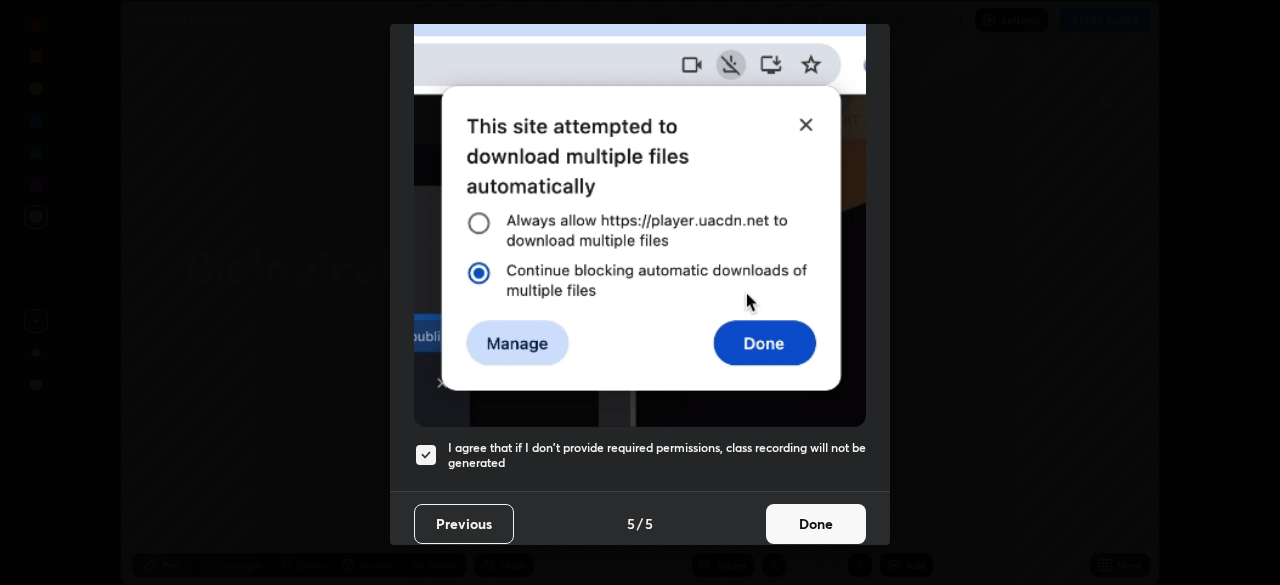 click on "Done" at bounding box center [816, 524] 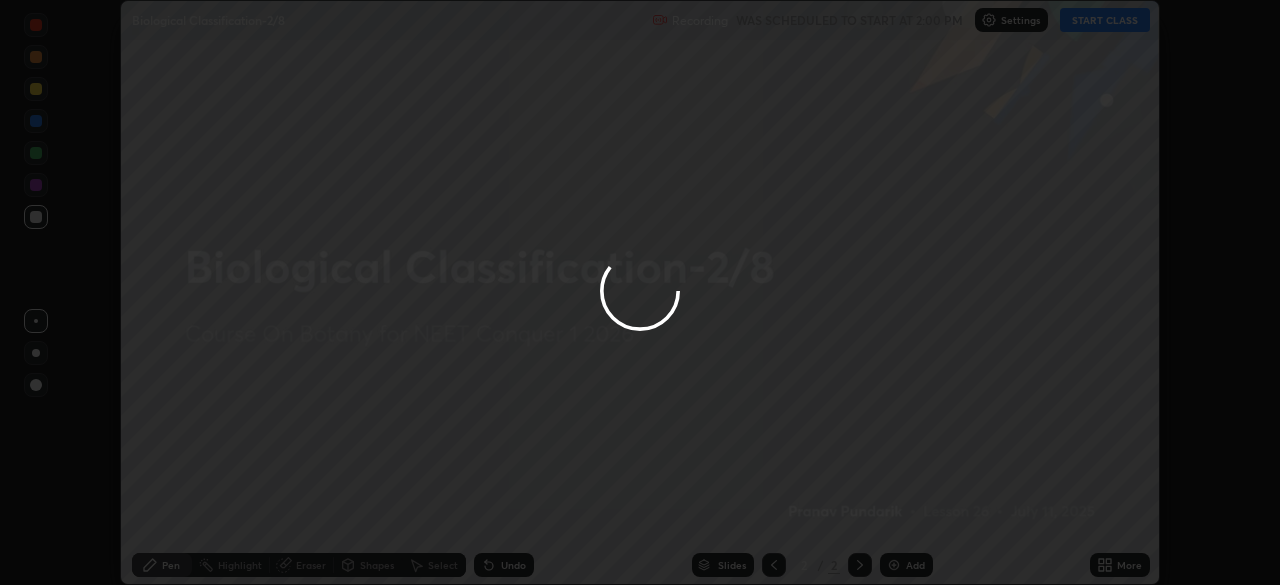click at bounding box center (640, 292) 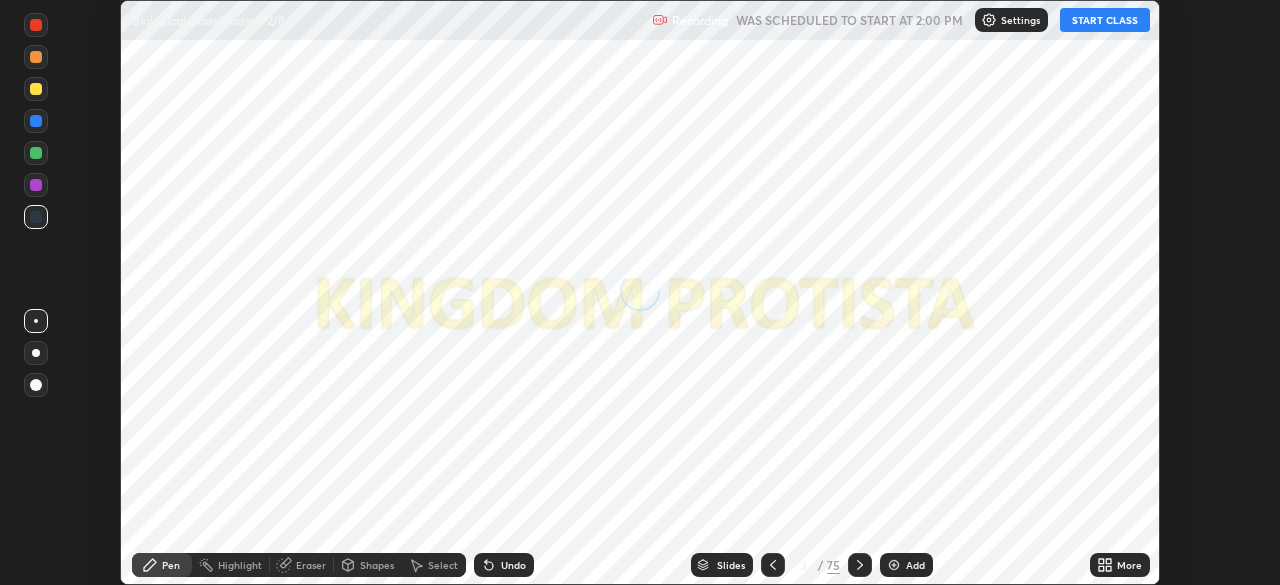 click 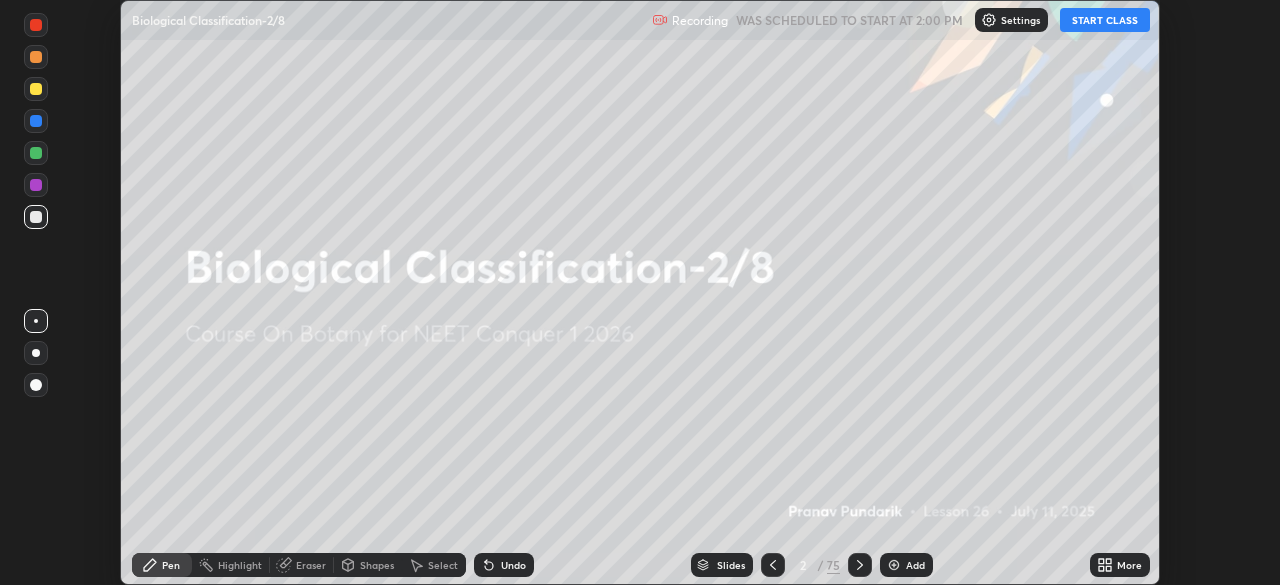 click on "Add" at bounding box center (906, 565) 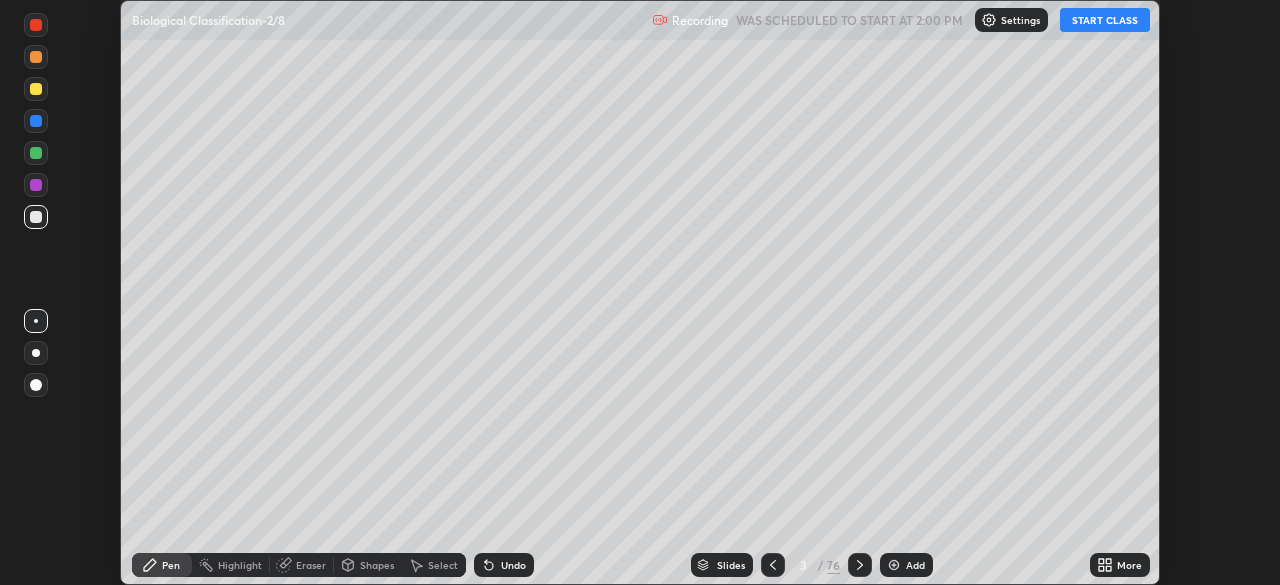 click on "More" at bounding box center (1129, 565) 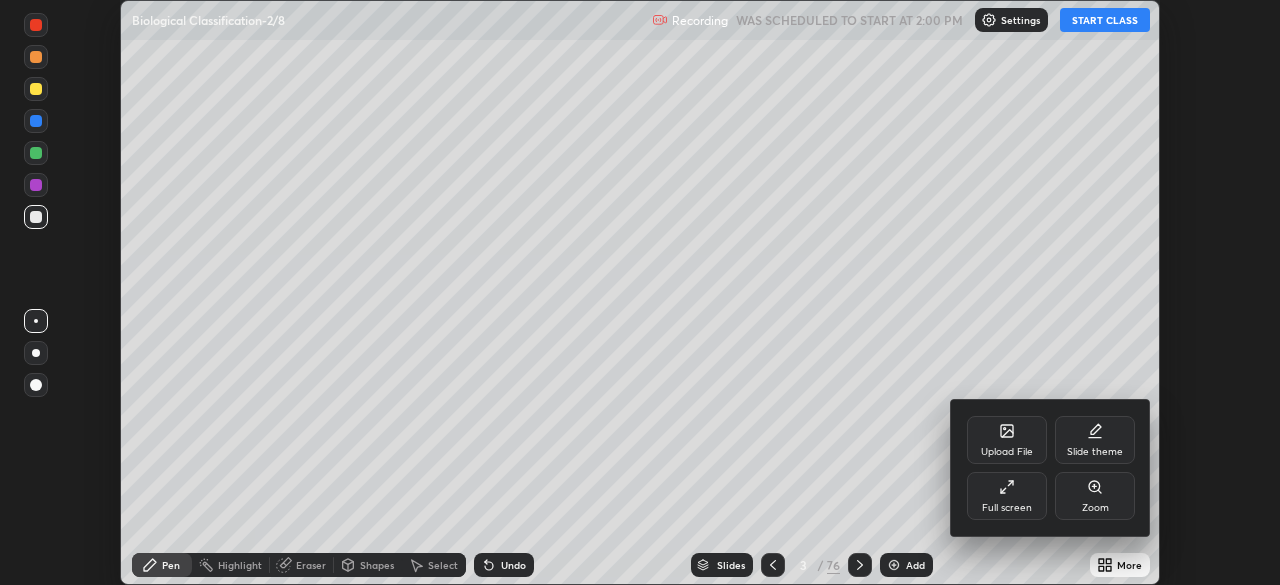 click on "Full screen" at bounding box center (1007, 508) 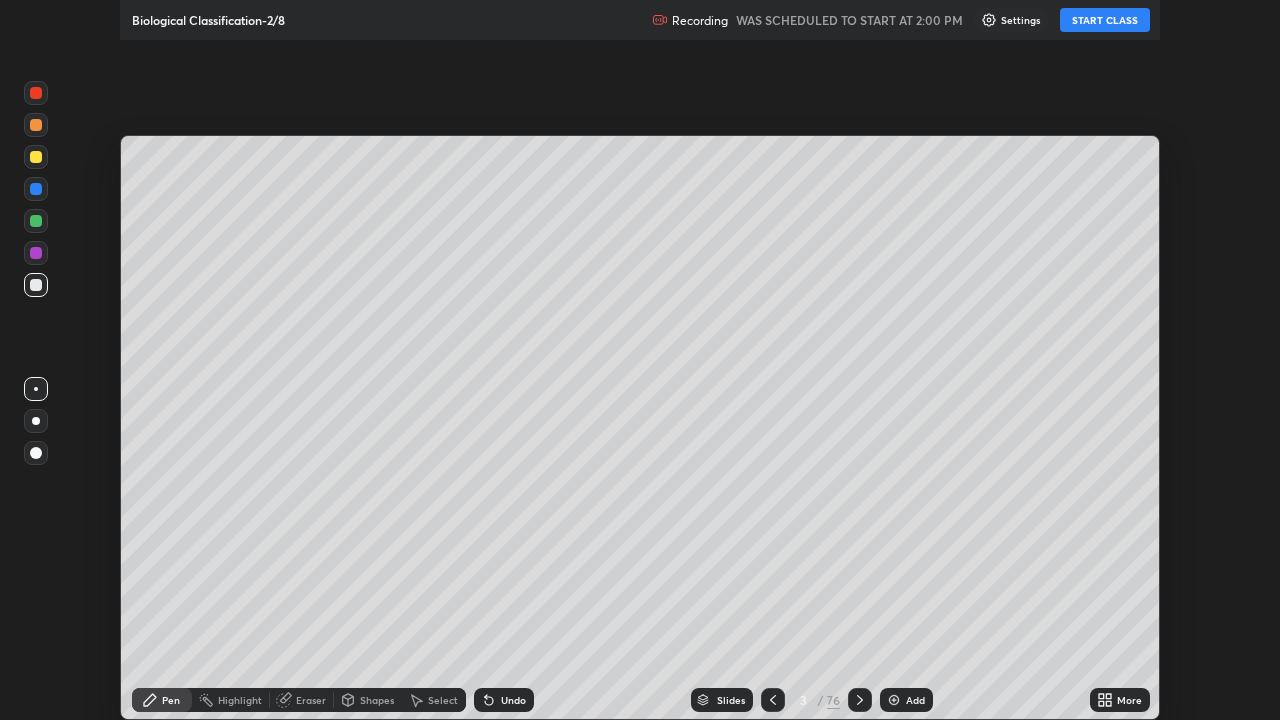 scroll, scrollTop: 99280, scrollLeft: 98720, axis: both 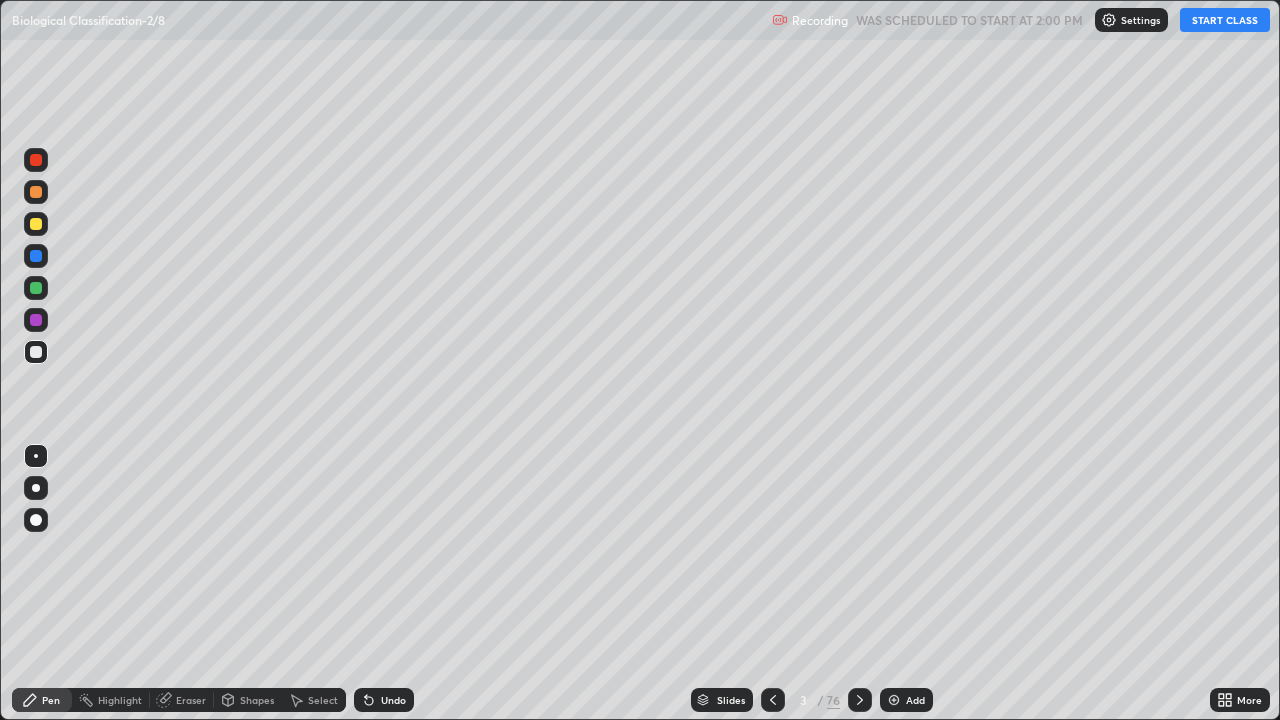 click on "START CLASS" at bounding box center (1225, 20) 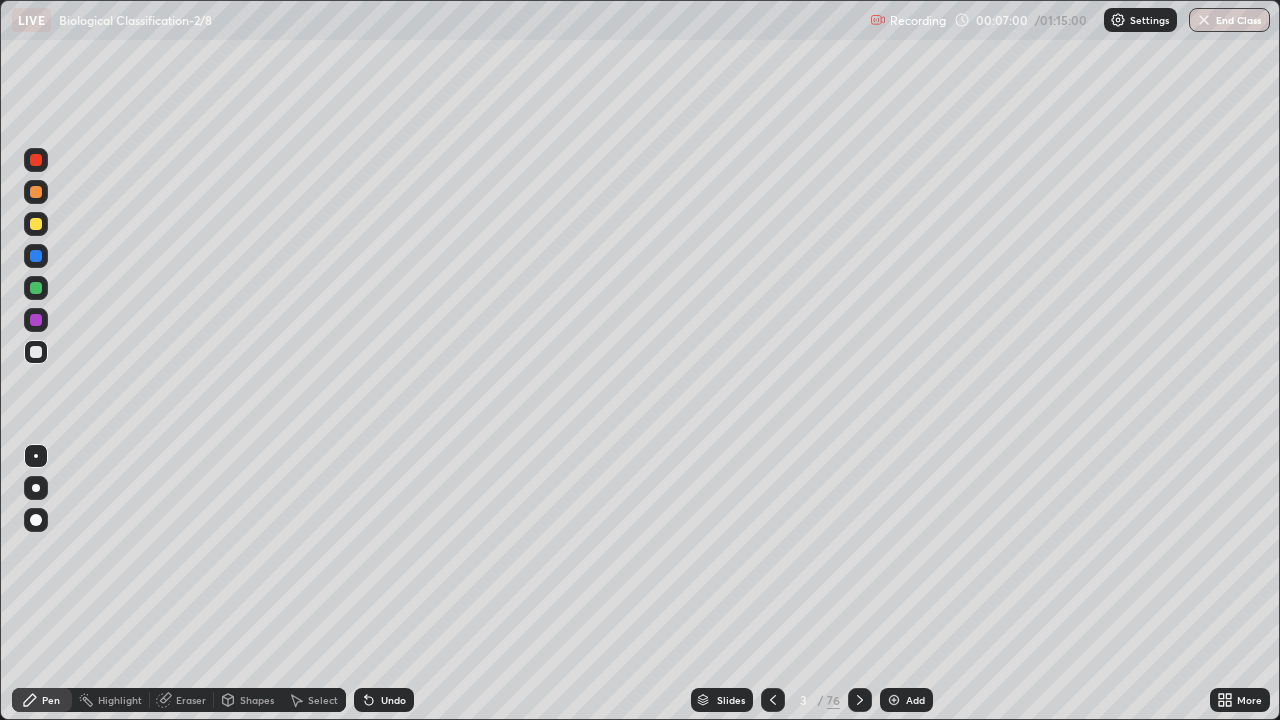 click on "Slides" at bounding box center (731, 700) 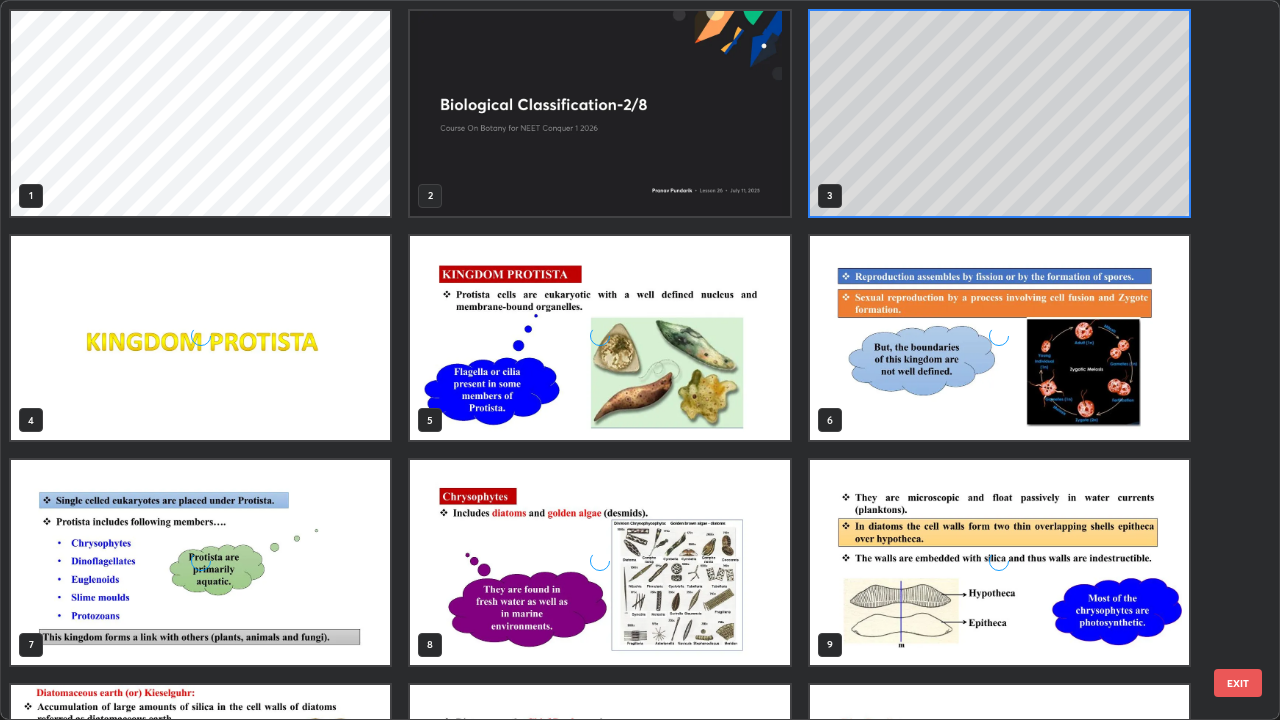 scroll, scrollTop: 7, scrollLeft: 11, axis: both 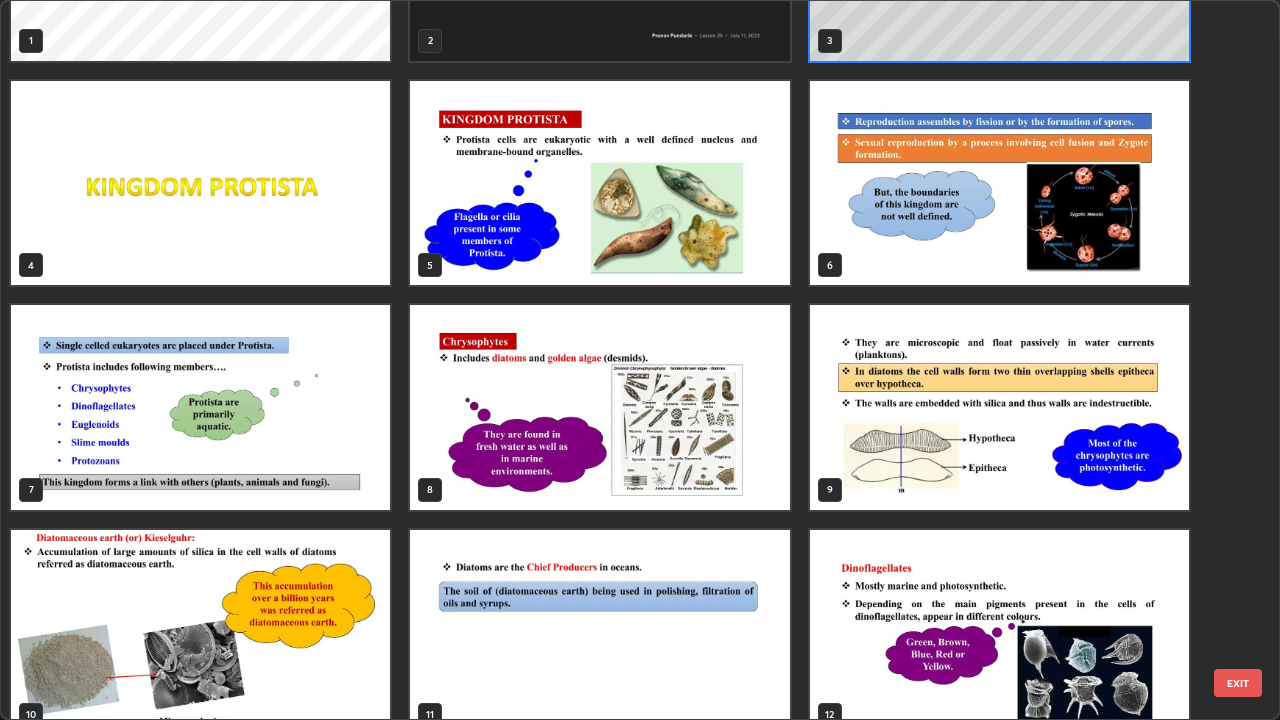 click at bounding box center [200, 407] 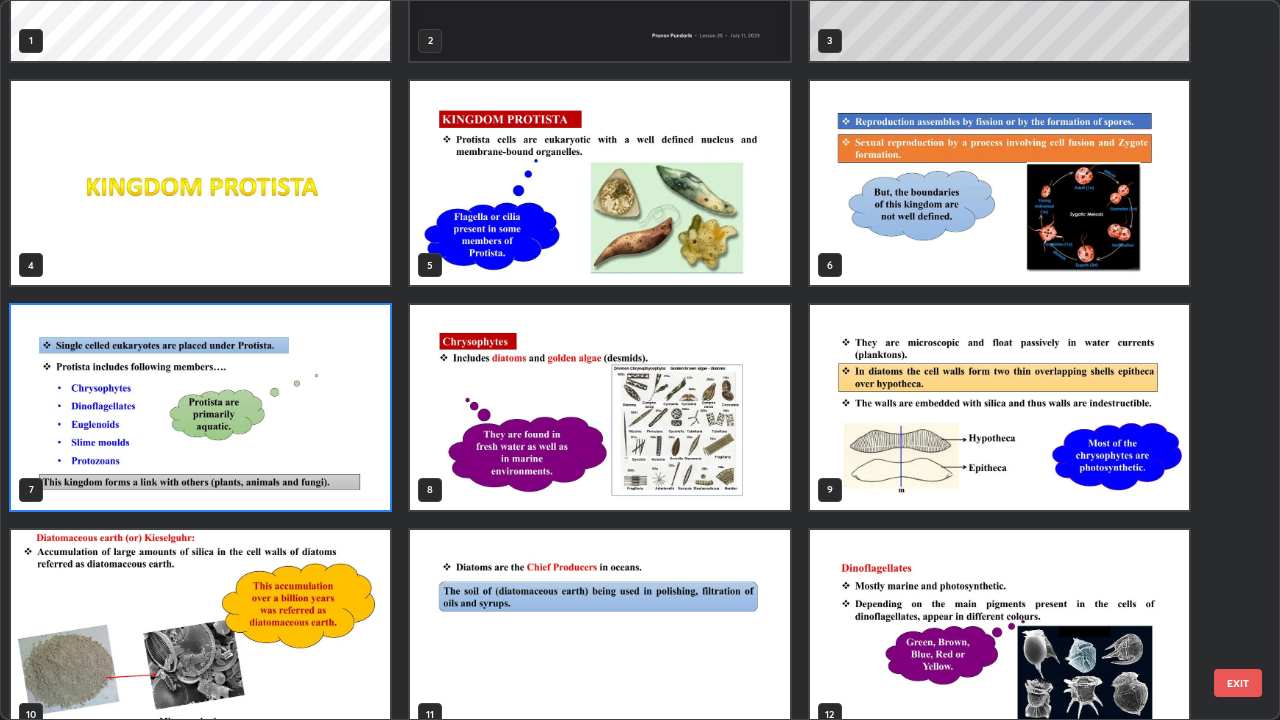click at bounding box center (200, 407) 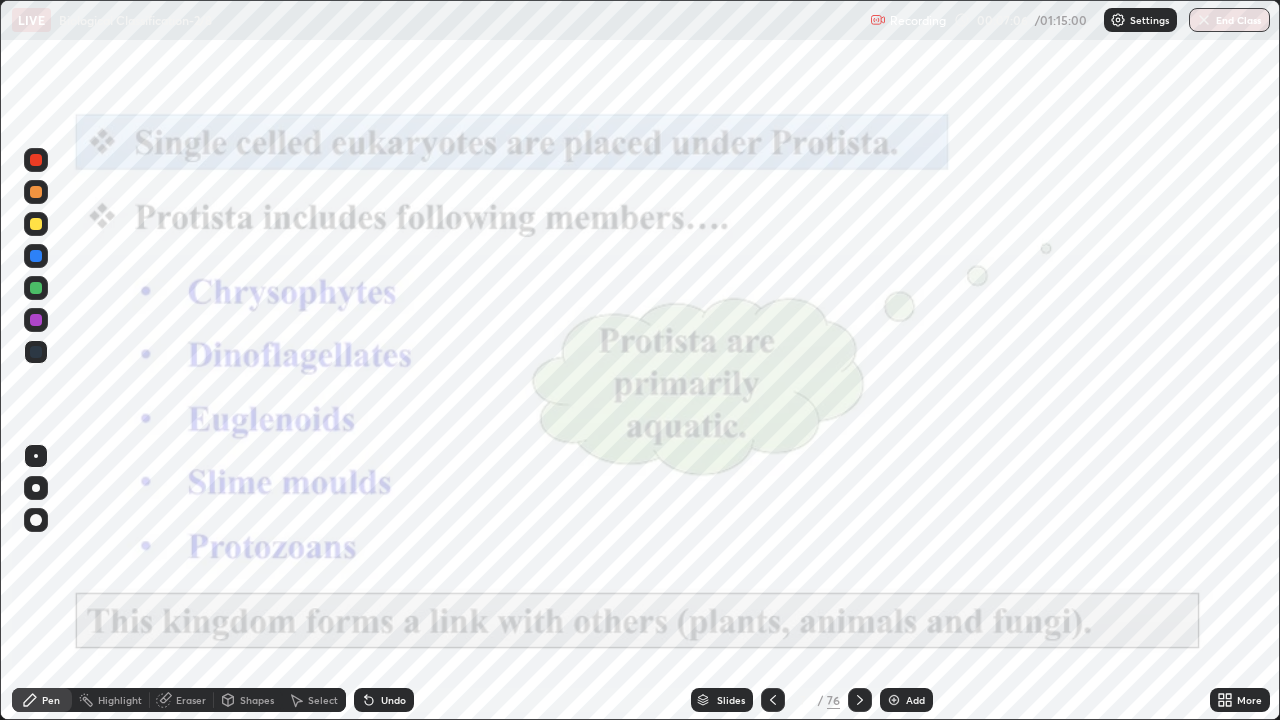 click at bounding box center (200, 407) 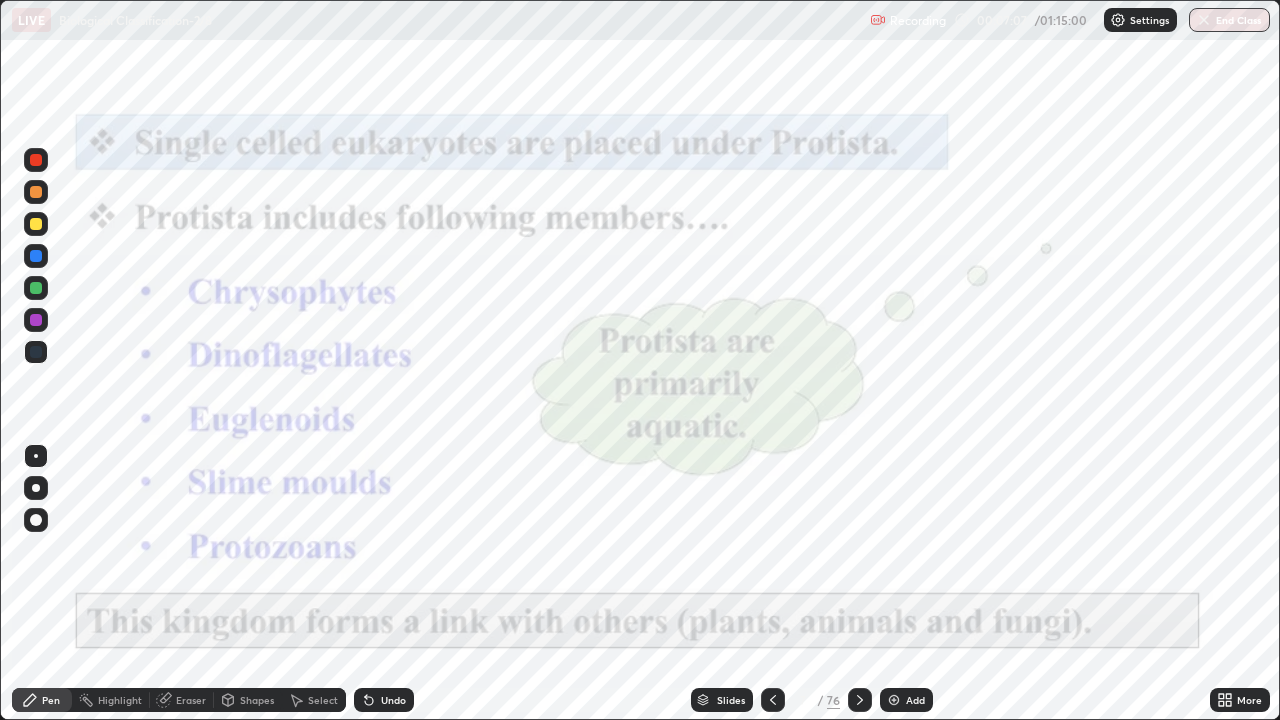 click on "Add" at bounding box center [906, 700] 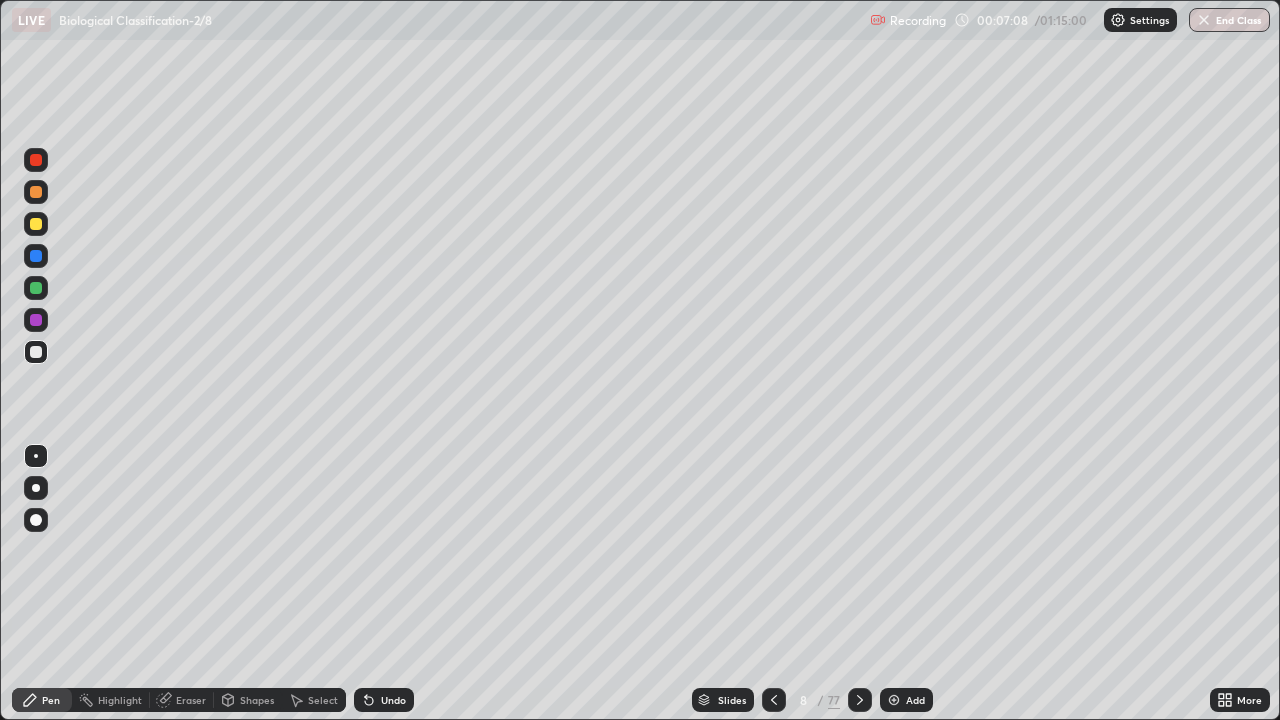 click at bounding box center [36, 224] 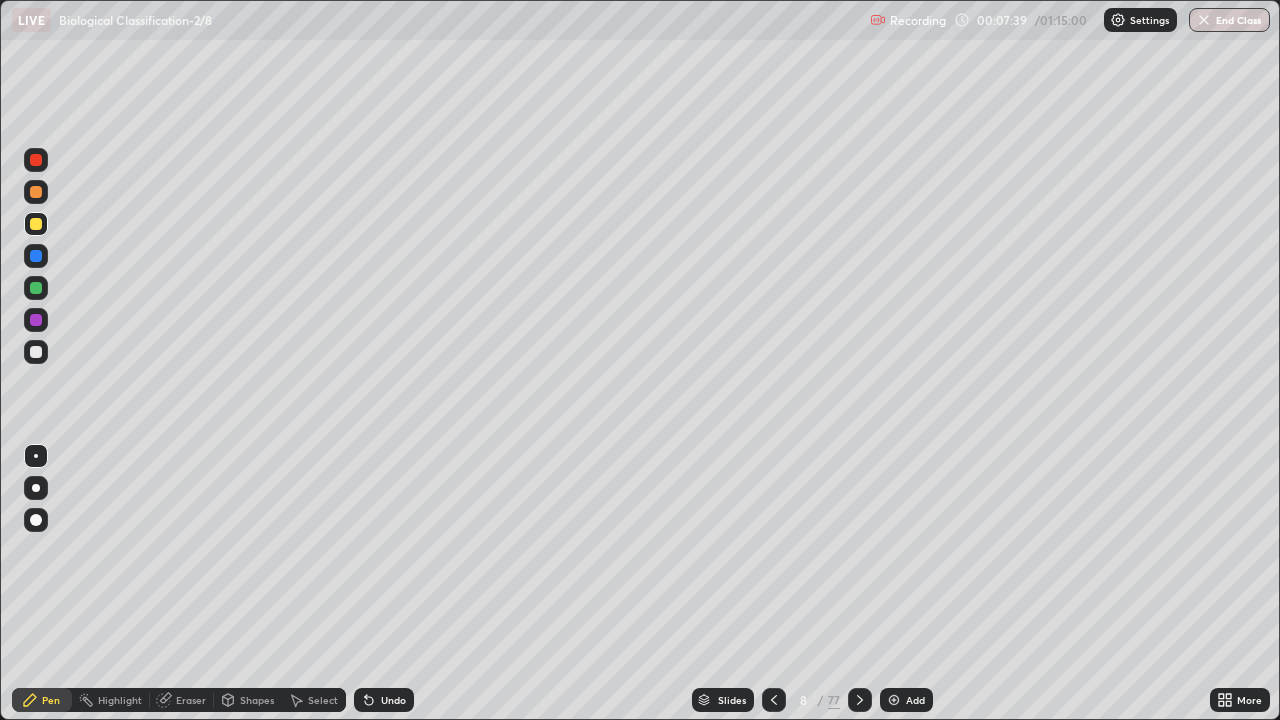 click at bounding box center [36, 352] 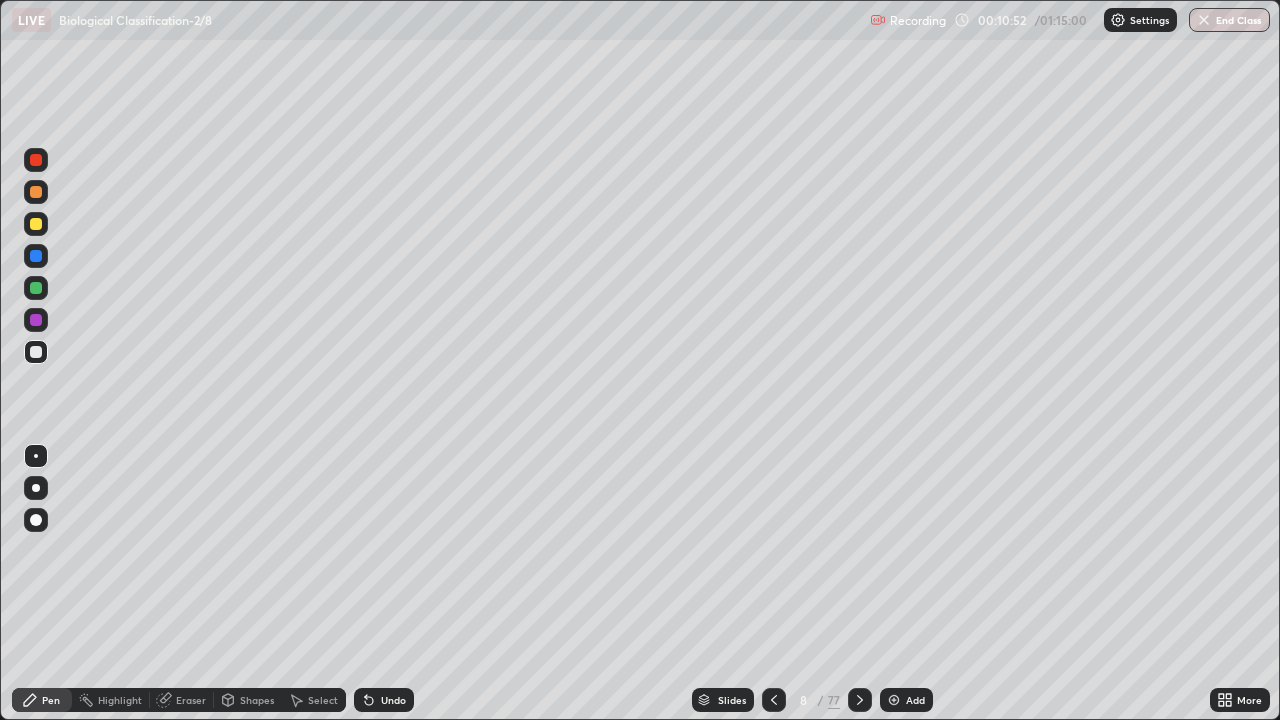 click on "Add" at bounding box center [906, 700] 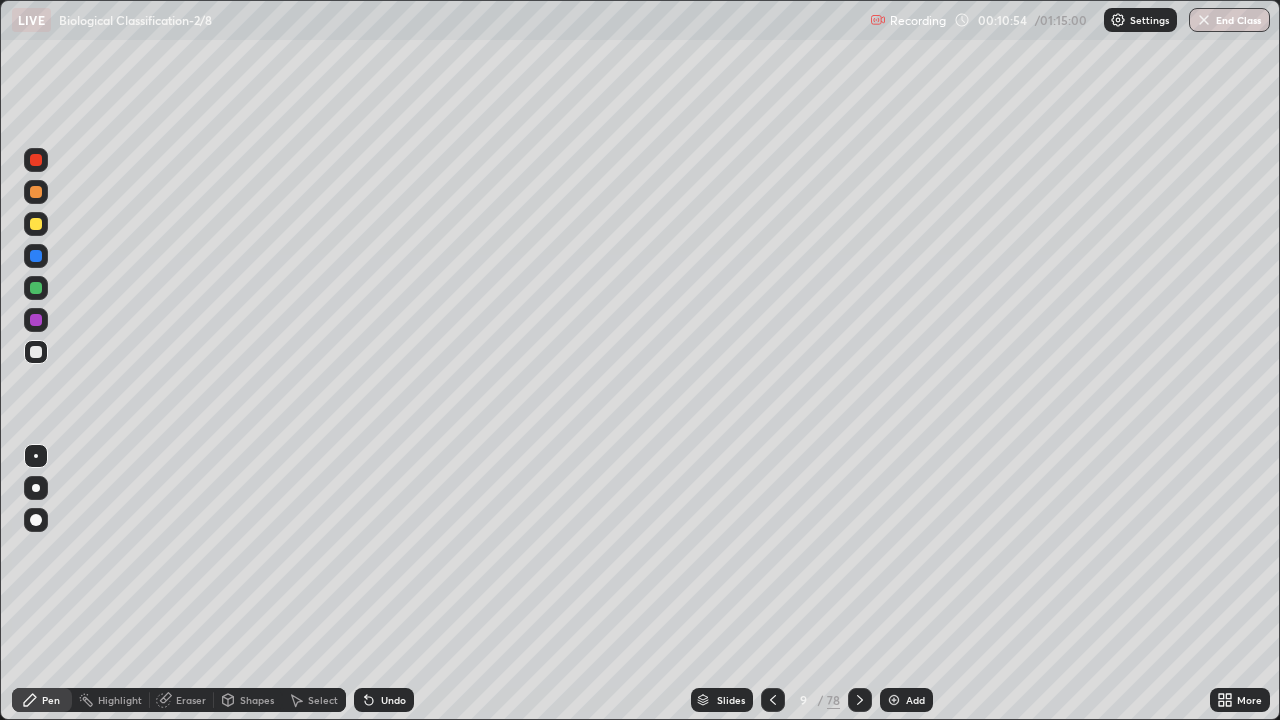 click at bounding box center (36, 488) 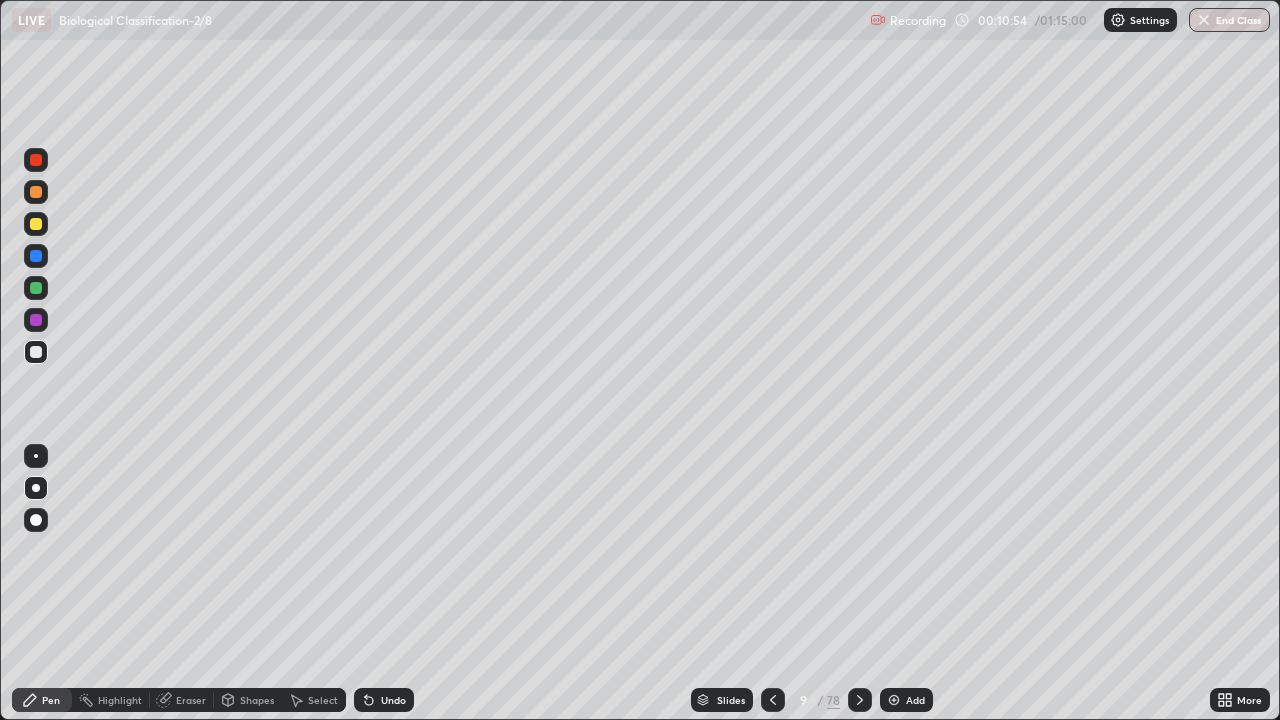 click at bounding box center (36, 224) 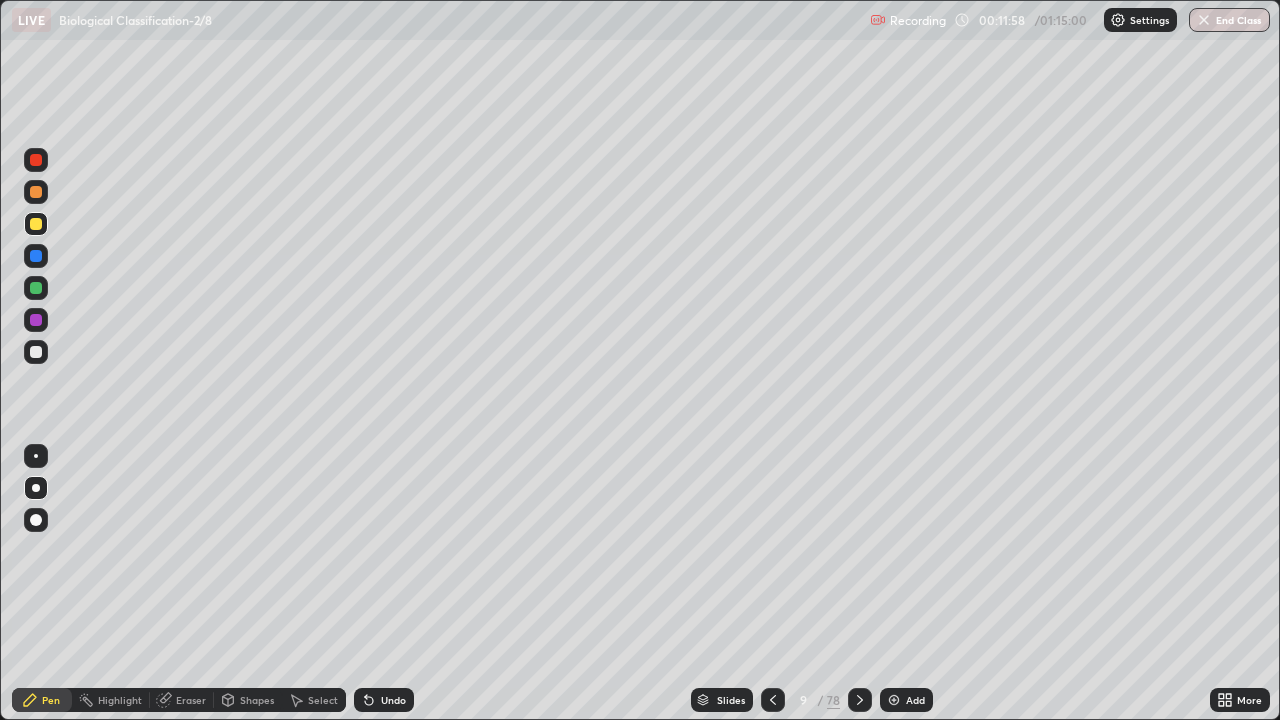 click on "Undo" at bounding box center (393, 700) 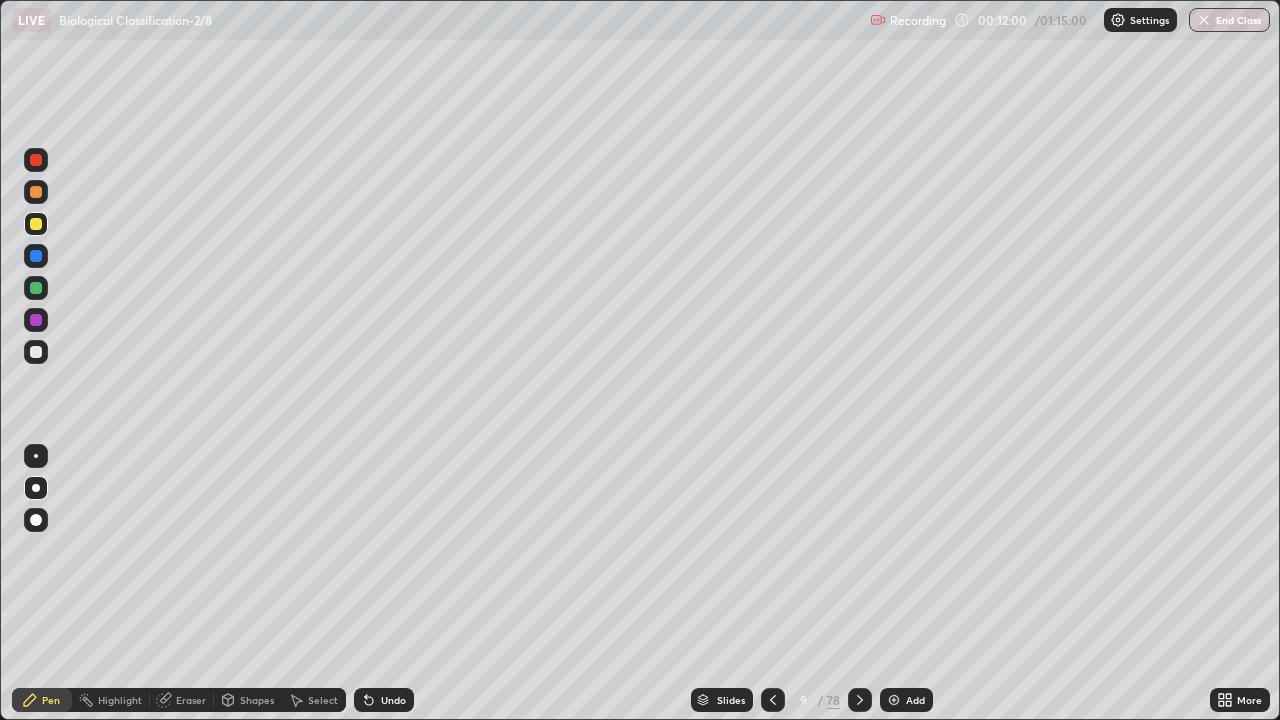 click on "Eraser" at bounding box center [191, 700] 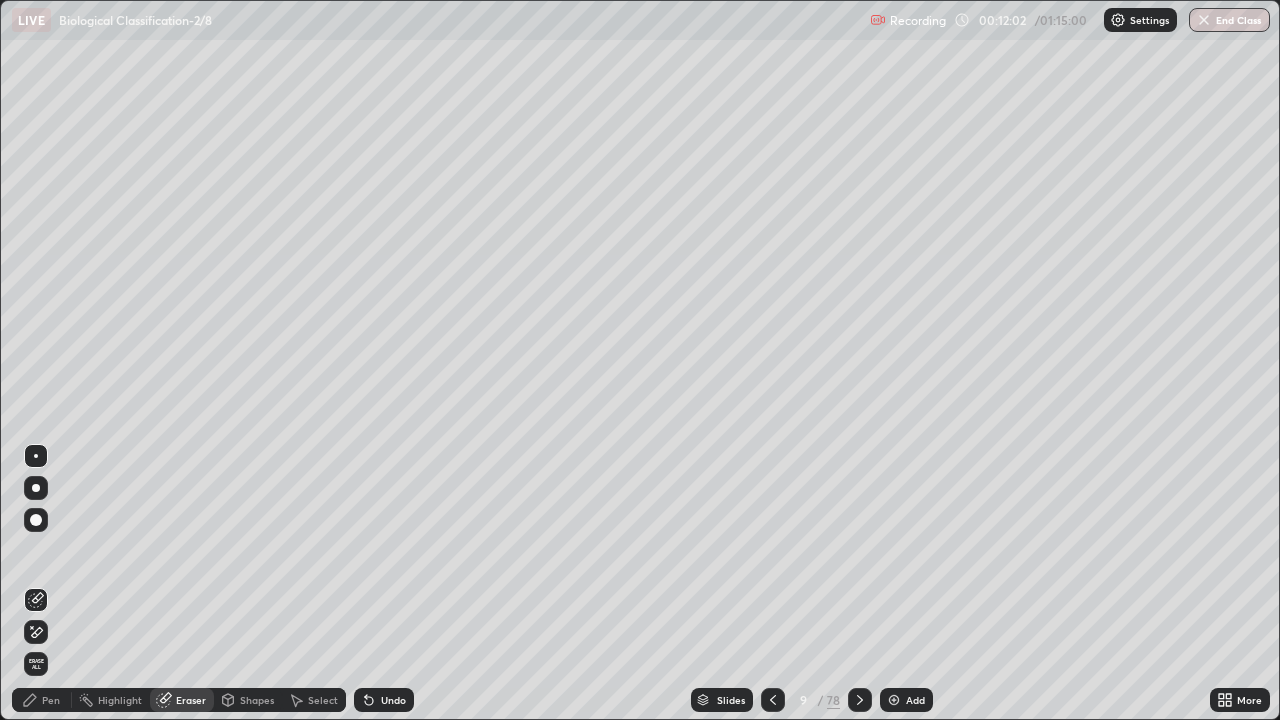 click 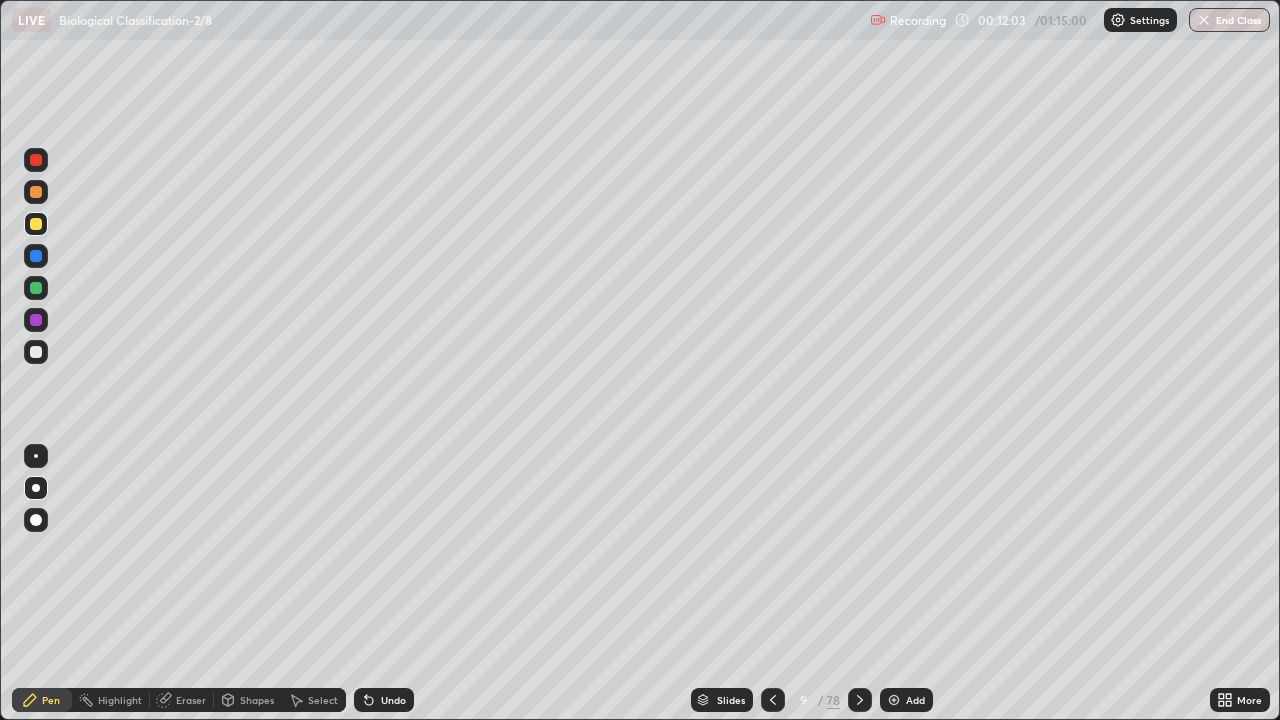 click at bounding box center [36, 352] 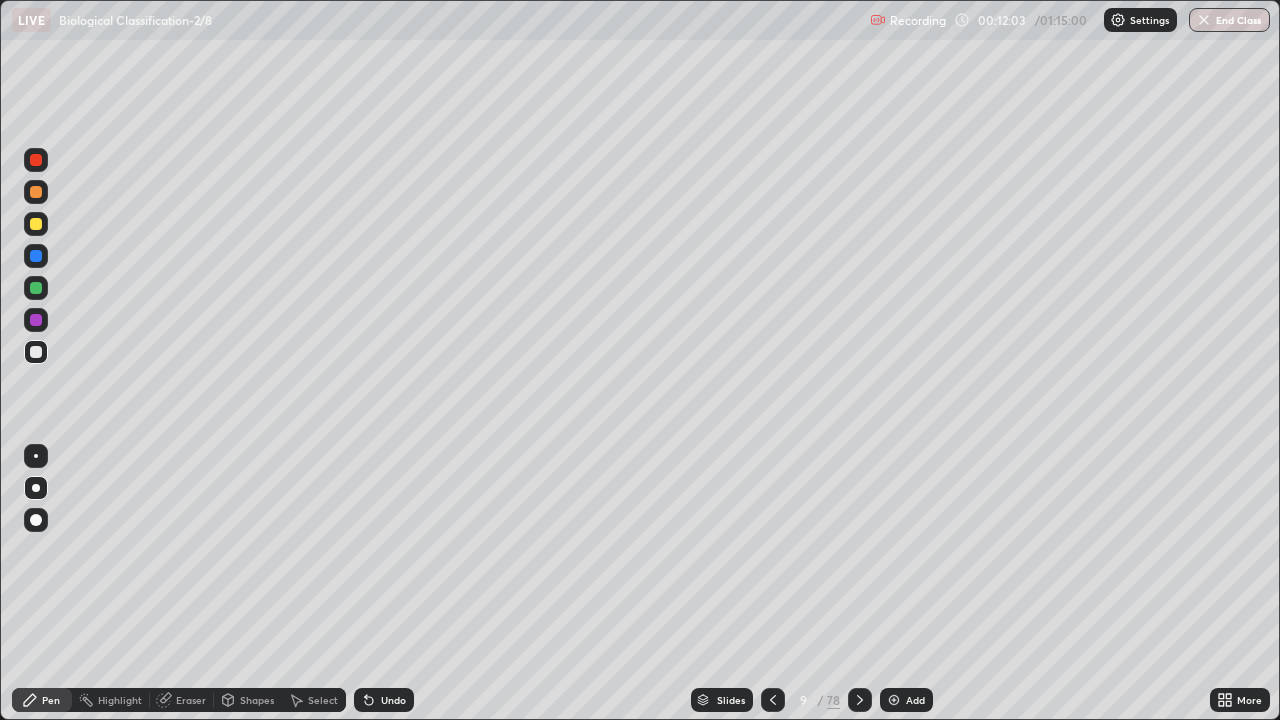 click at bounding box center (36, 456) 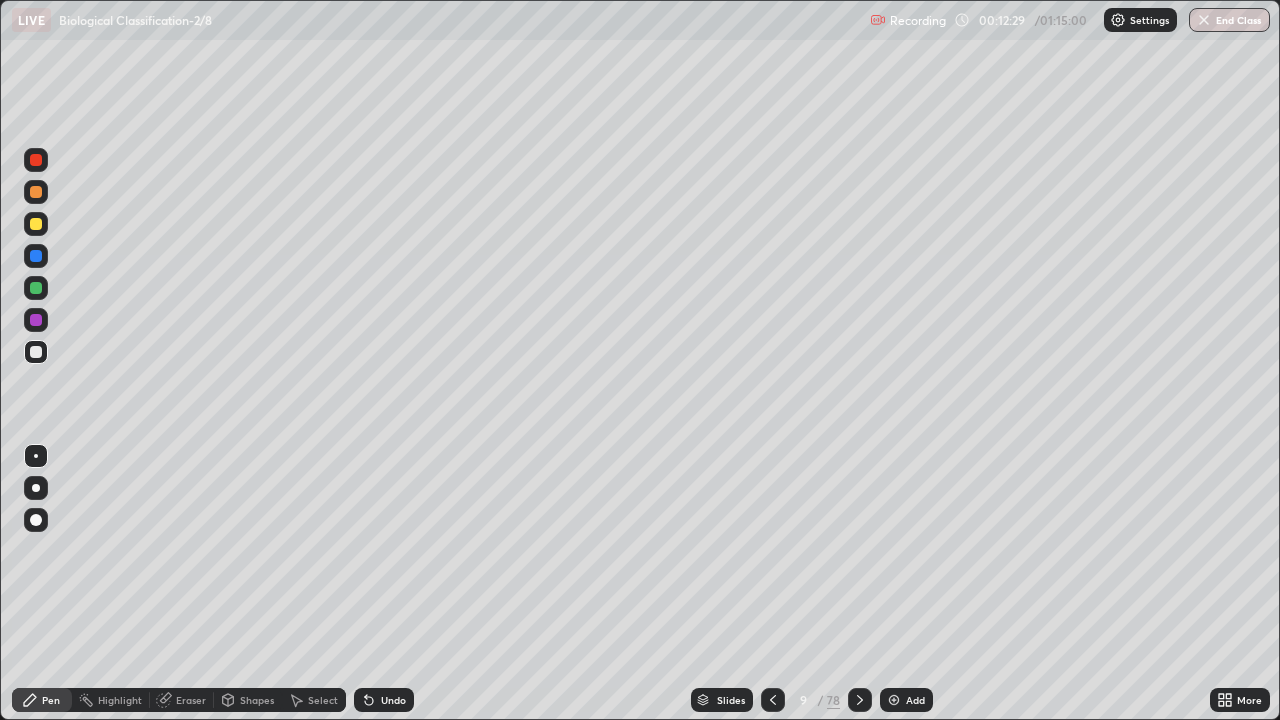 click at bounding box center [36, 224] 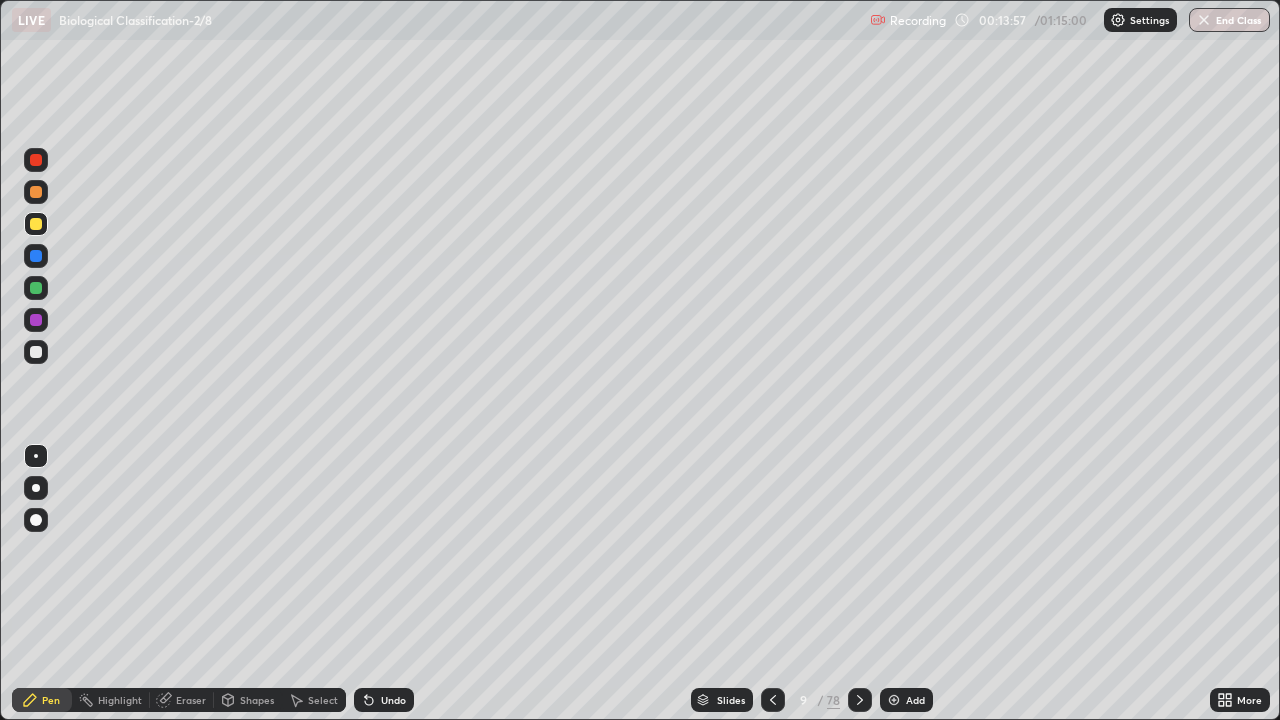 click on "Eraser" at bounding box center (191, 700) 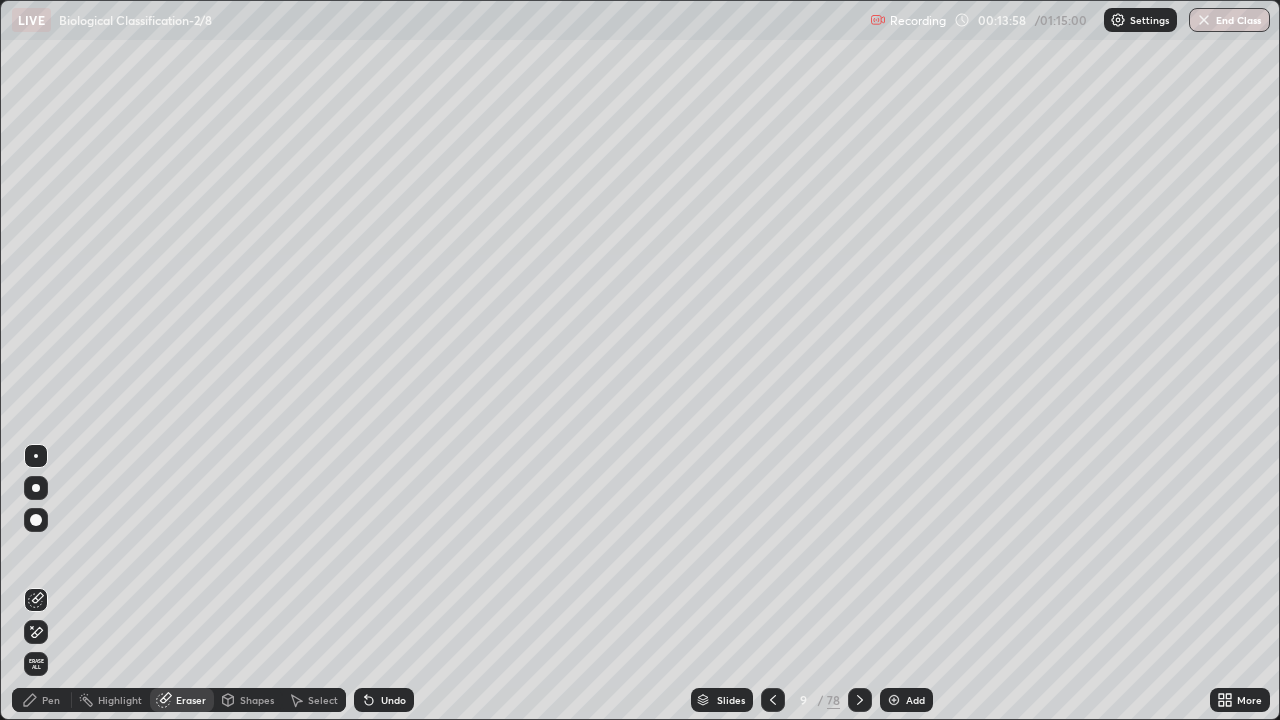 click on "Select" at bounding box center (323, 700) 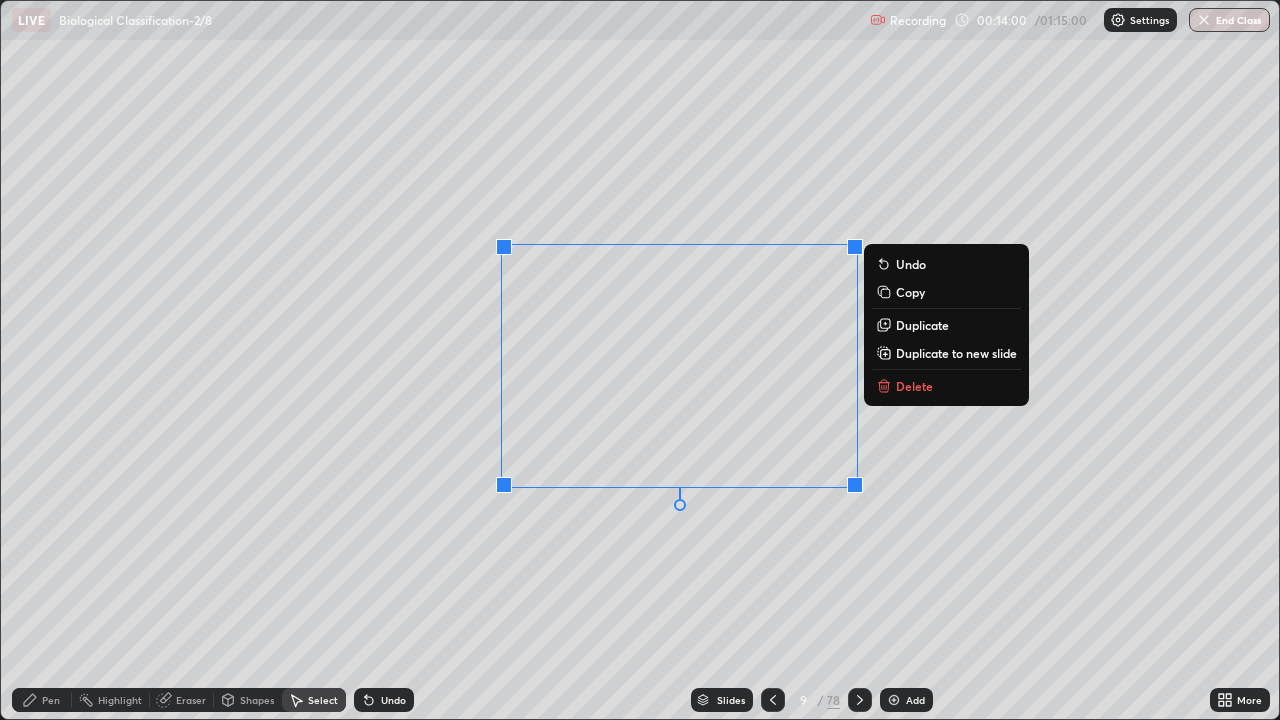 click on "Delete" at bounding box center (914, 386) 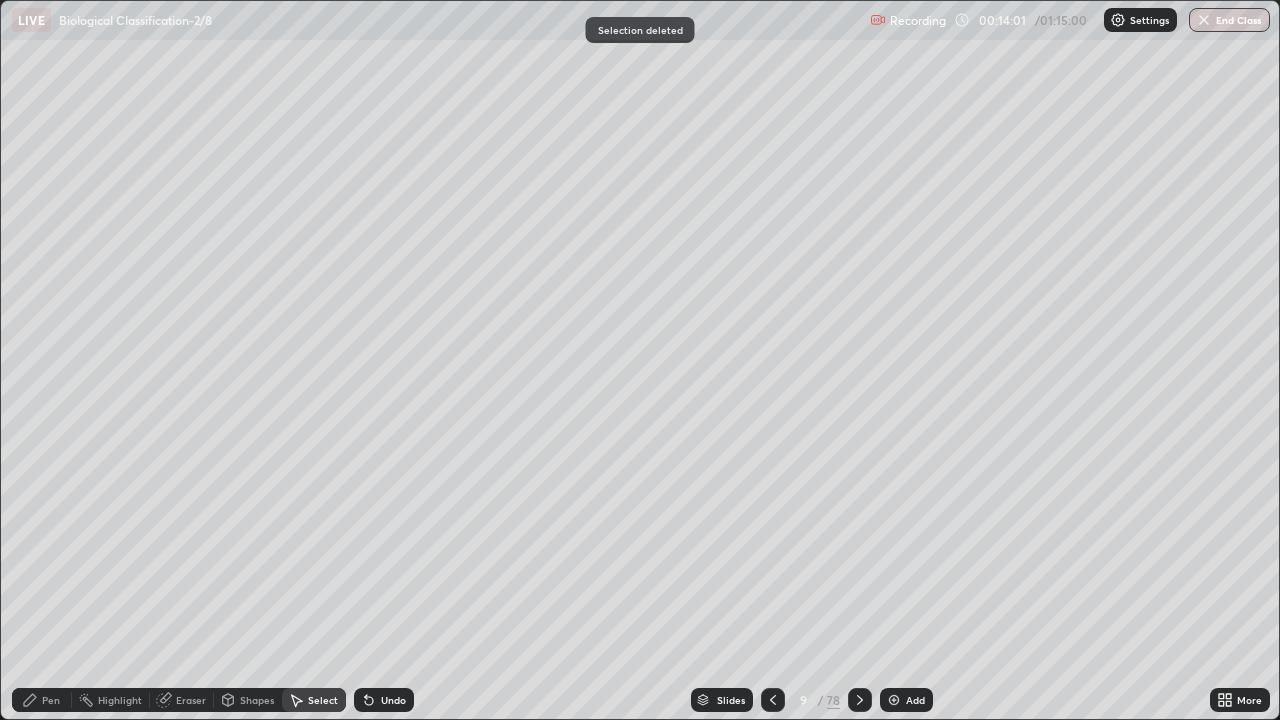 click on "Pen" at bounding box center (42, 700) 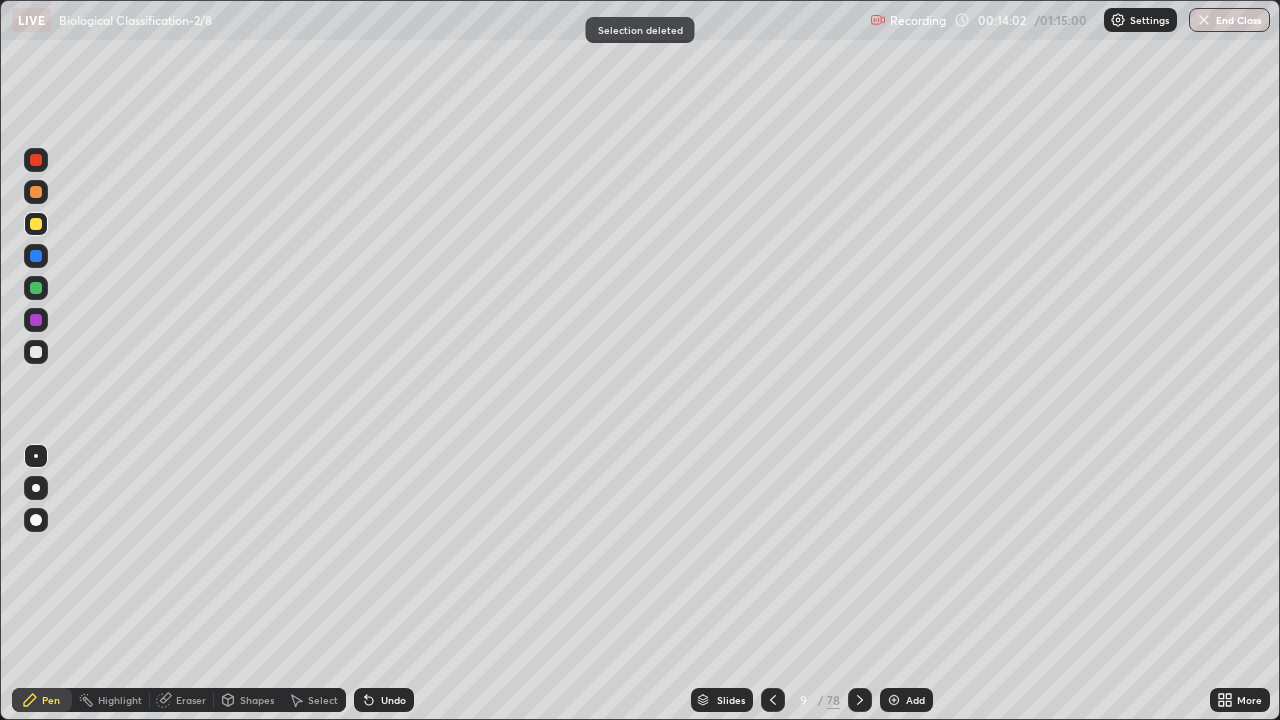 click at bounding box center [36, 224] 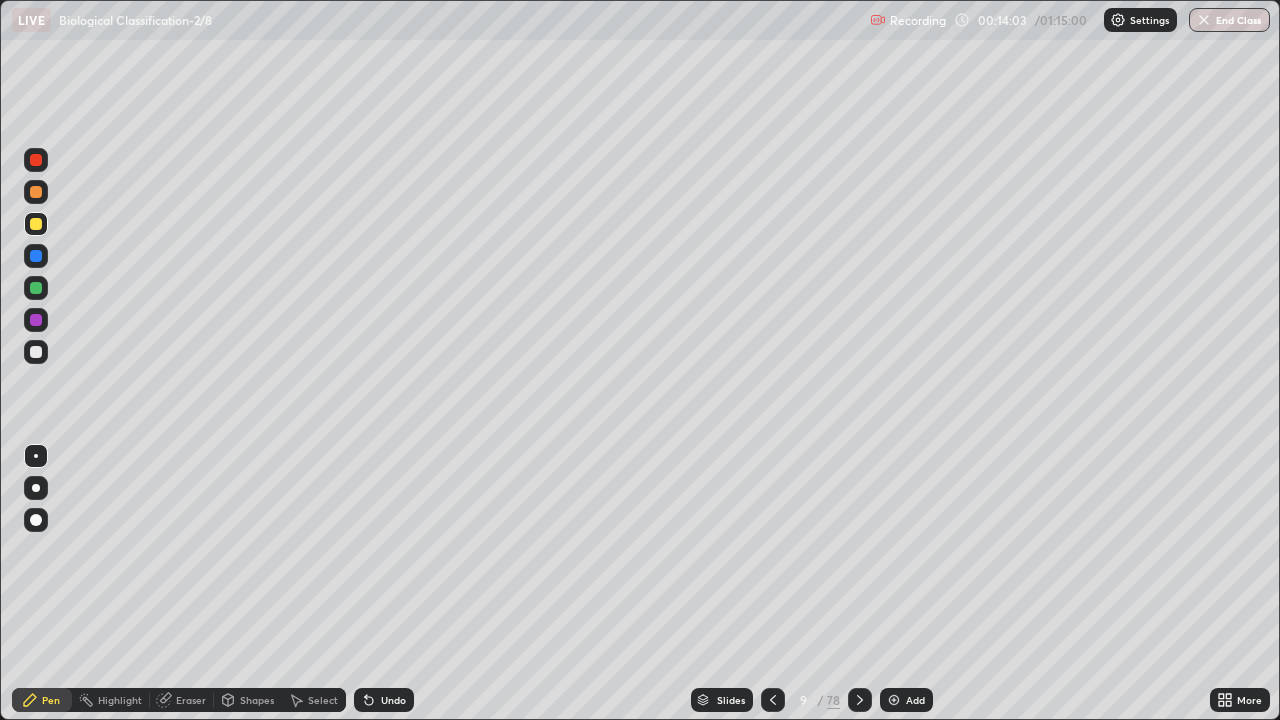 click at bounding box center [36, 488] 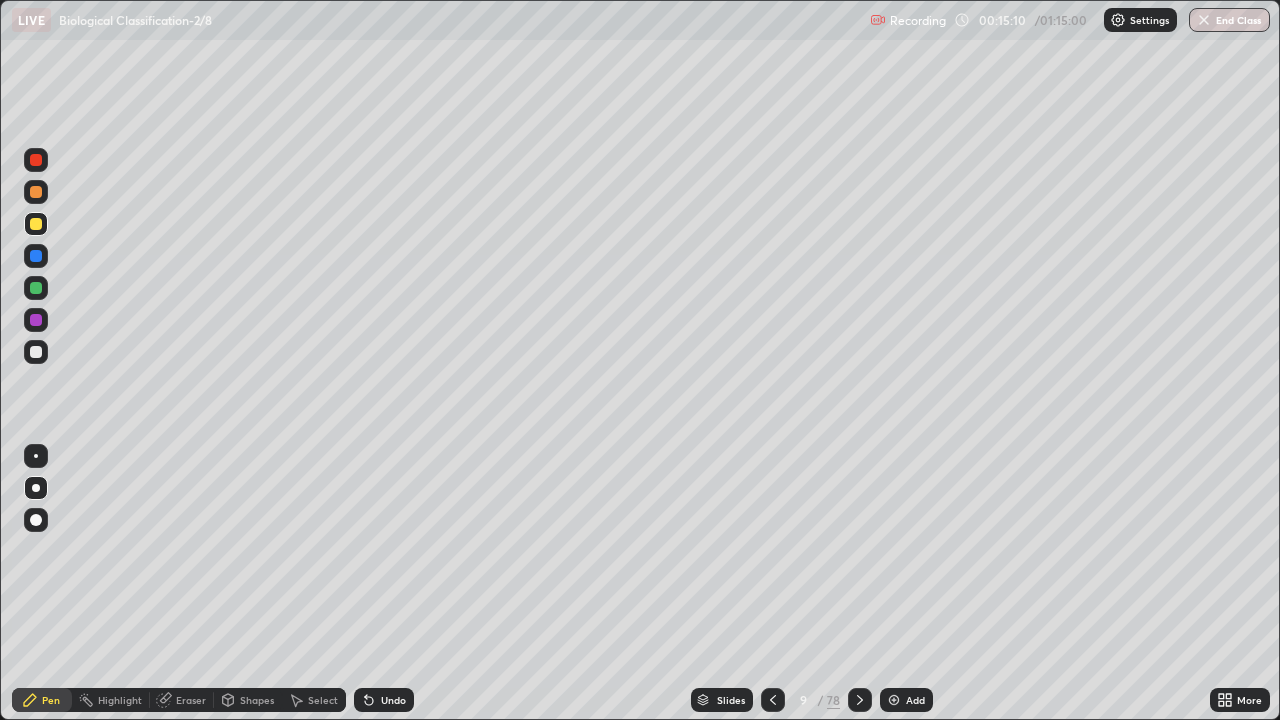 click 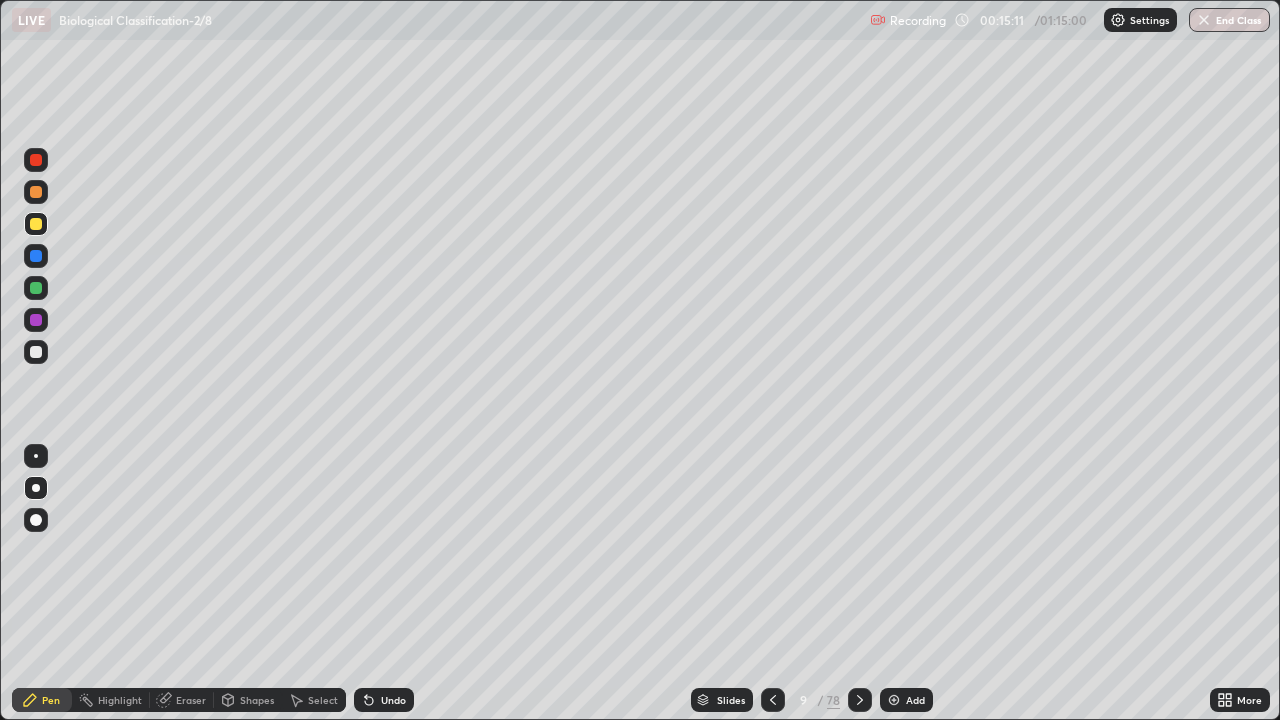 click on "Undo" at bounding box center (384, 700) 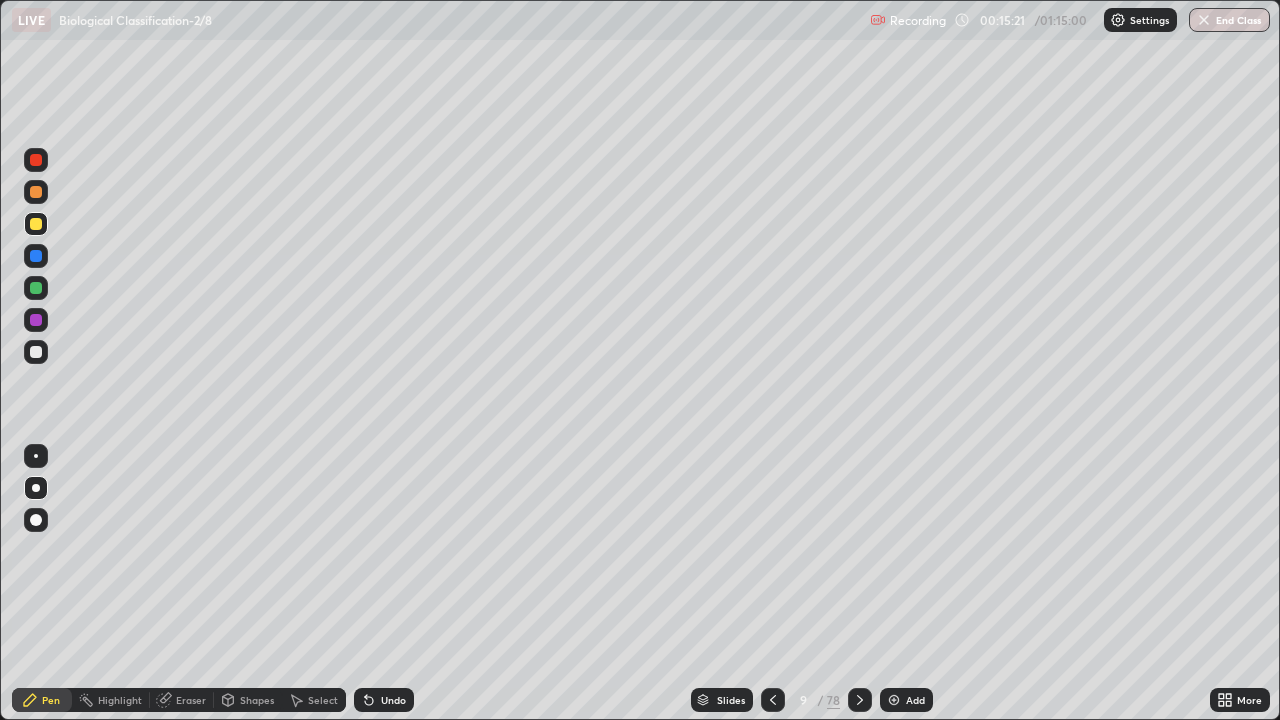 click at bounding box center (36, 352) 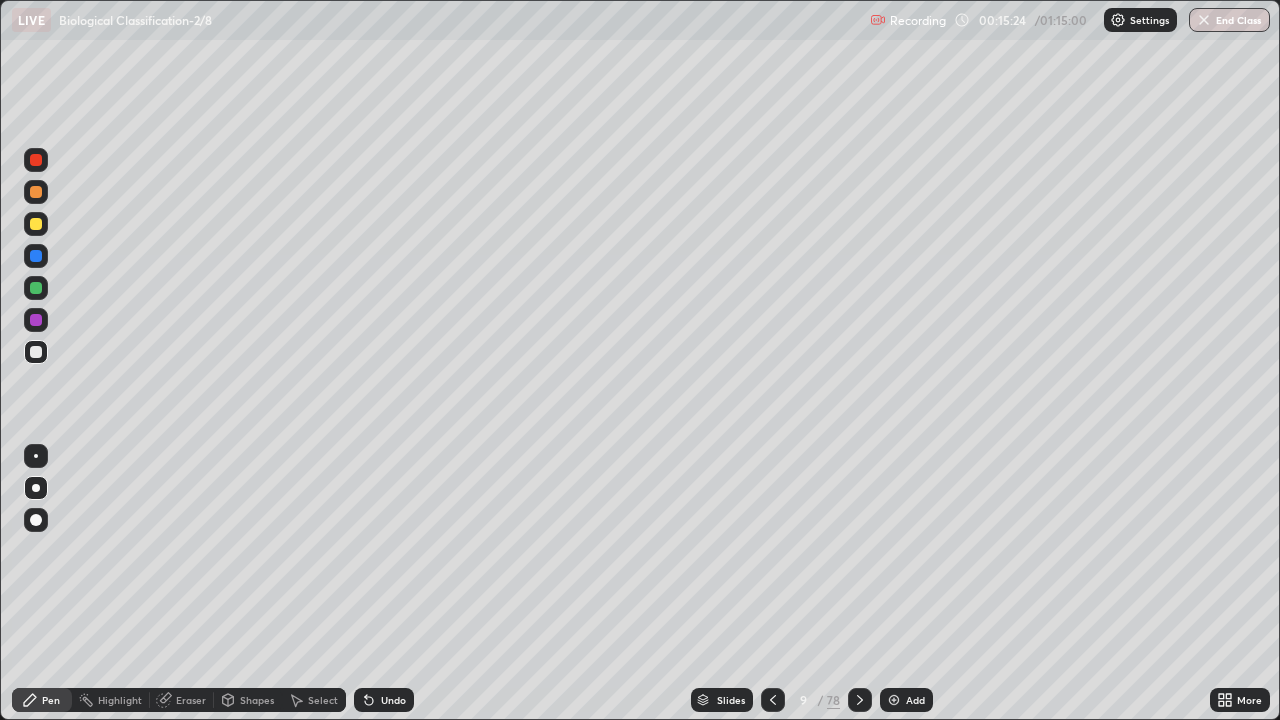 click on "Undo" at bounding box center [384, 700] 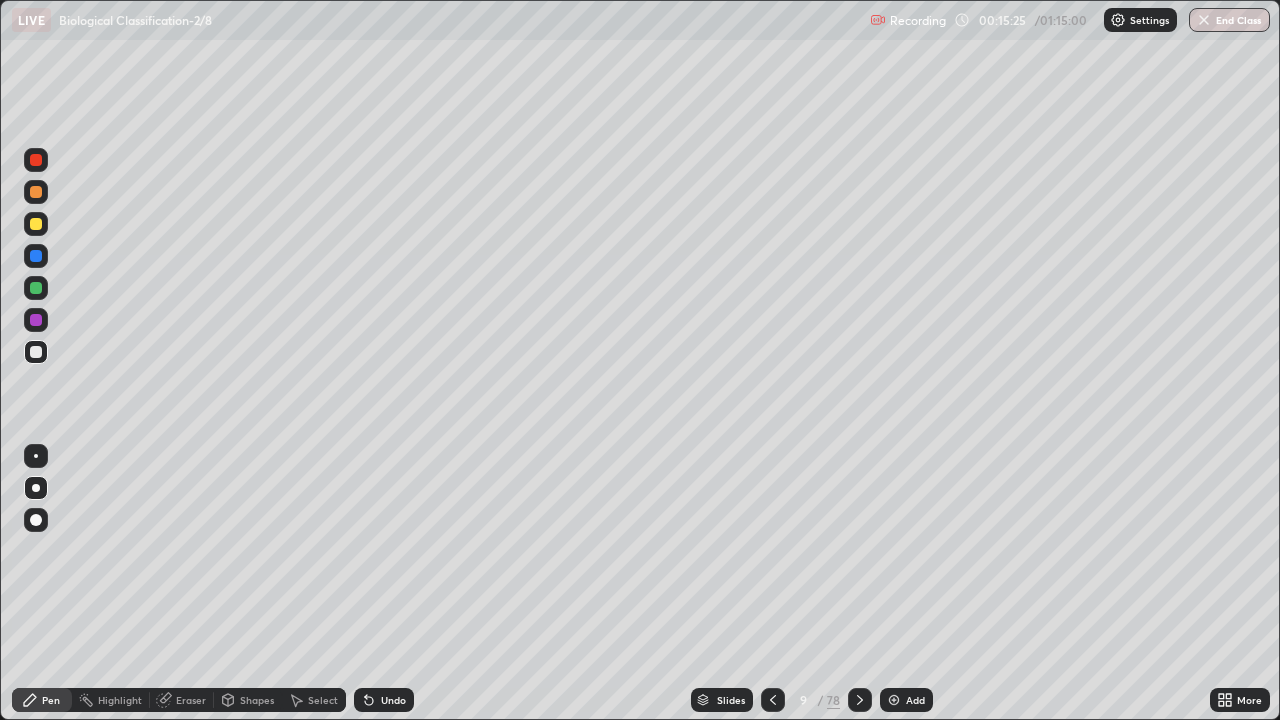 click on "Undo" at bounding box center [384, 700] 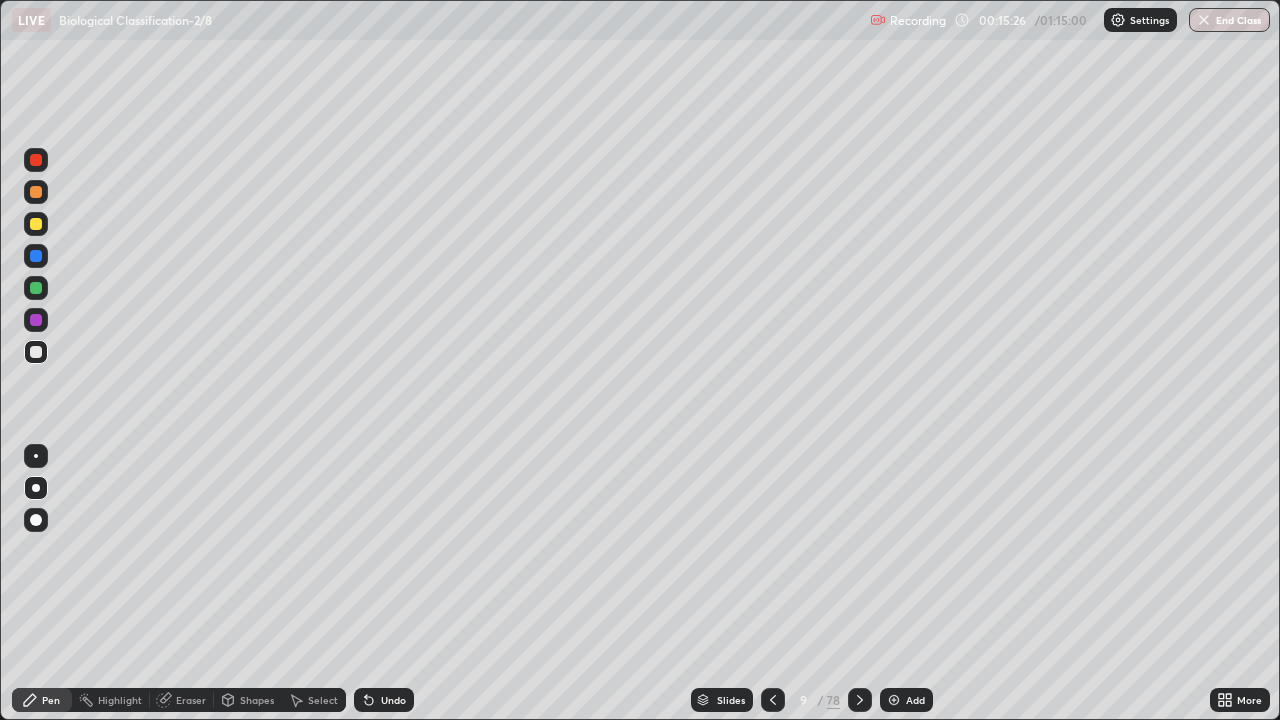click on "Eraser" at bounding box center (191, 700) 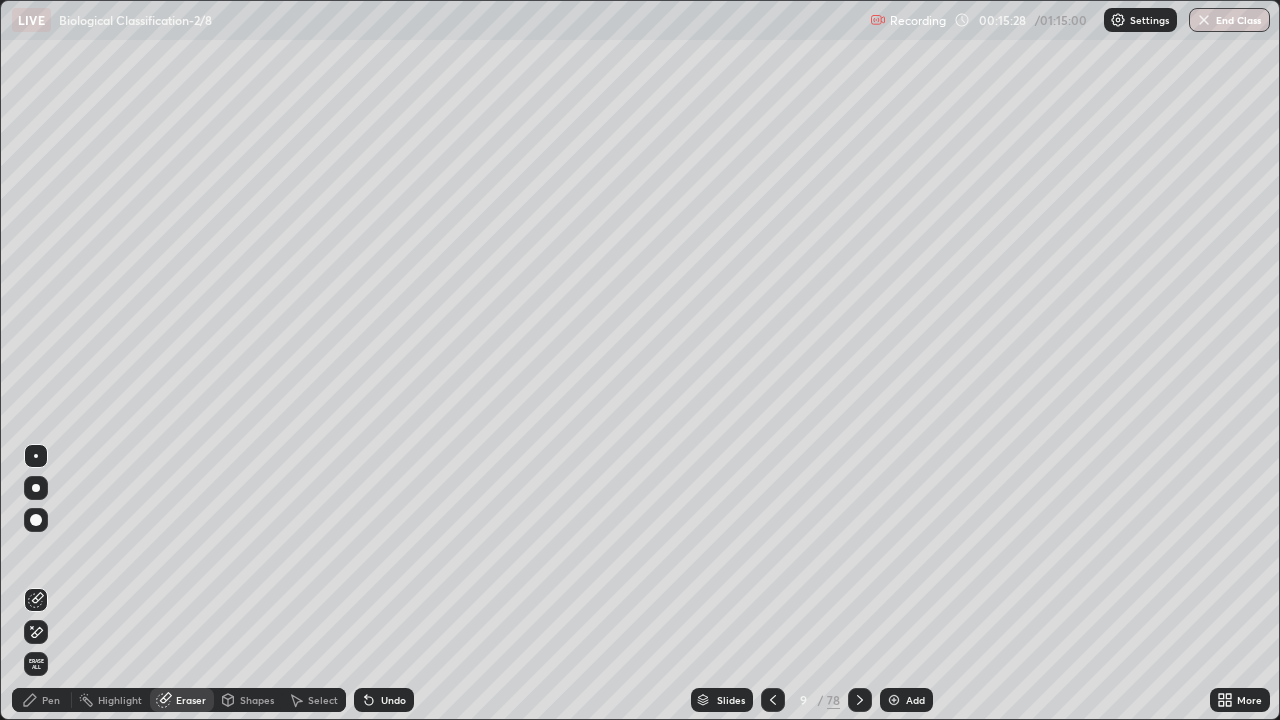 click 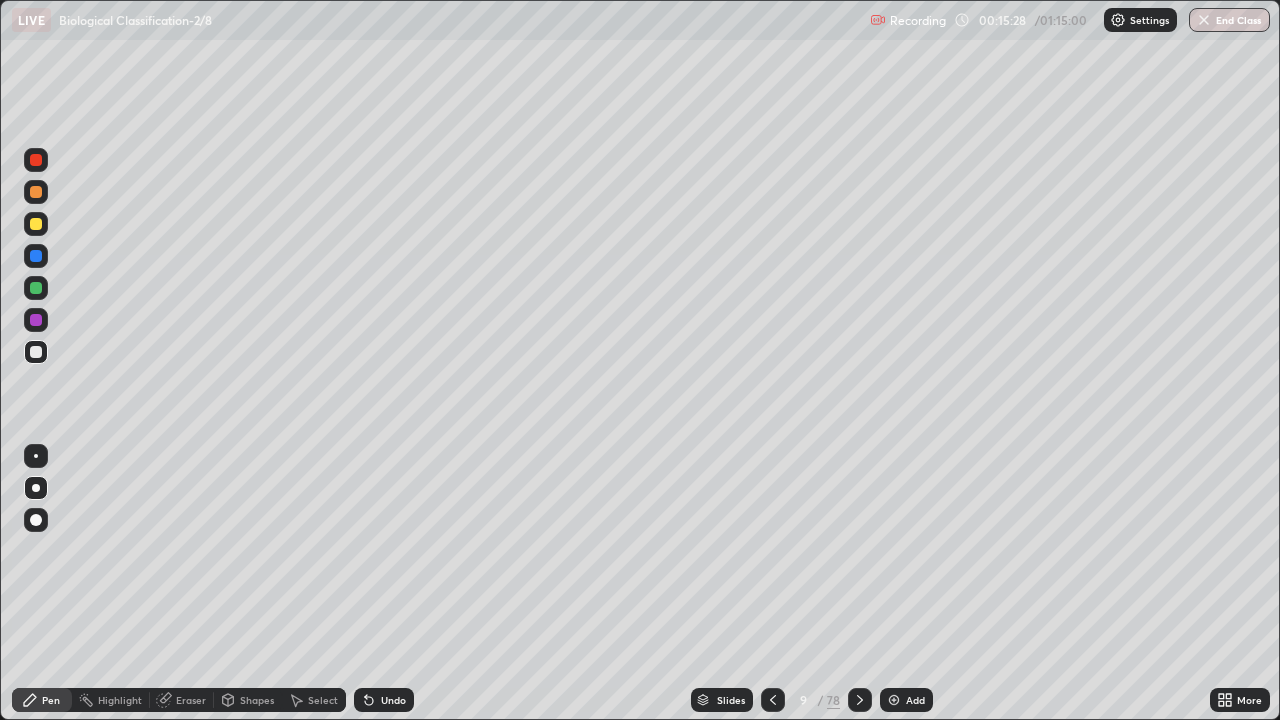 click 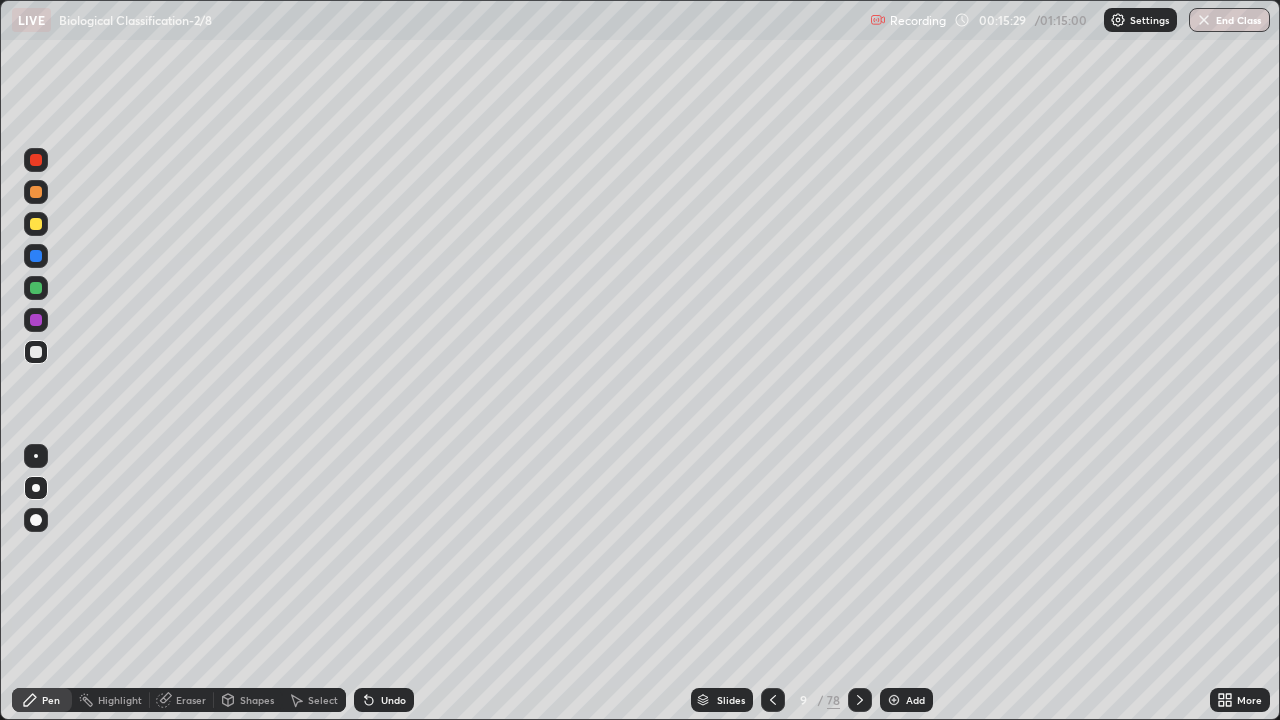 click at bounding box center (36, 224) 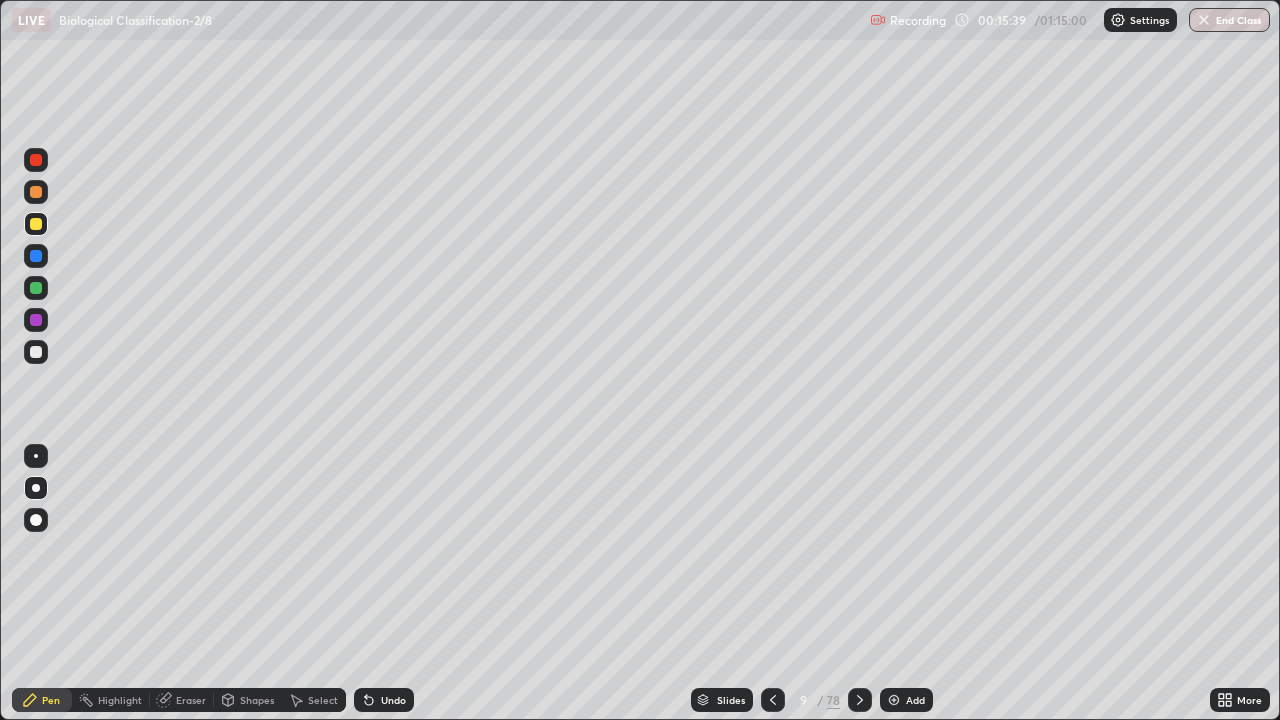 click at bounding box center (36, 352) 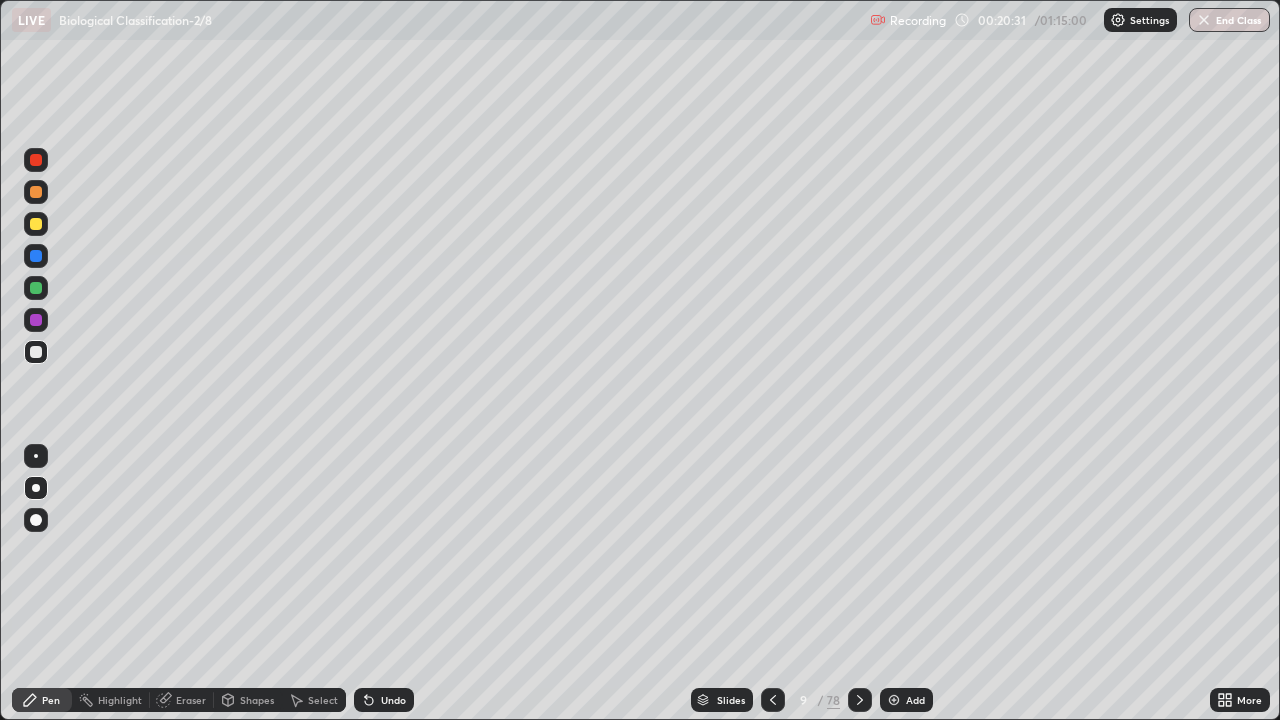 click on "Slides" at bounding box center [722, 700] 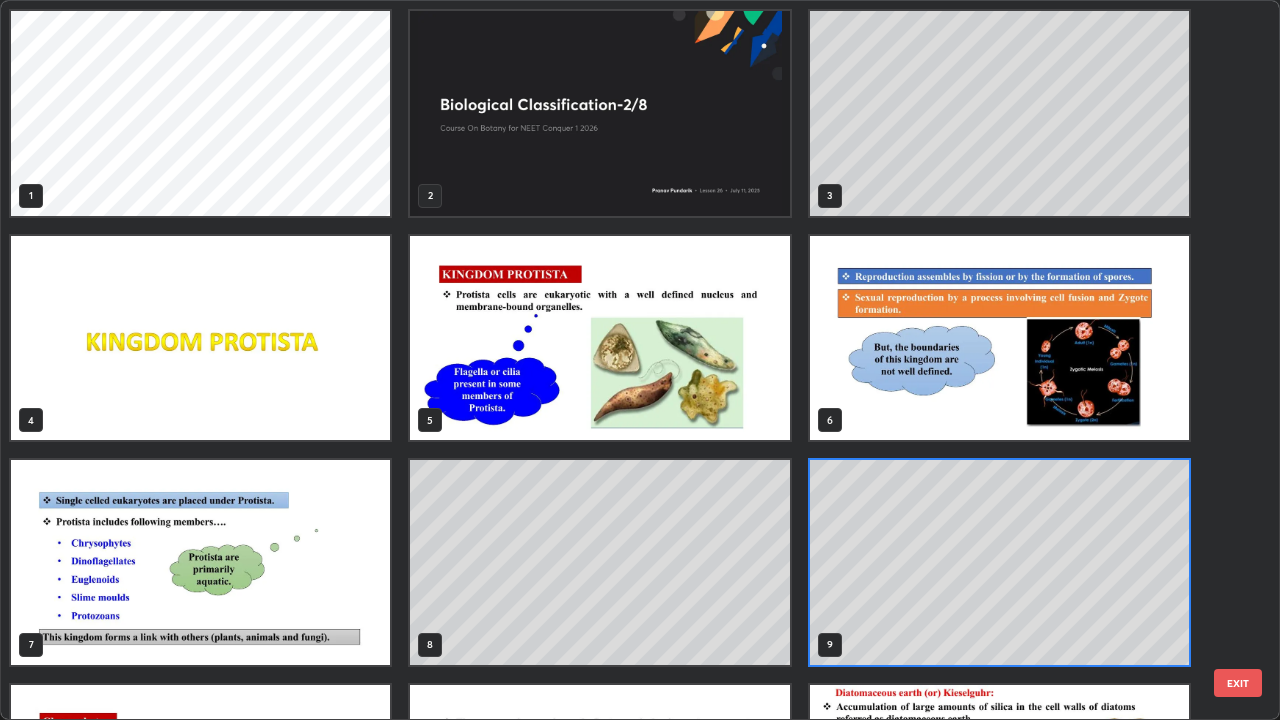 scroll, scrollTop: 7, scrollLeft: 11, axis: both 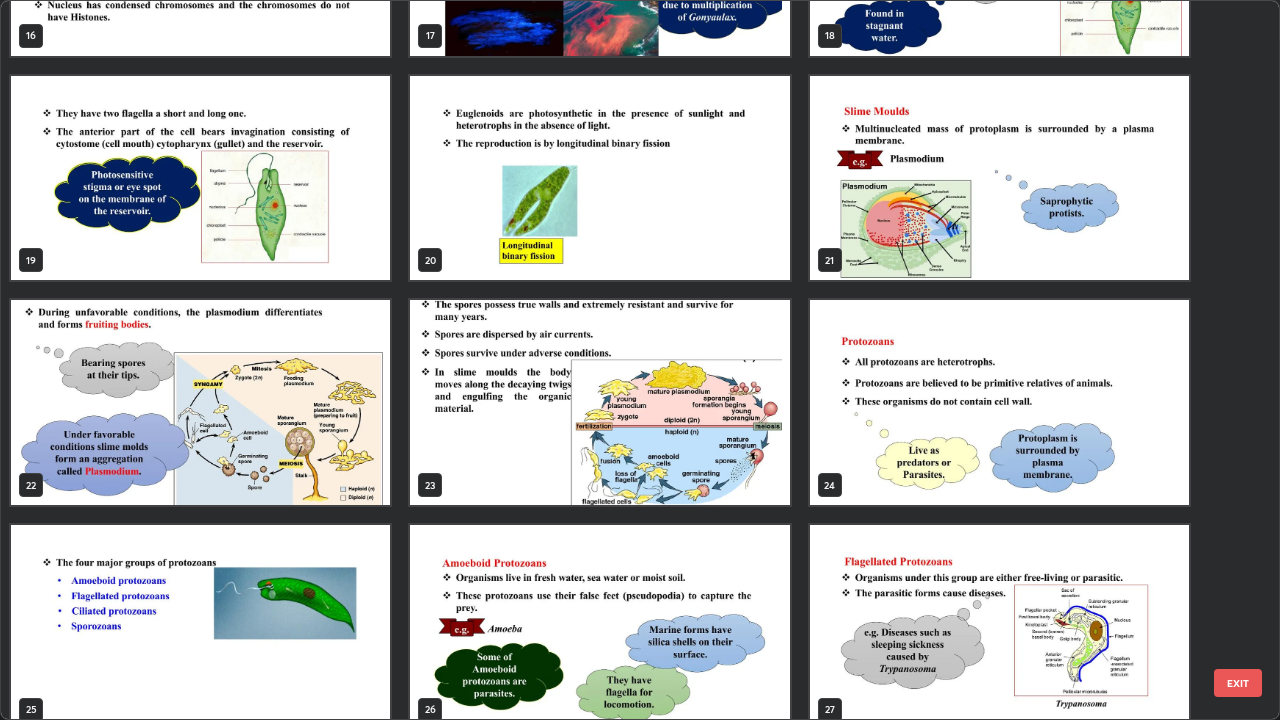 click at bounding box center (599, 402) 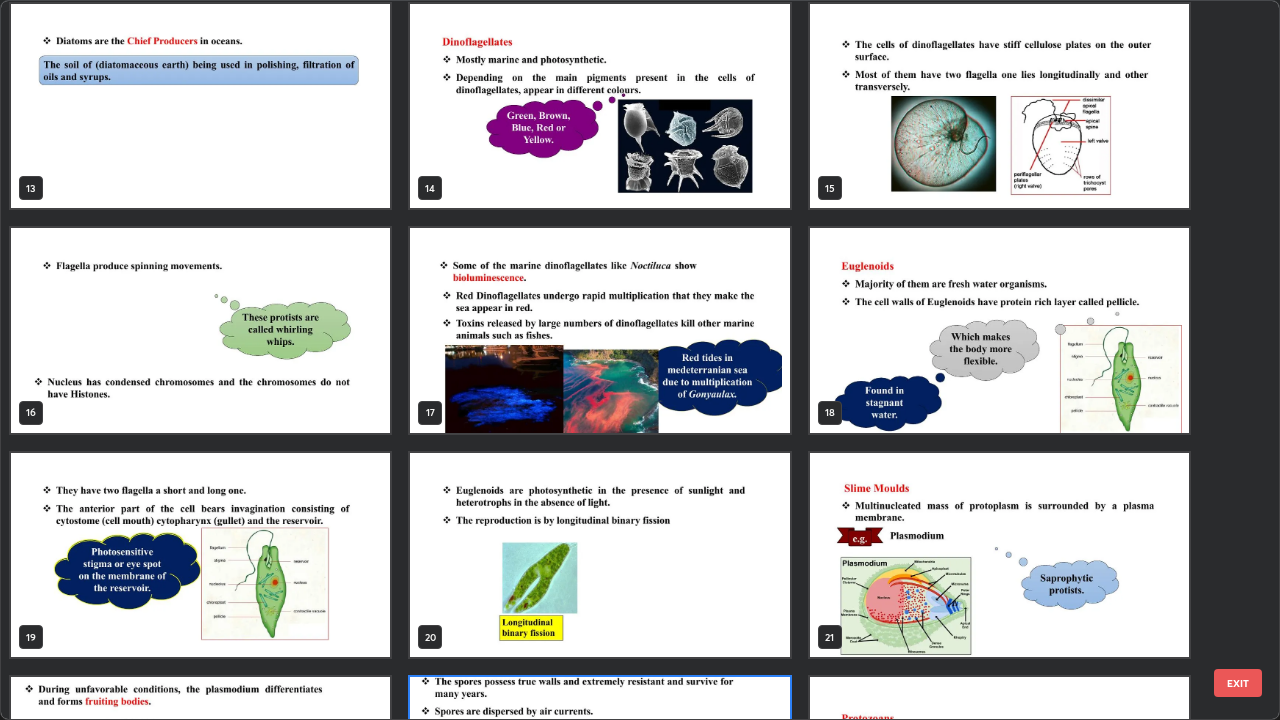 scroll, scrollTop: 904, scrollLeft: 0, axis: vertical 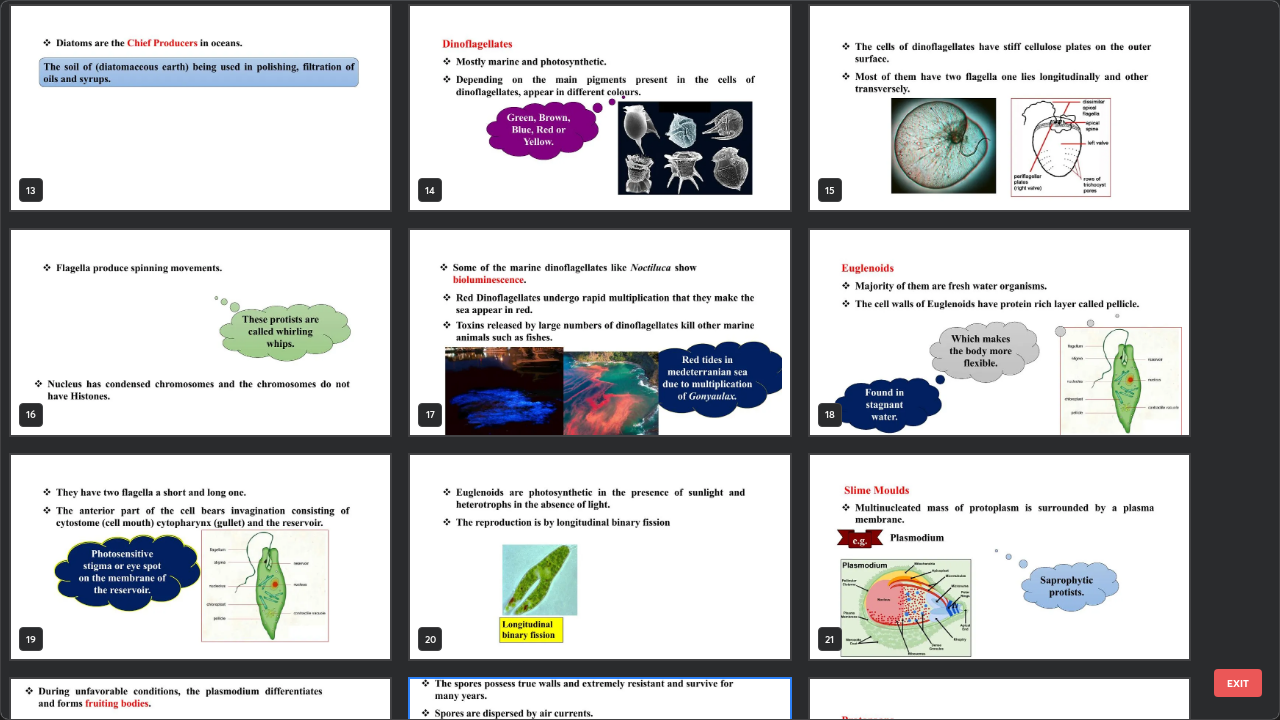 click at bounding box center [599, 332] 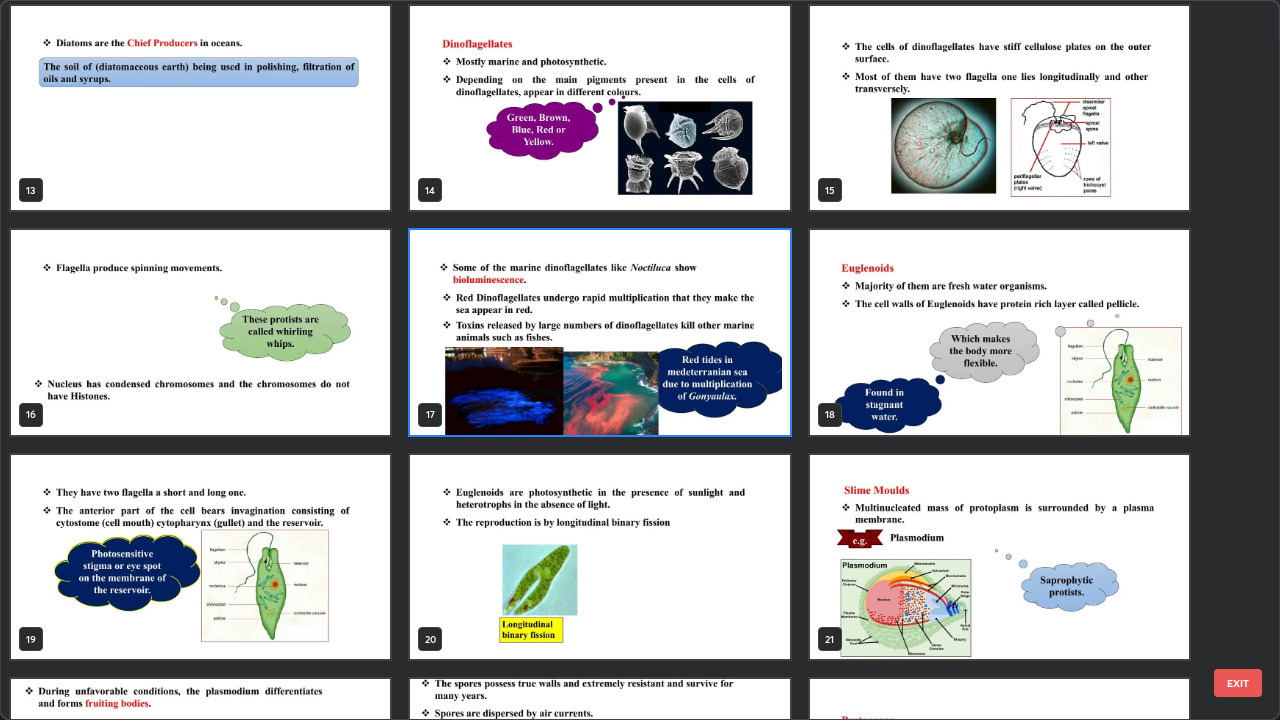 click at bounding box center (599, 332) 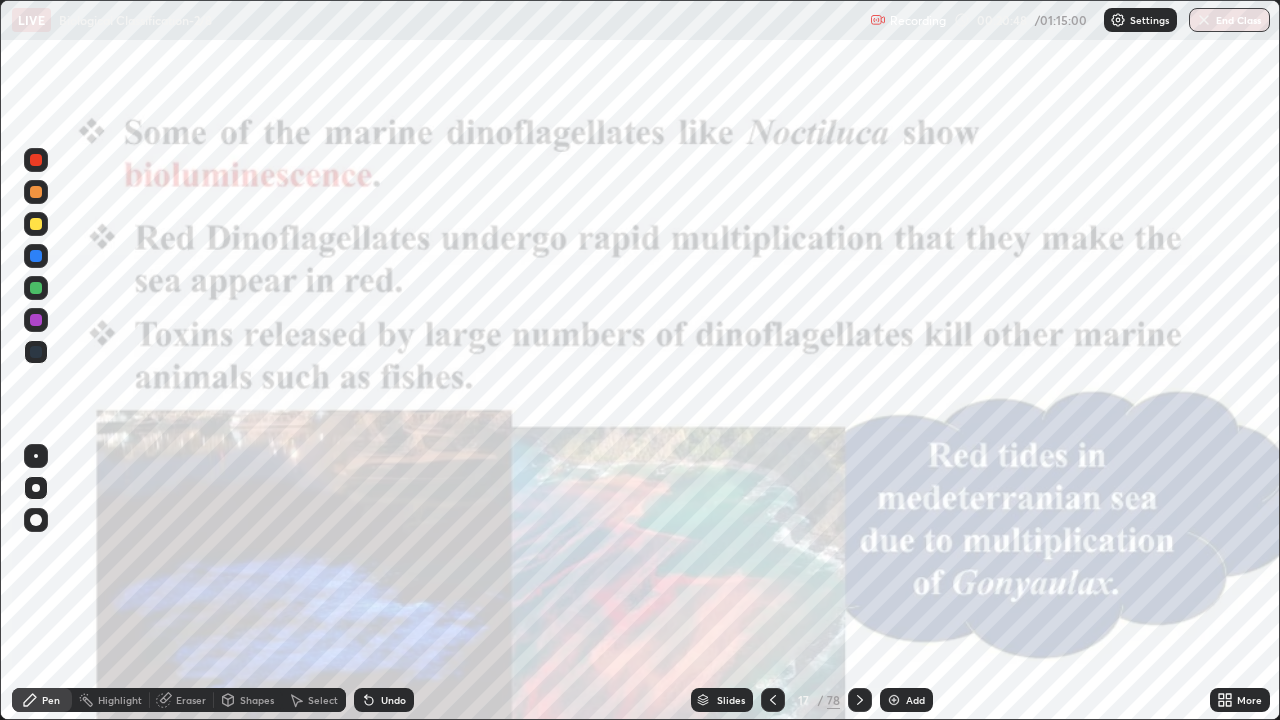 click at bounding box center (599, 332) 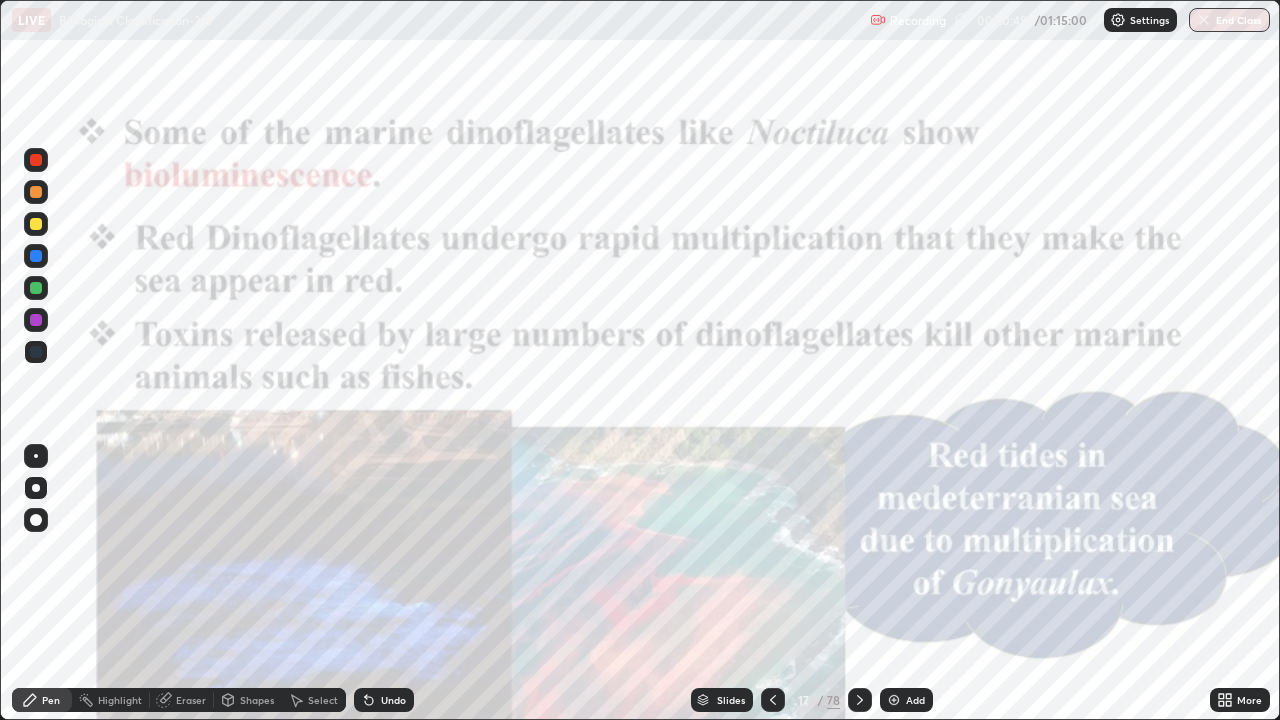click on "Add" at bounding box center (915, 700) 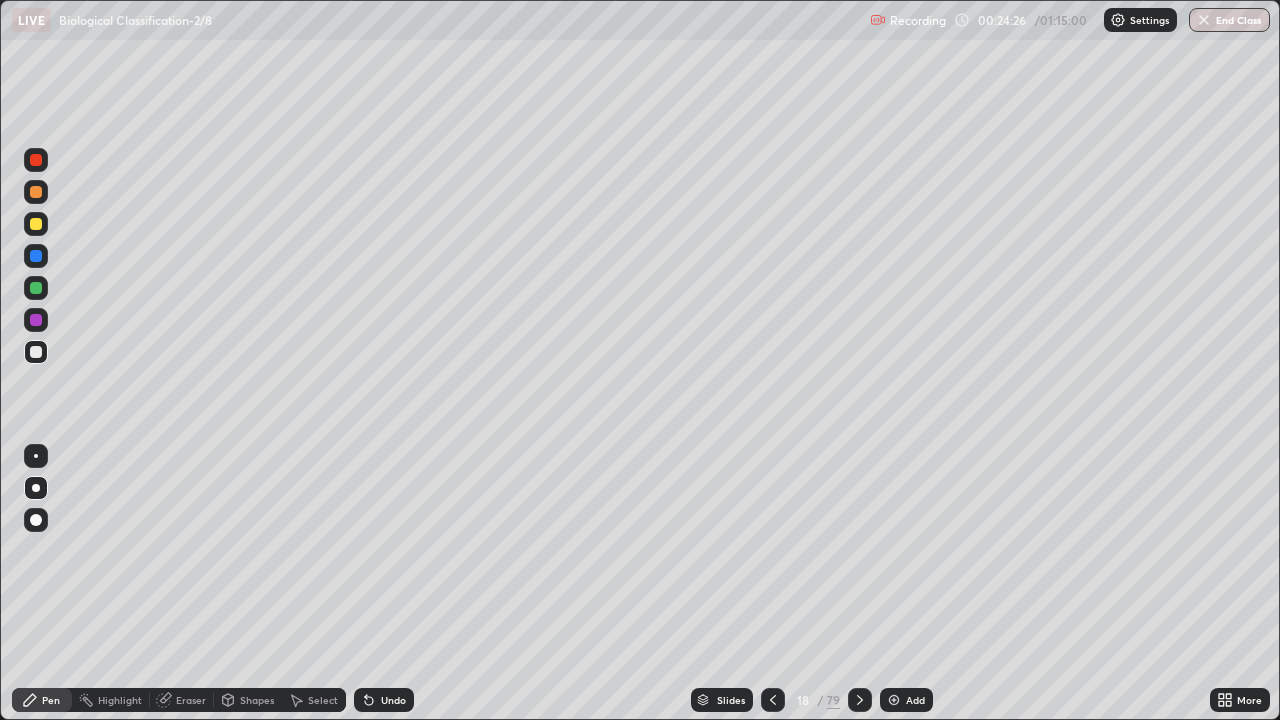 click on "Slides" at bounding box center (731, 700) 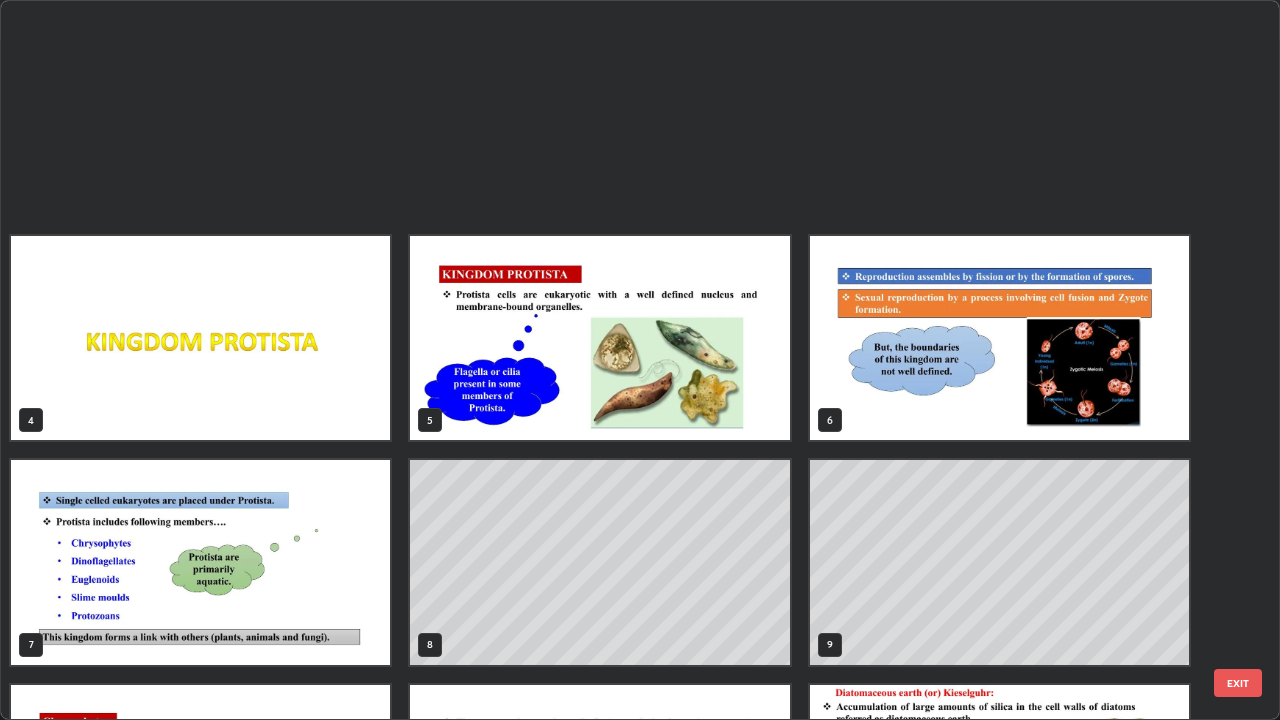 scroll, scrollTop: 629, scrollLeft: 0, axis: vertical 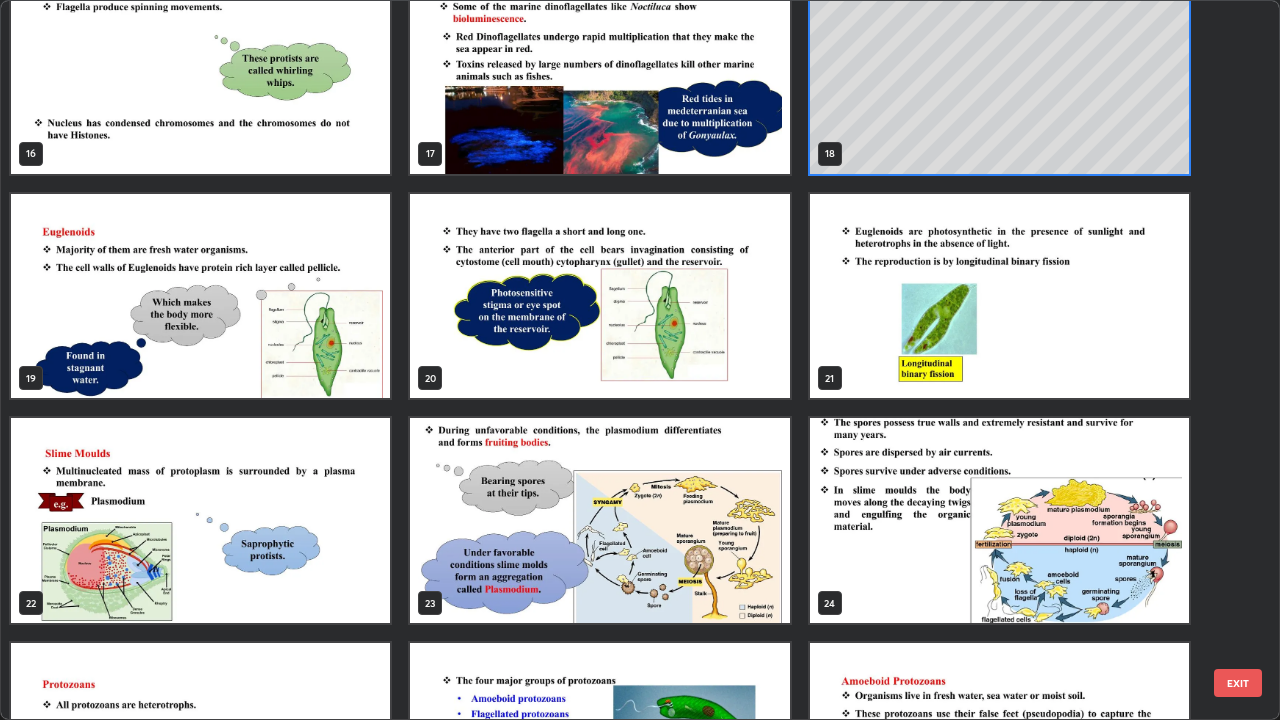 click at bounding box center [999, 296] 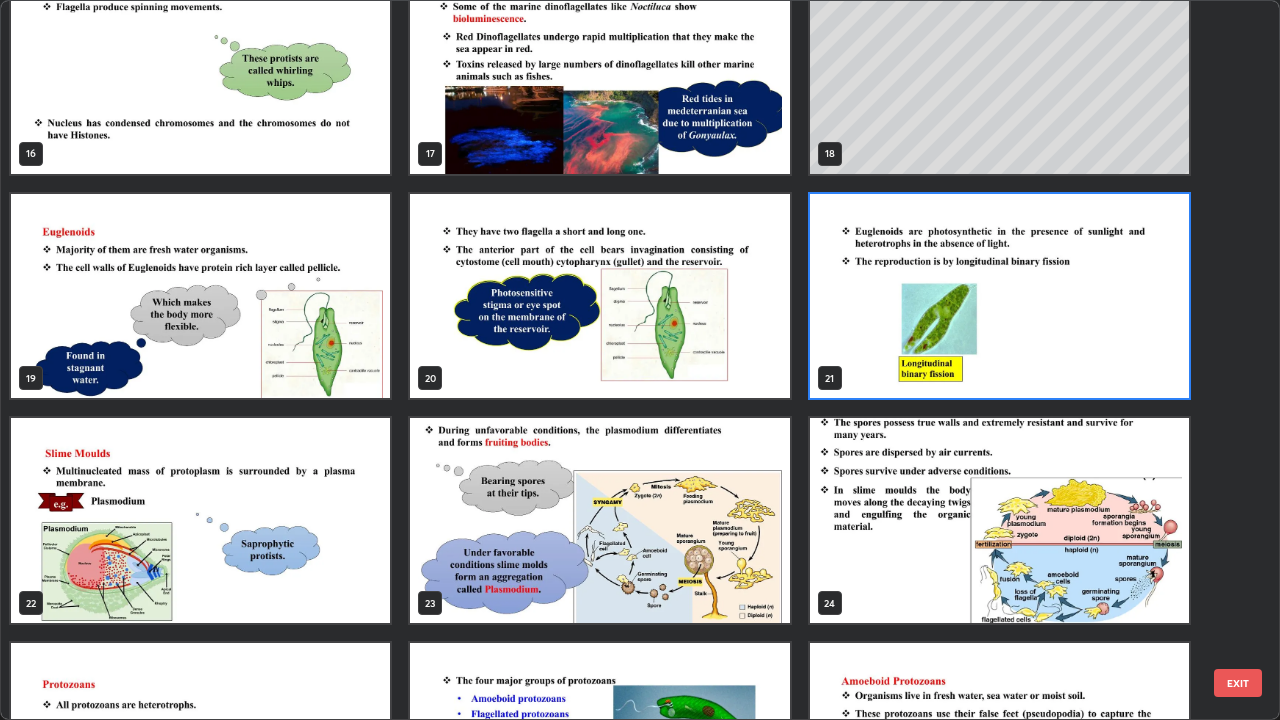 click at bounding box center [999, 296] 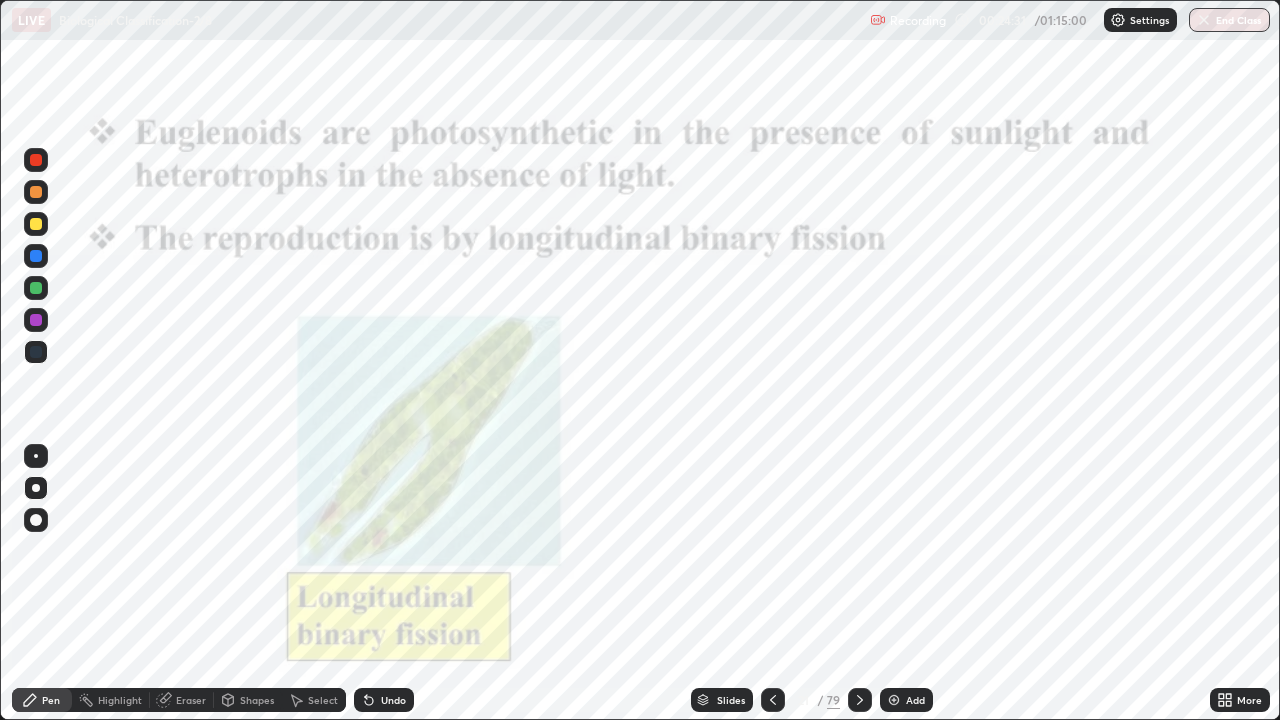 click at bounding box center (999, 296) 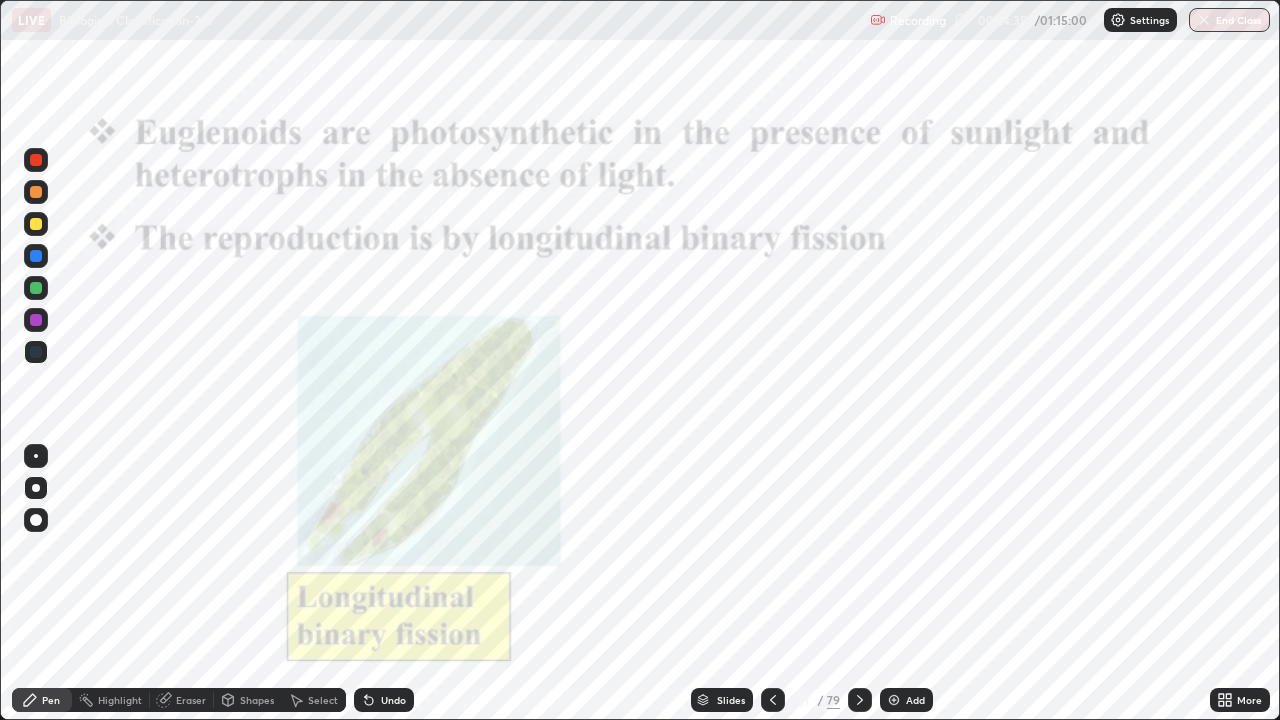 click at bounding box center [36, 160] 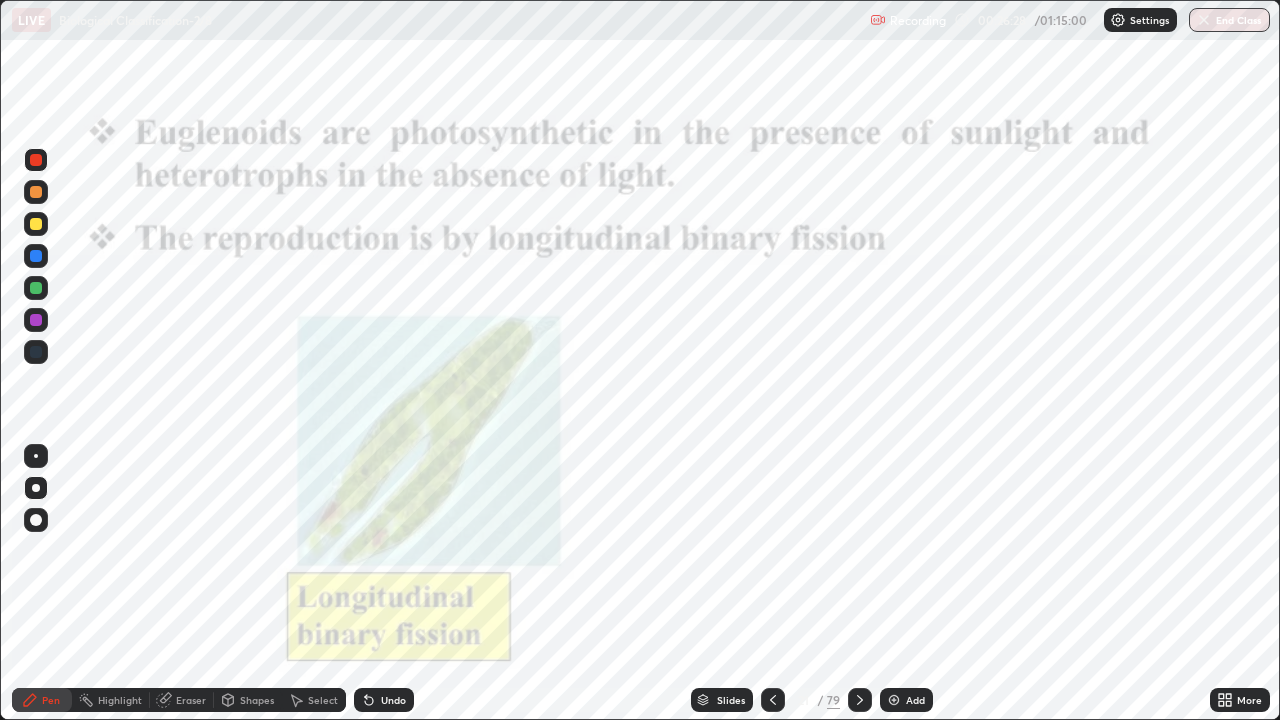 click on "Slides" at bounding box center (722, 700) 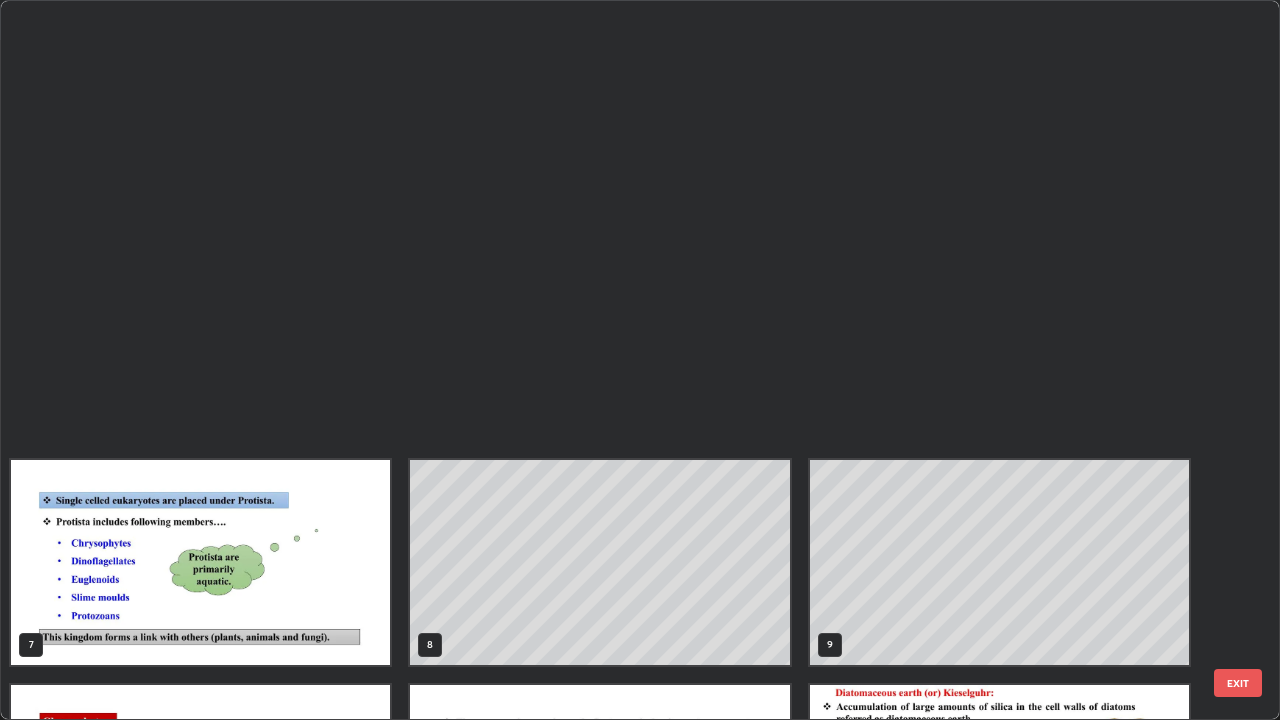 scroll, scrollTop: 854, scrollLeft: 0, axis: vertical 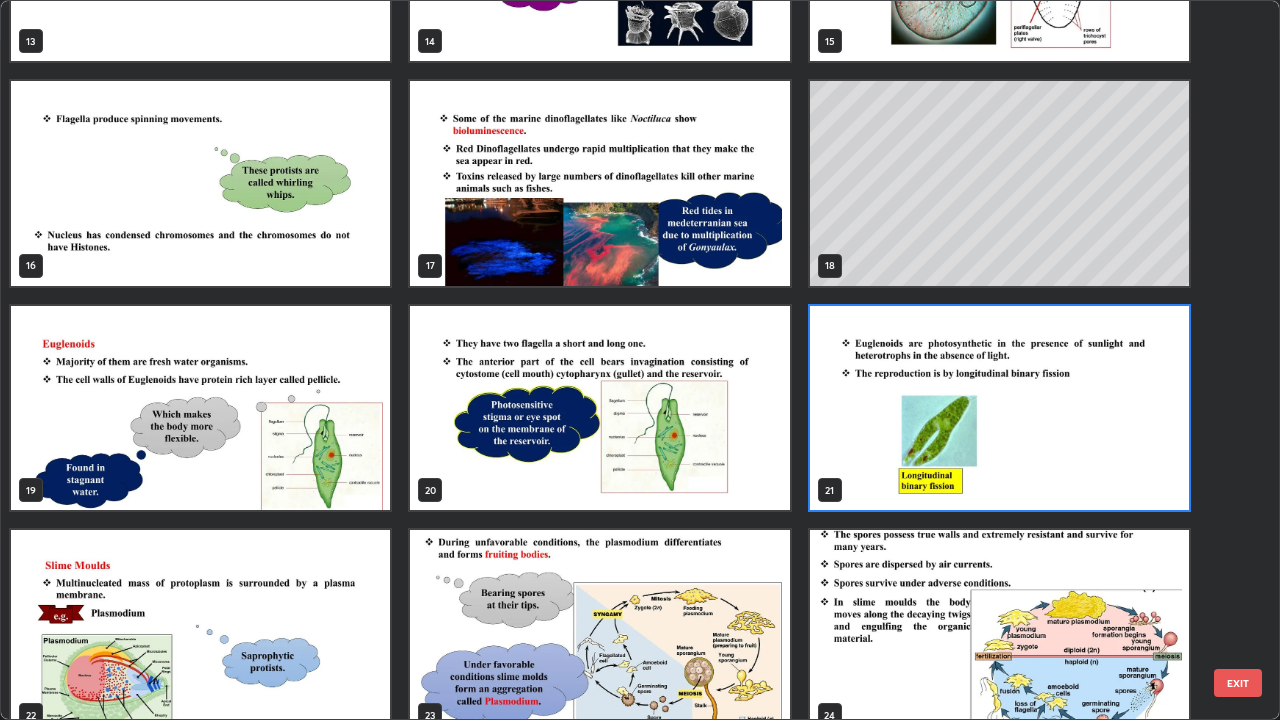 click at bounding box center (200, 408) 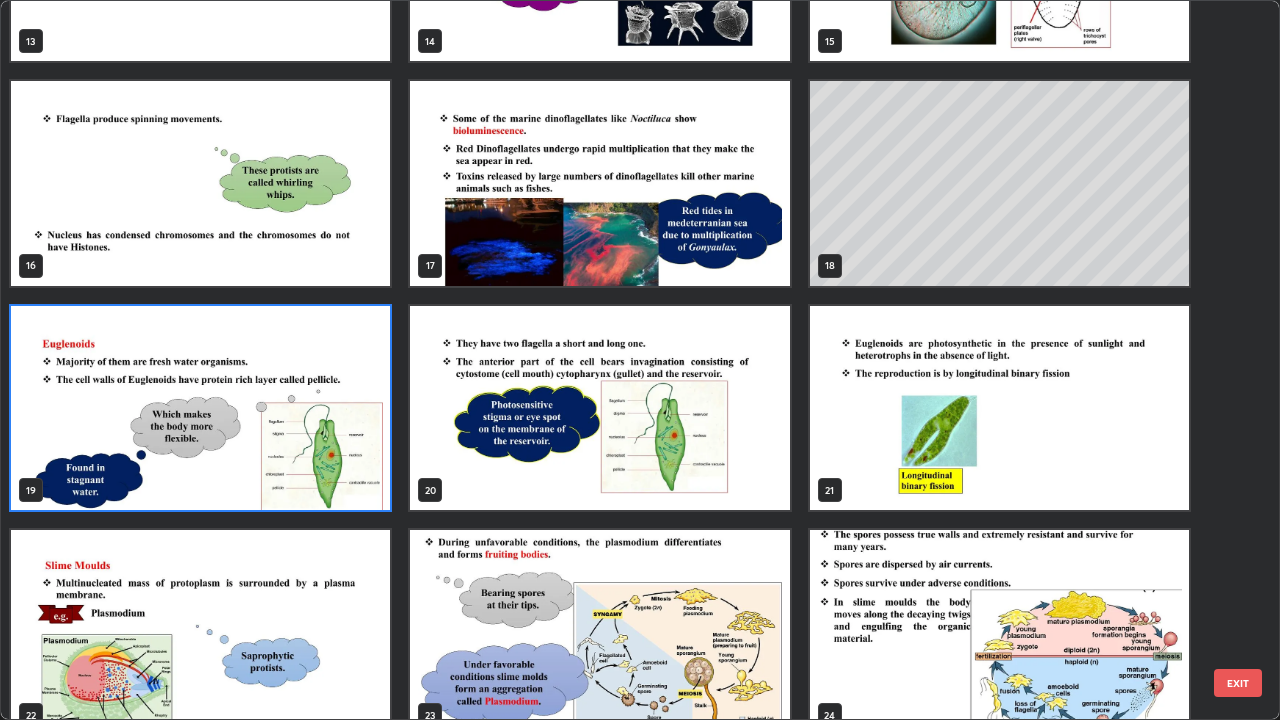 click at bounding box center [200, 408] 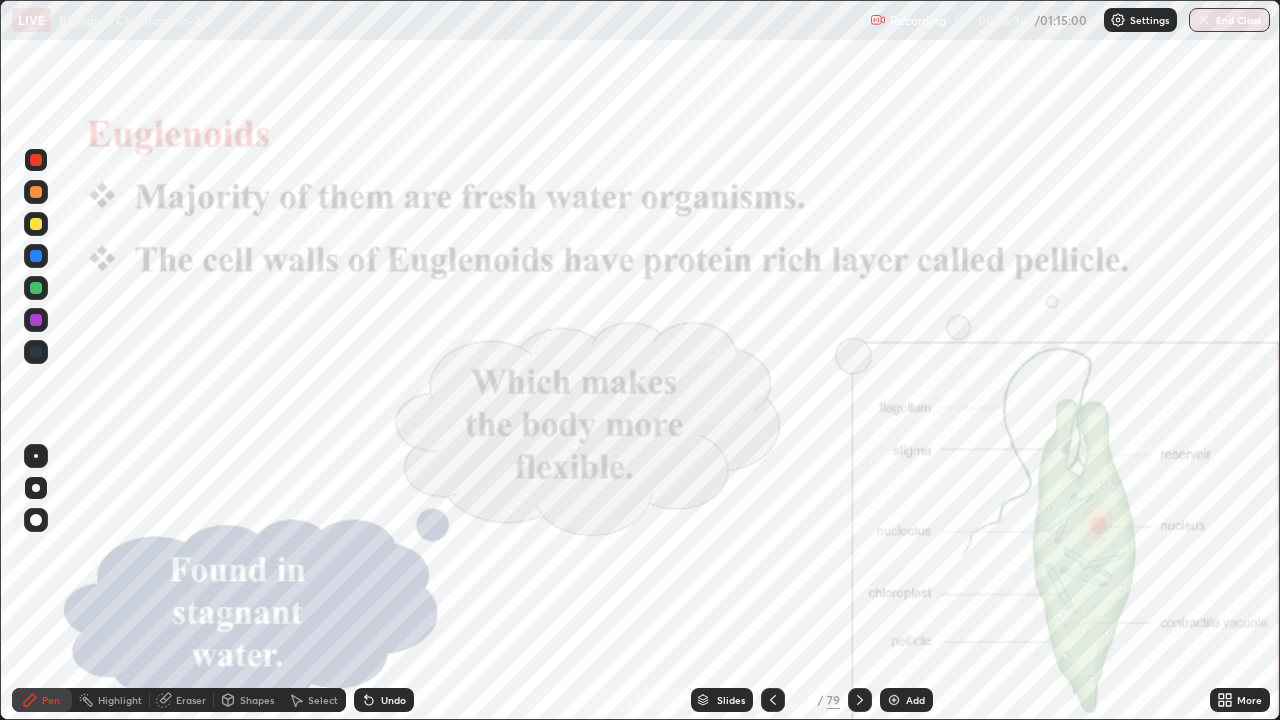 click at bounding box center (200, 408) 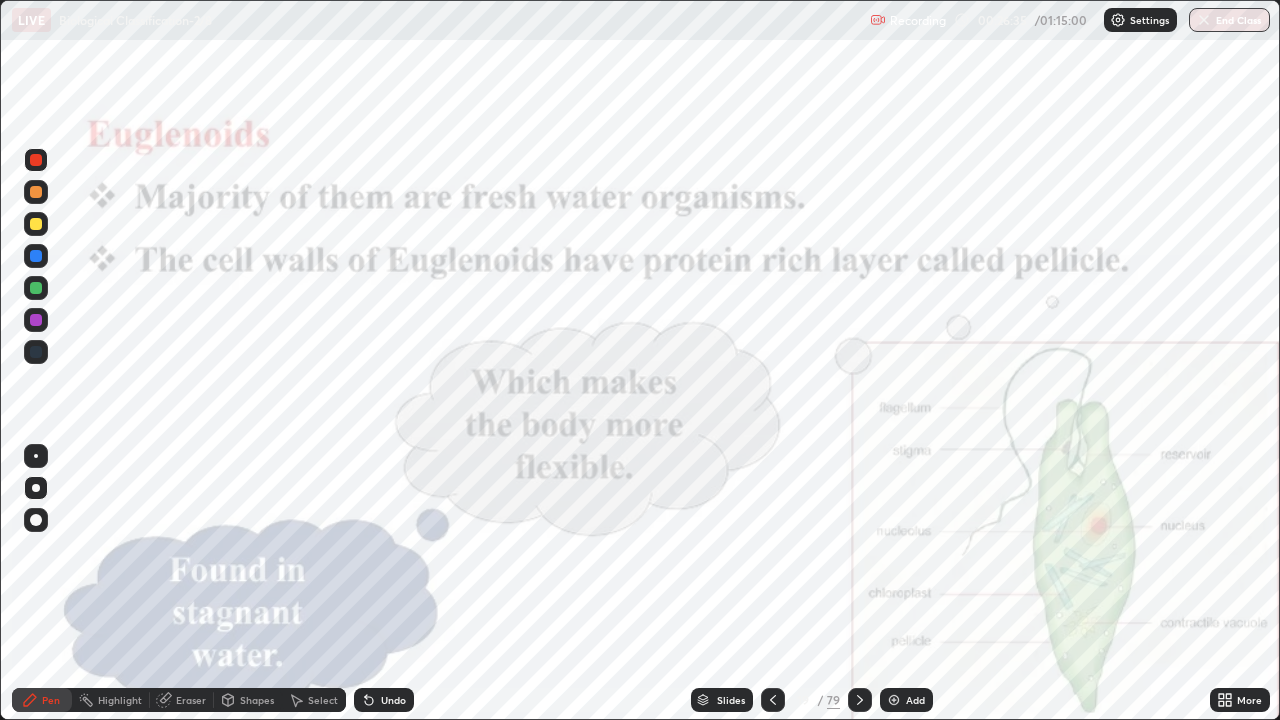click 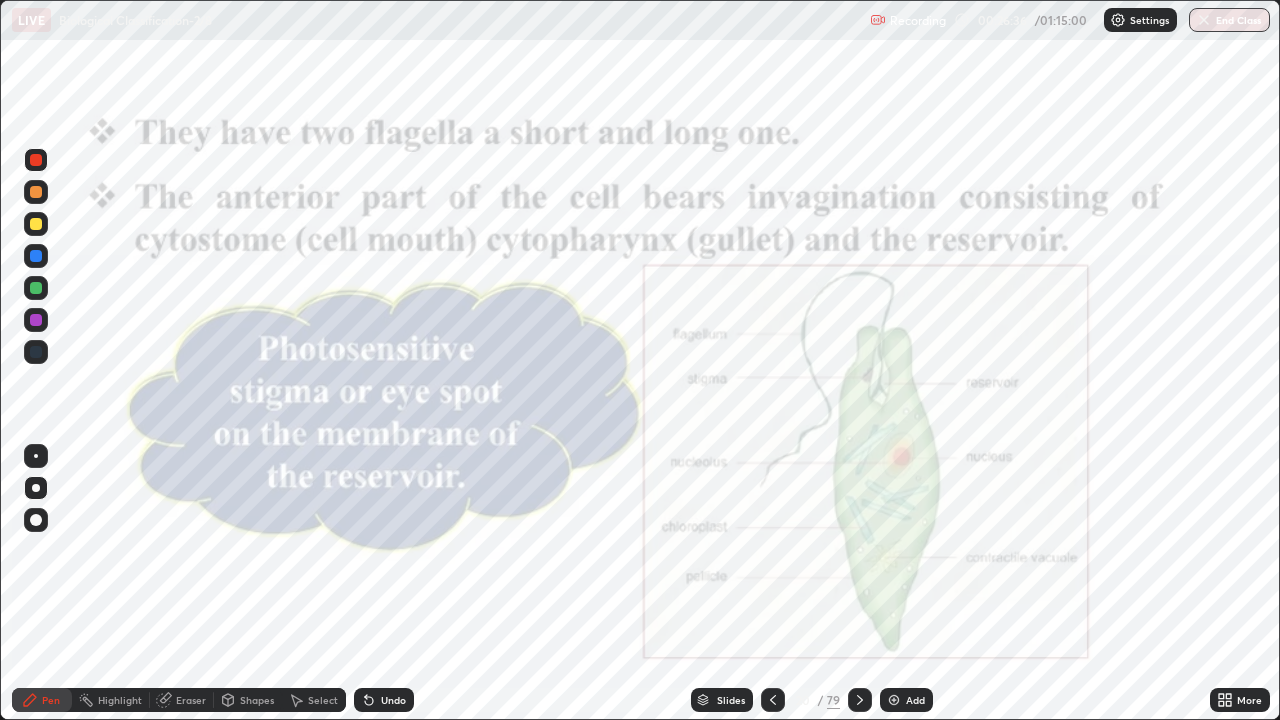 click on "More" at bounding box center (1249, 700) 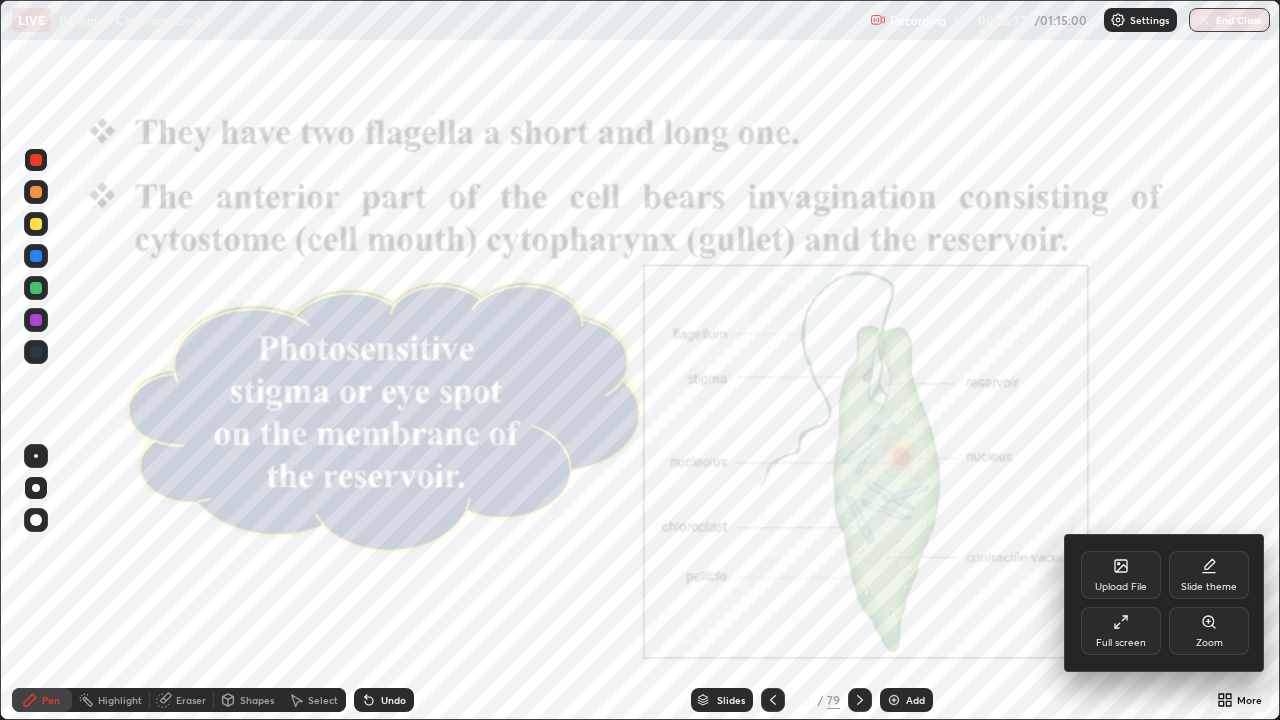 click on "Zoom" at bounding box center (1209, 643) 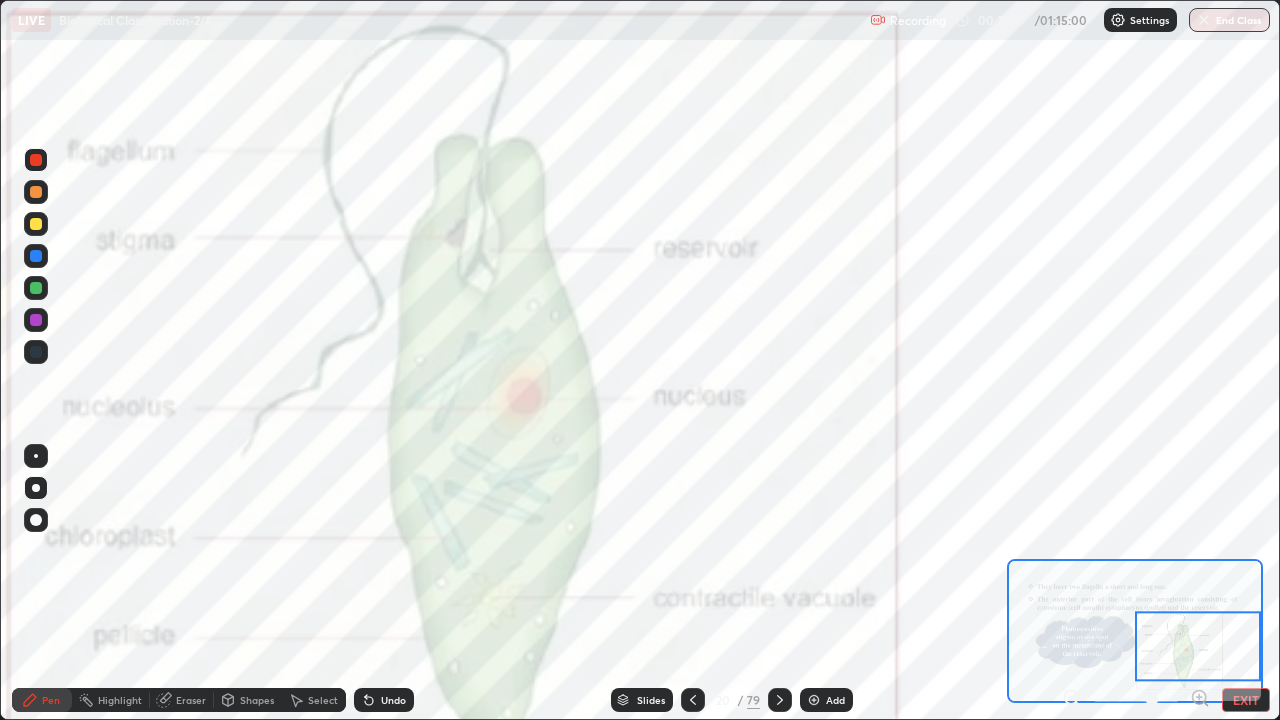 click on "Slides" at bounding box center [642, 700] 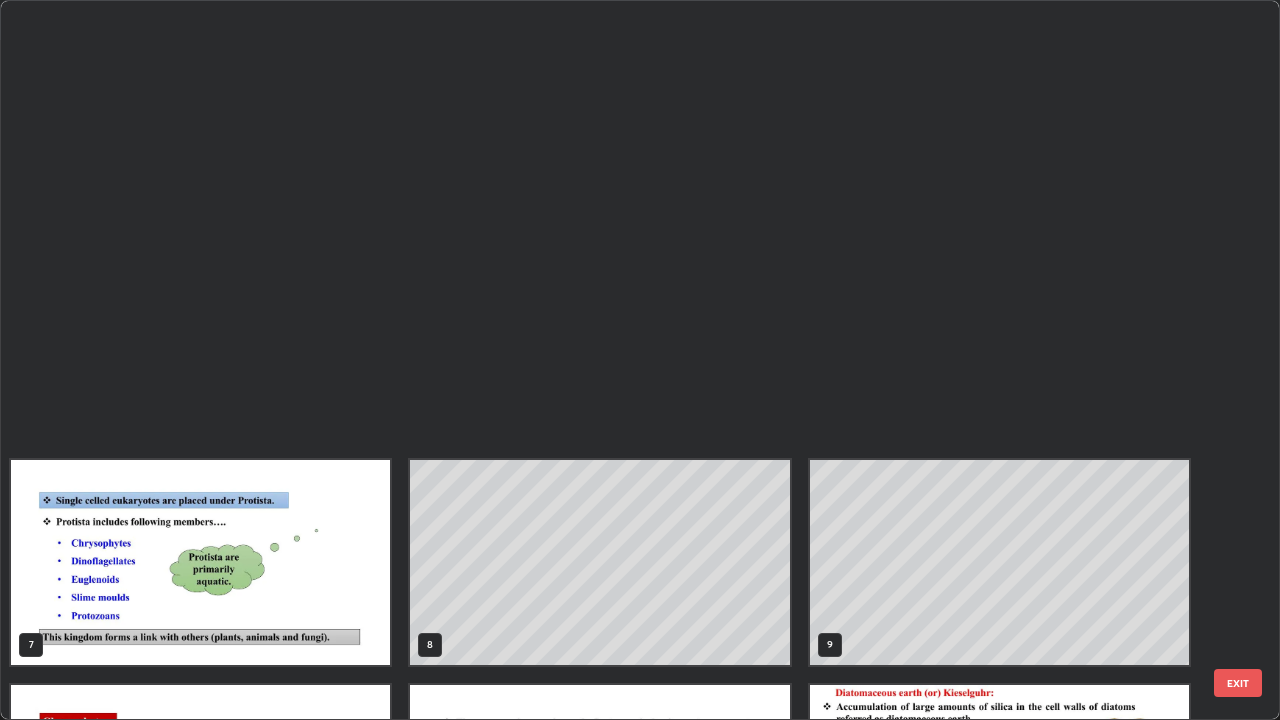 scroll, scrollTop: 854, scrollLeft: 0, axis: vertical 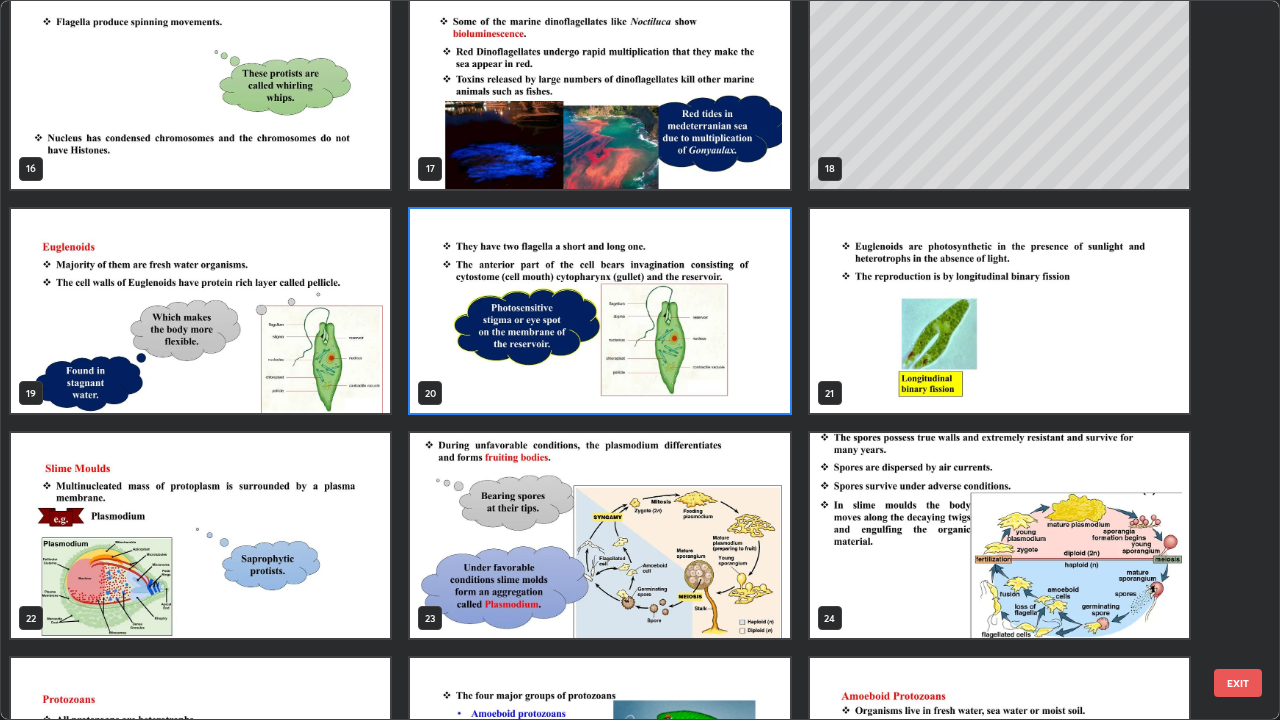 click at bounding box center [599, 311] 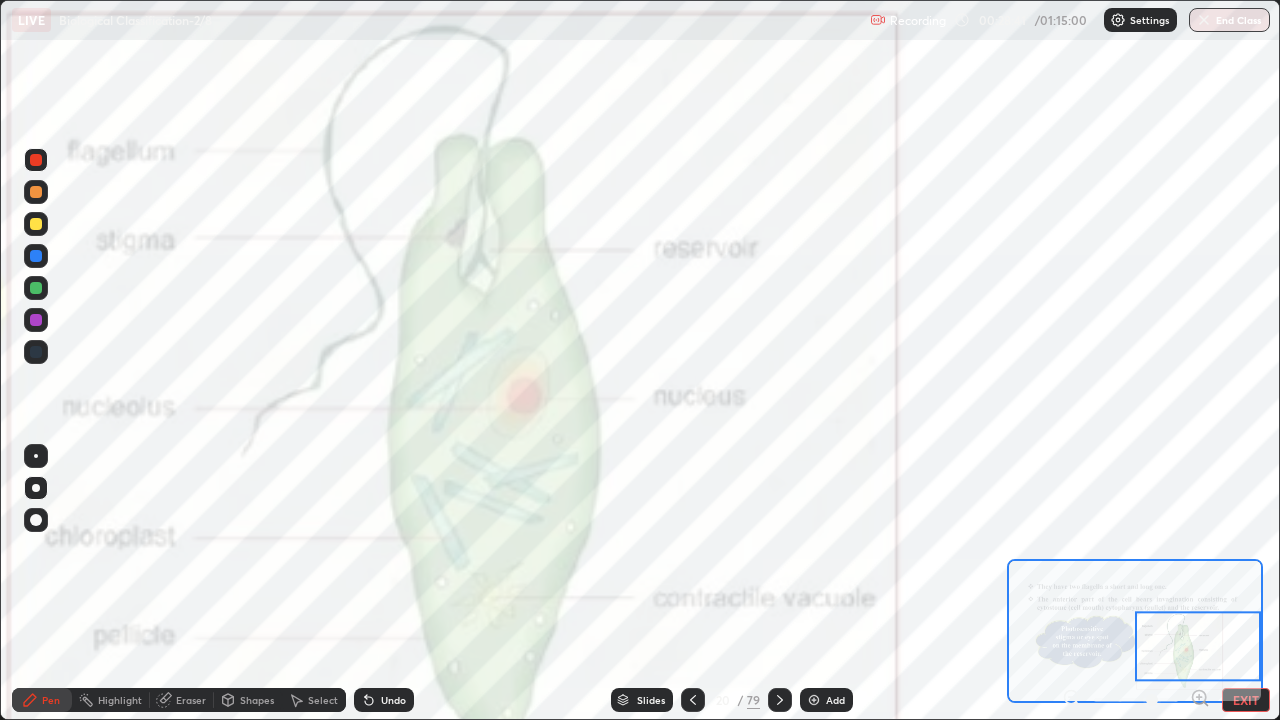 click at bounding box center [599, 311] 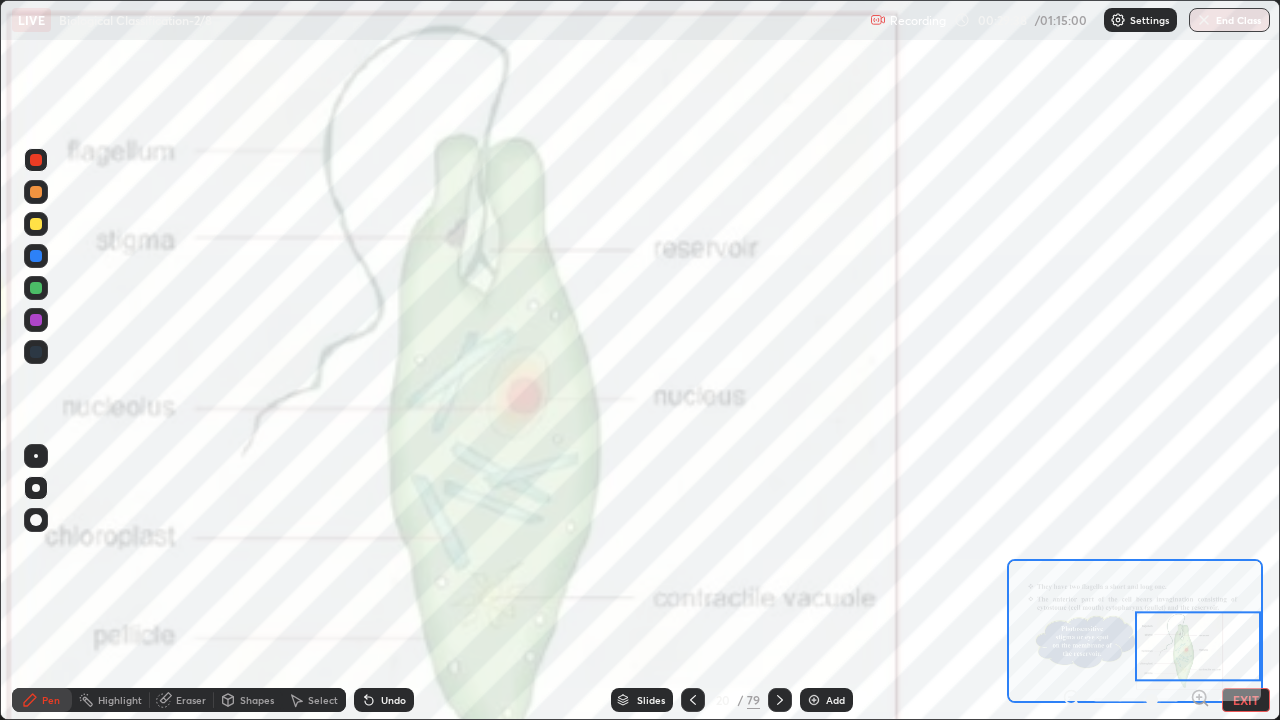 click on "Slides" at bounding box center [651, 700] 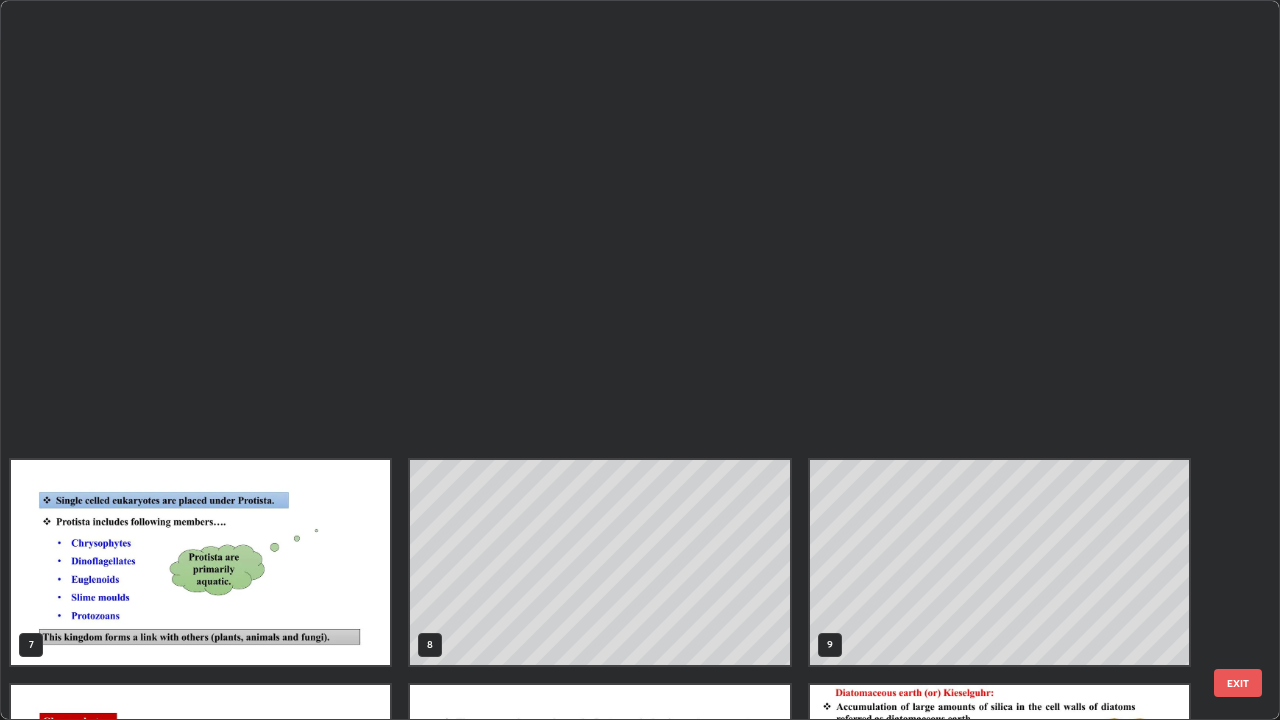 scroll, scrollTop: 854, scrollLeft: 0, axis: vertical 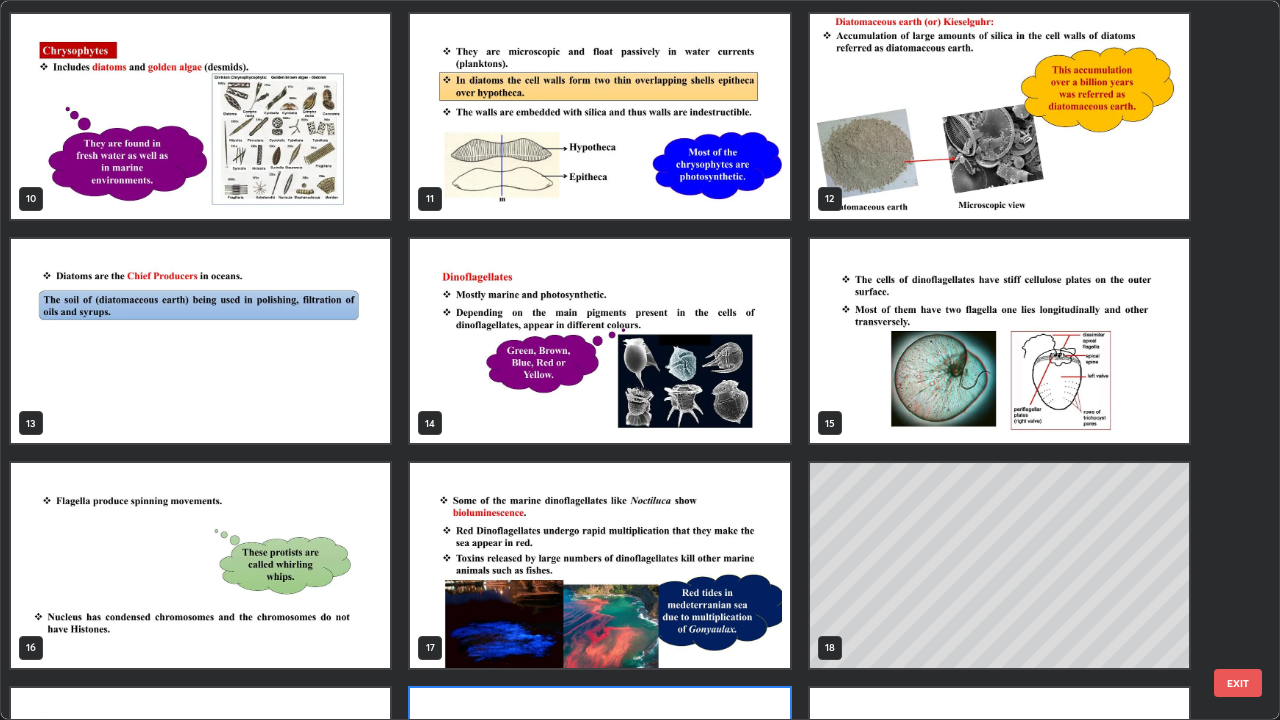 click at bounding box center [200, 341] 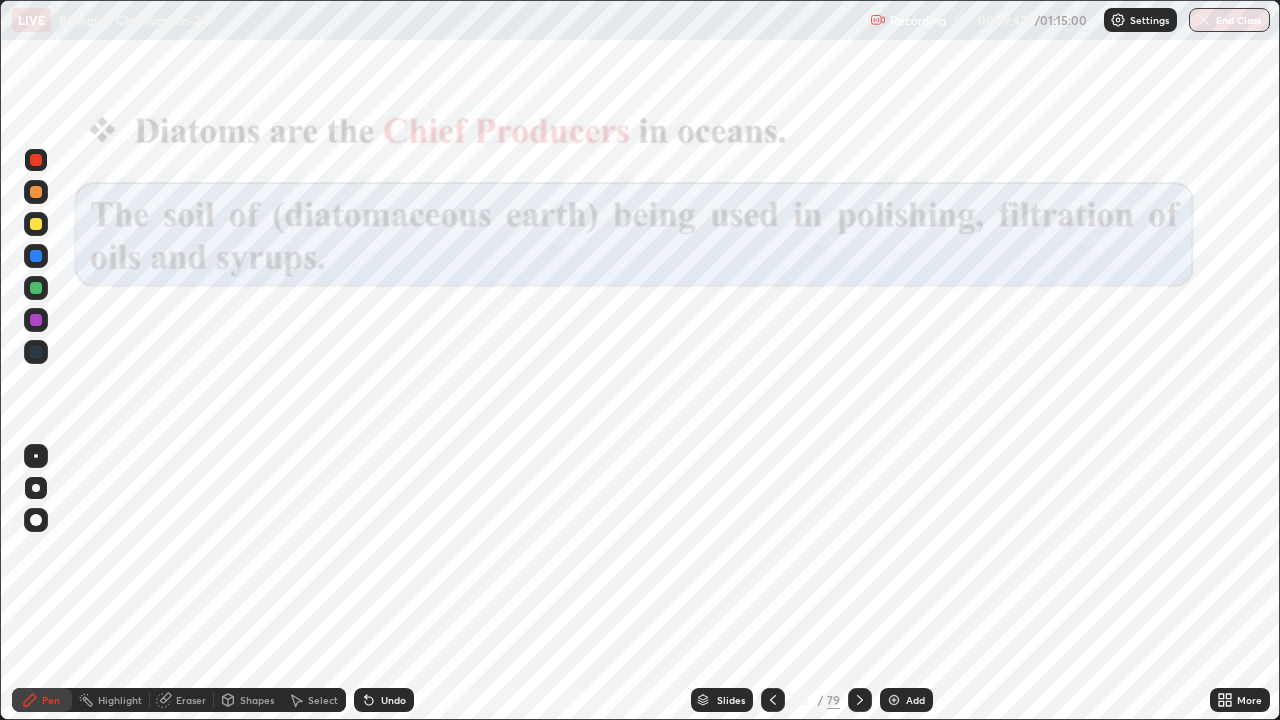click at bounding box center (200, 341) 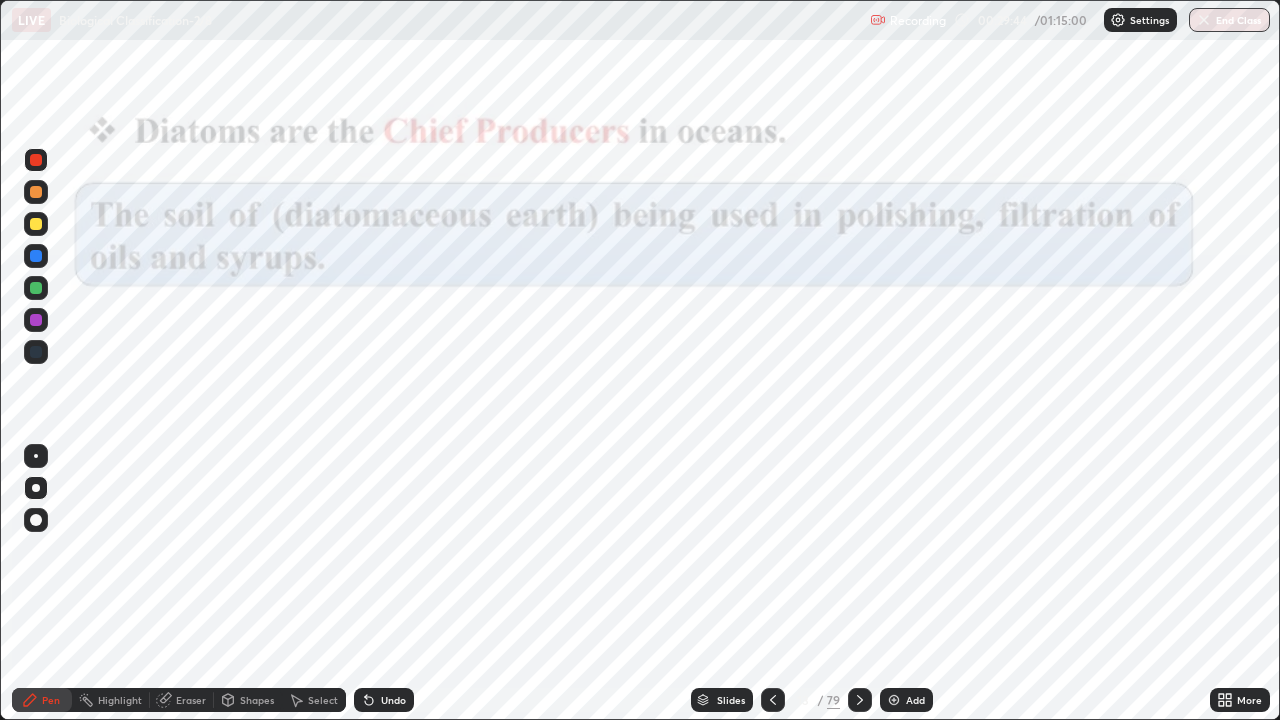 click on "Add" at bounding box center [906, 700] 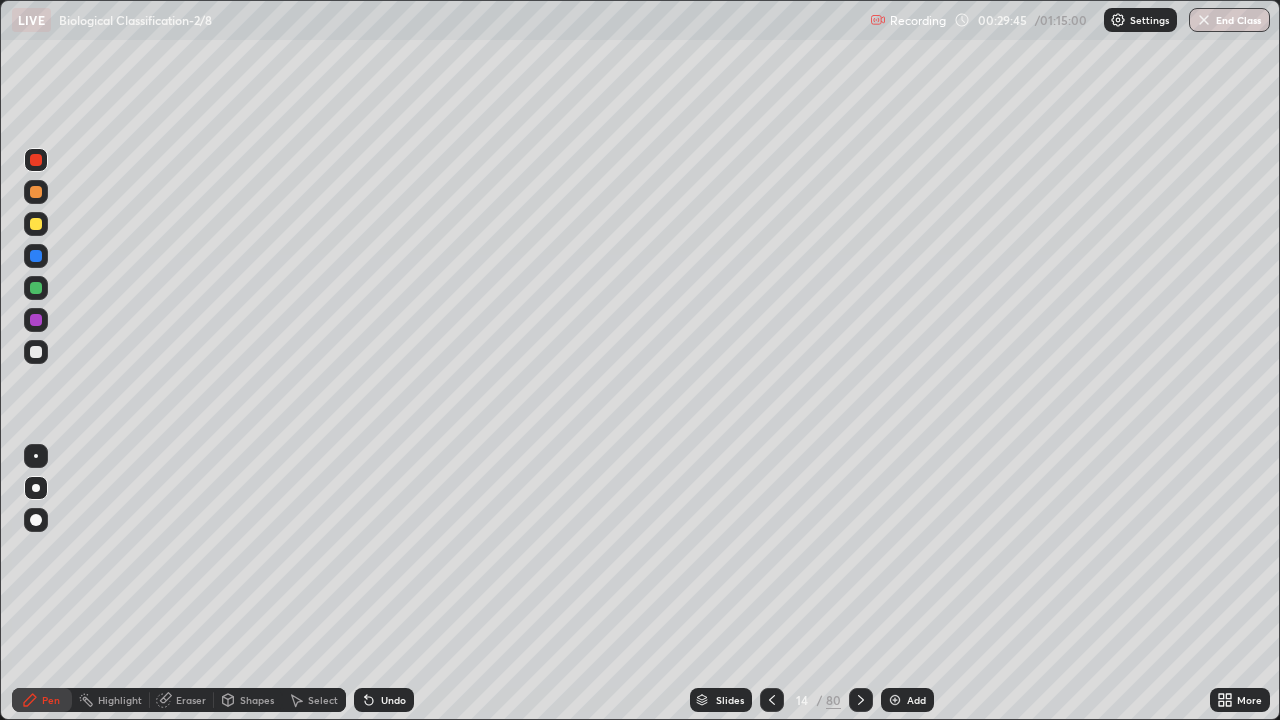 click on "Slides" at bounding box center (730, 700) 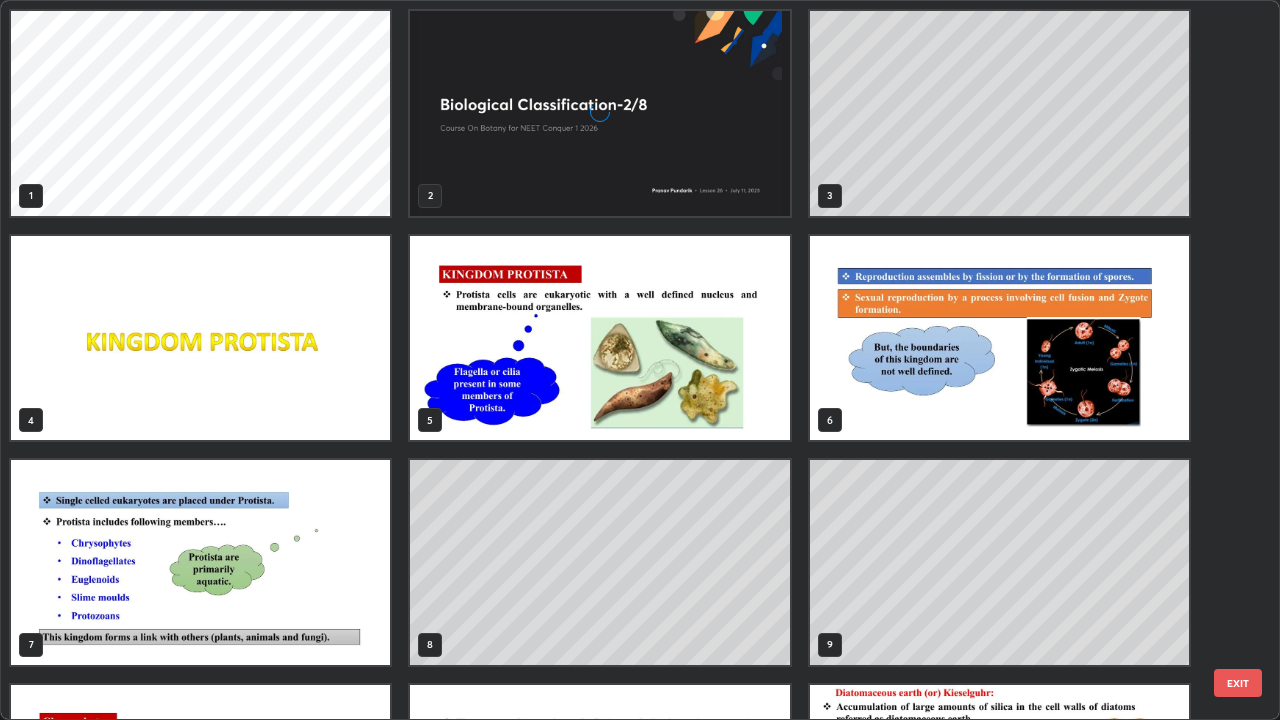 scroll, scrollTop: 405, scrollLeft: 0, axis: vertical 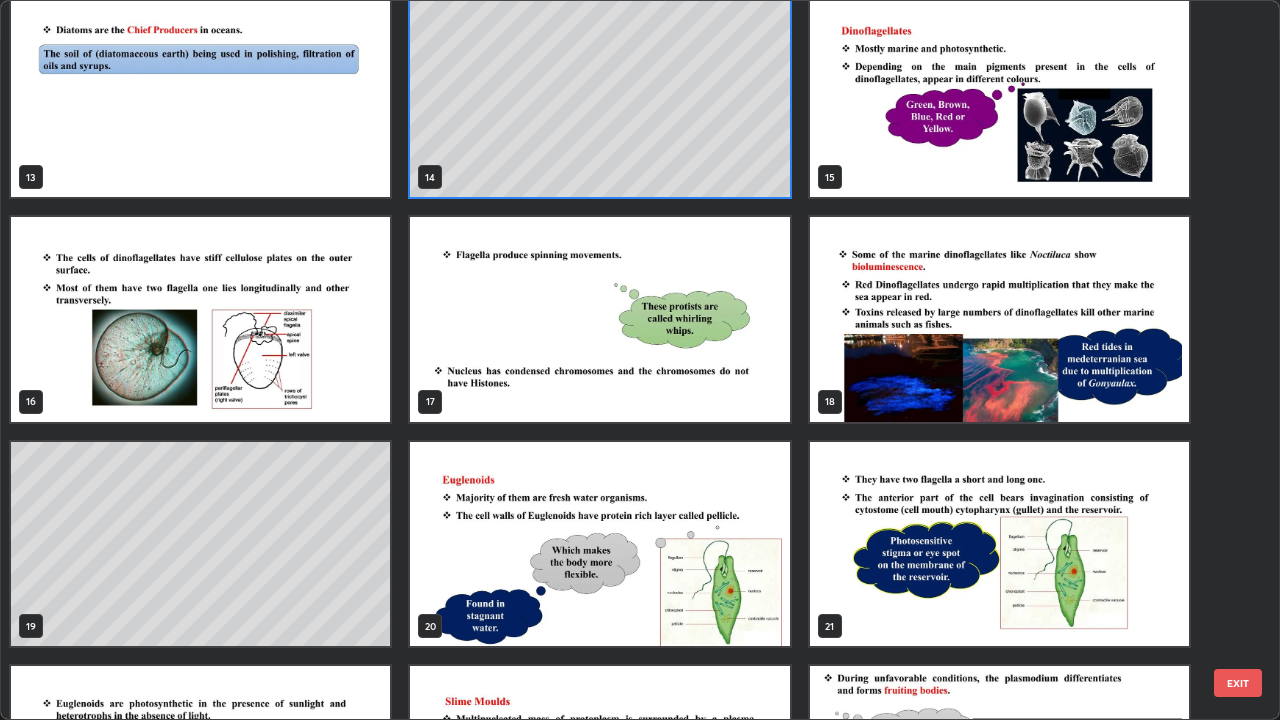 click at bounding box center [999, 319] 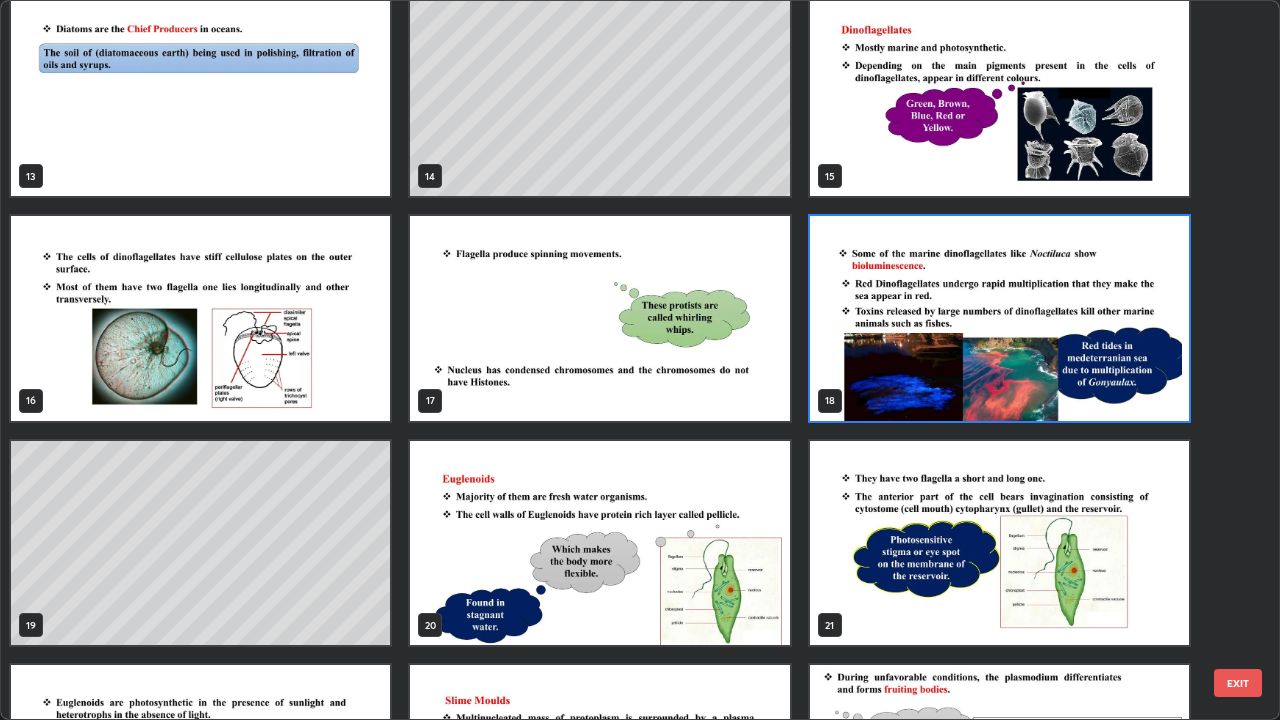 scroll, scrollTop: 919, scrollLeft: 0, axis: vertical 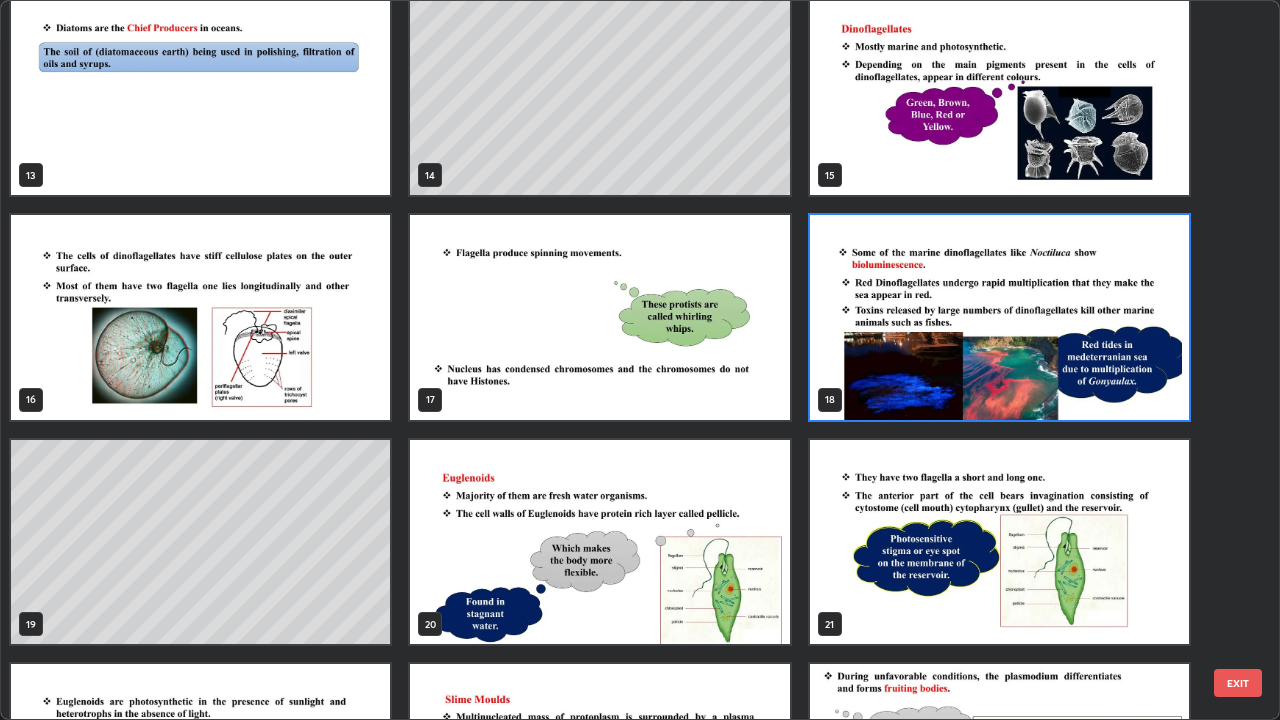 click at bounding box center [999, 317] 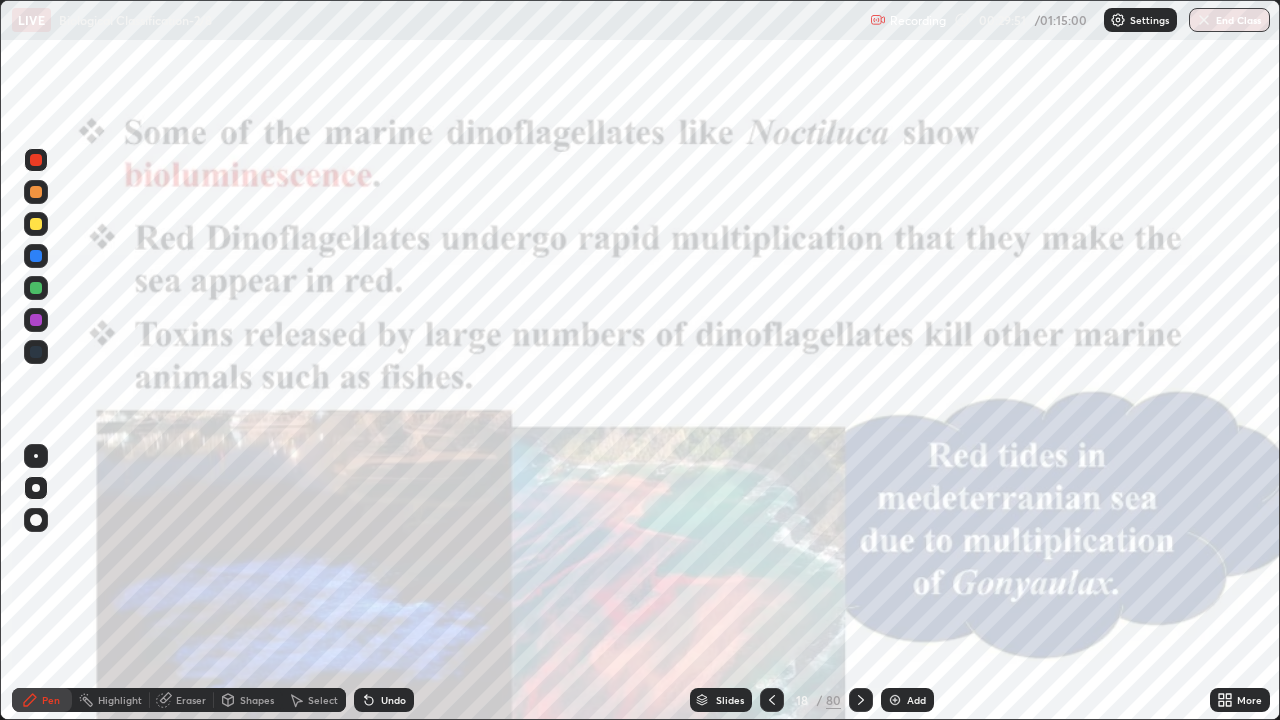 click at bounding box center [999, 317] 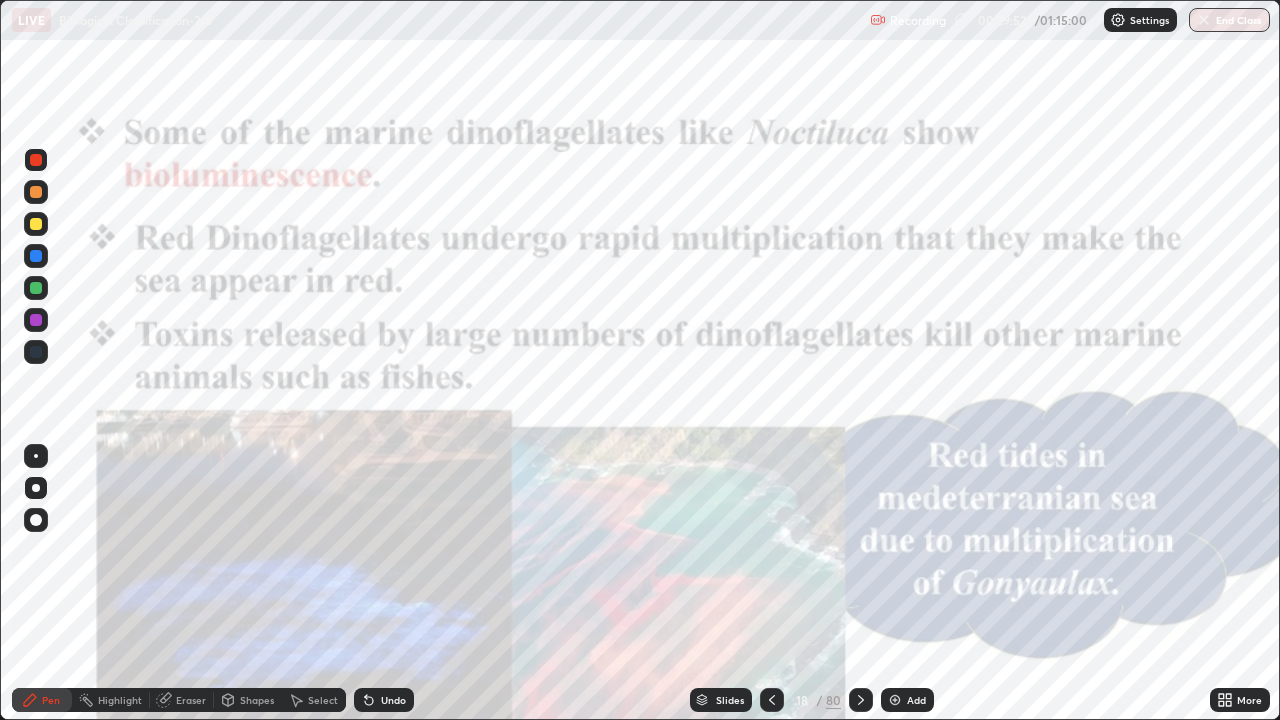 click at bounding box center [999, 317] 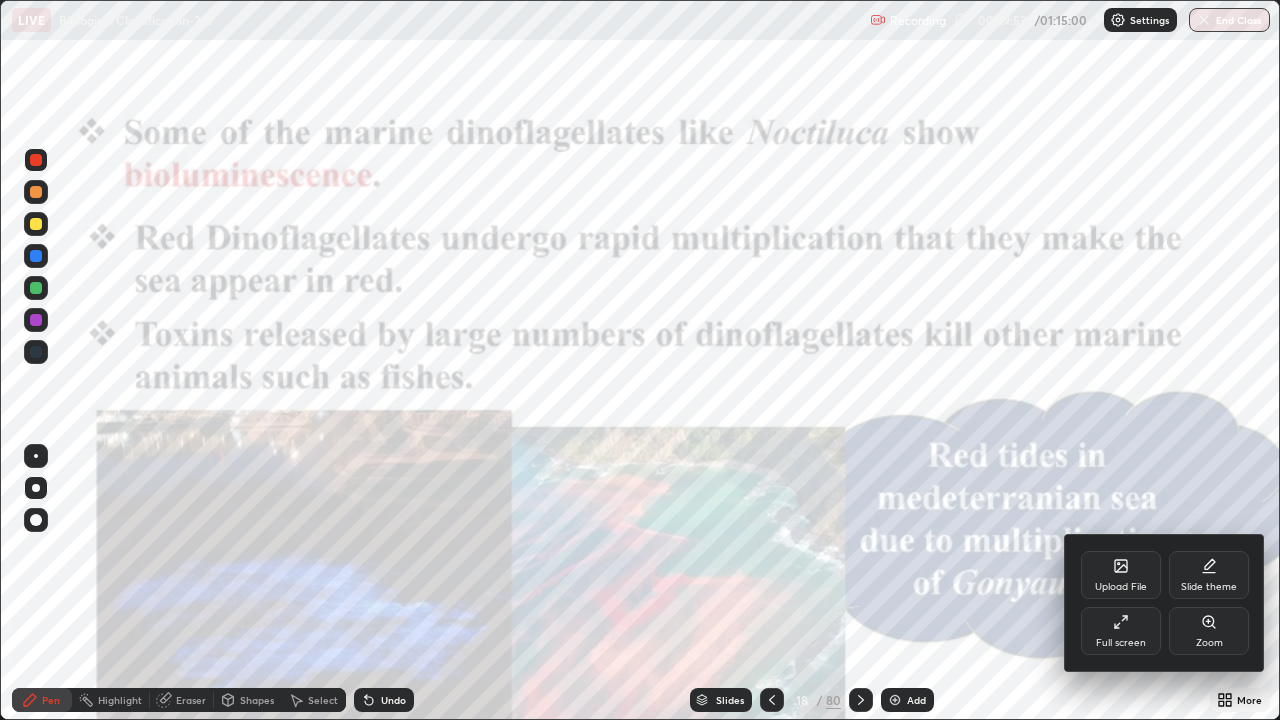 click on "Zoom" at bounding box center [1209, 643] 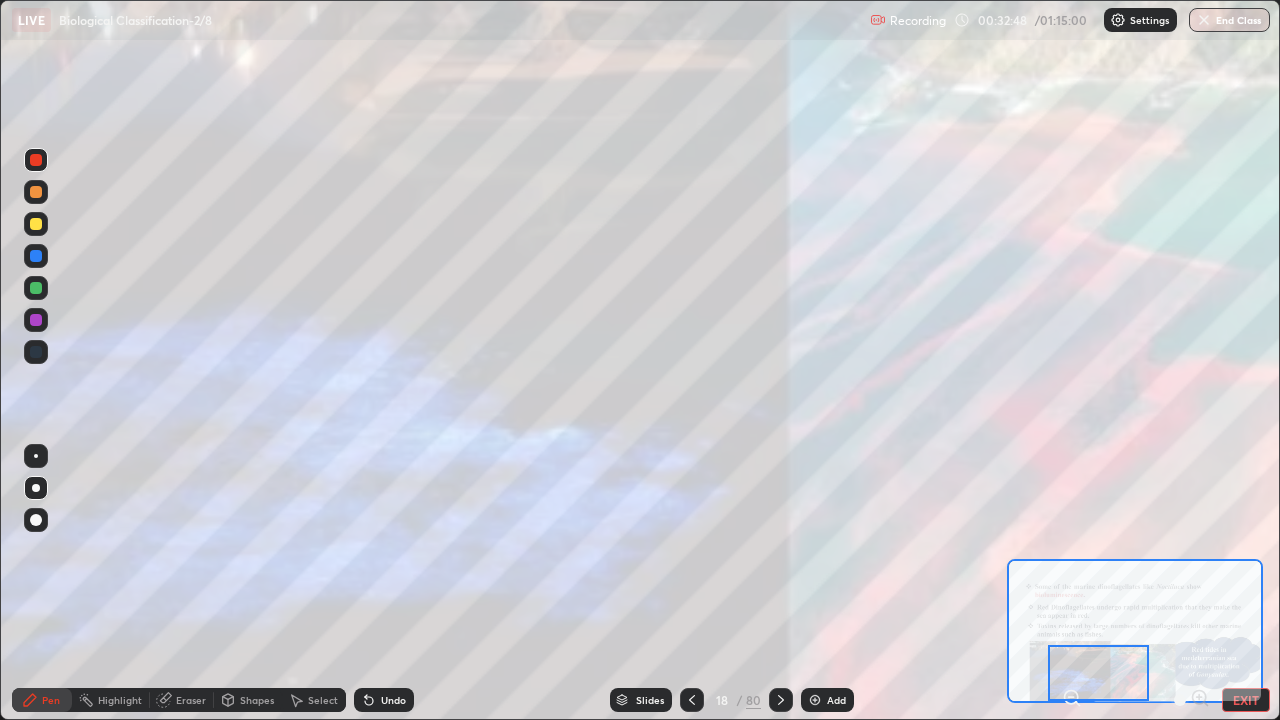 click on "Slides" at bounding box center [650, 700] 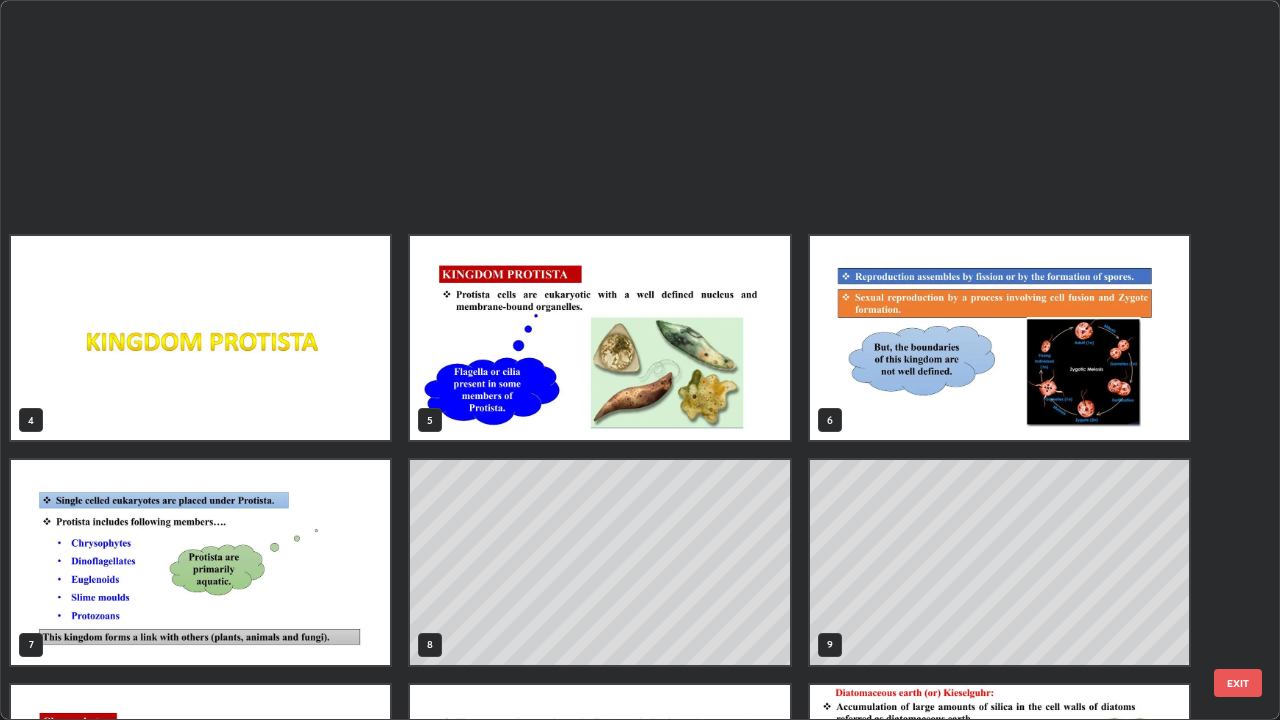 scroll, scrollTop: 629, scrollLeft: 0, axis: vertical 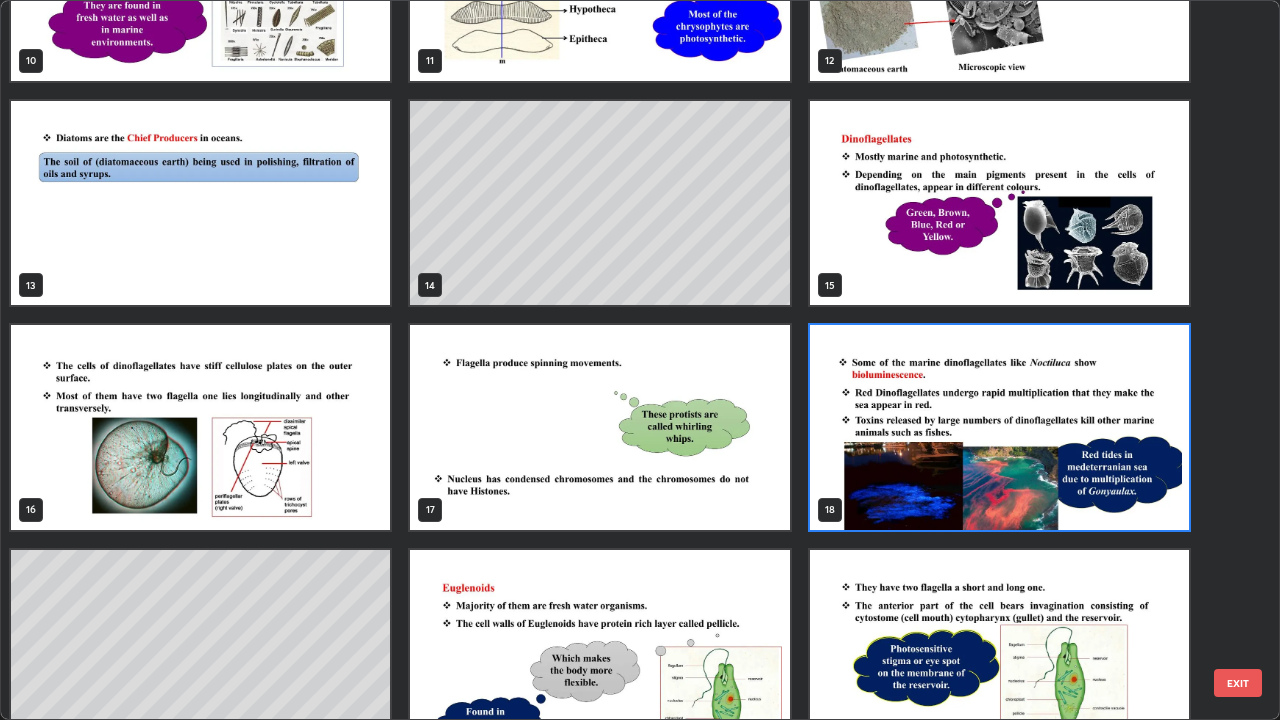 click at bounding box center (200, 427) 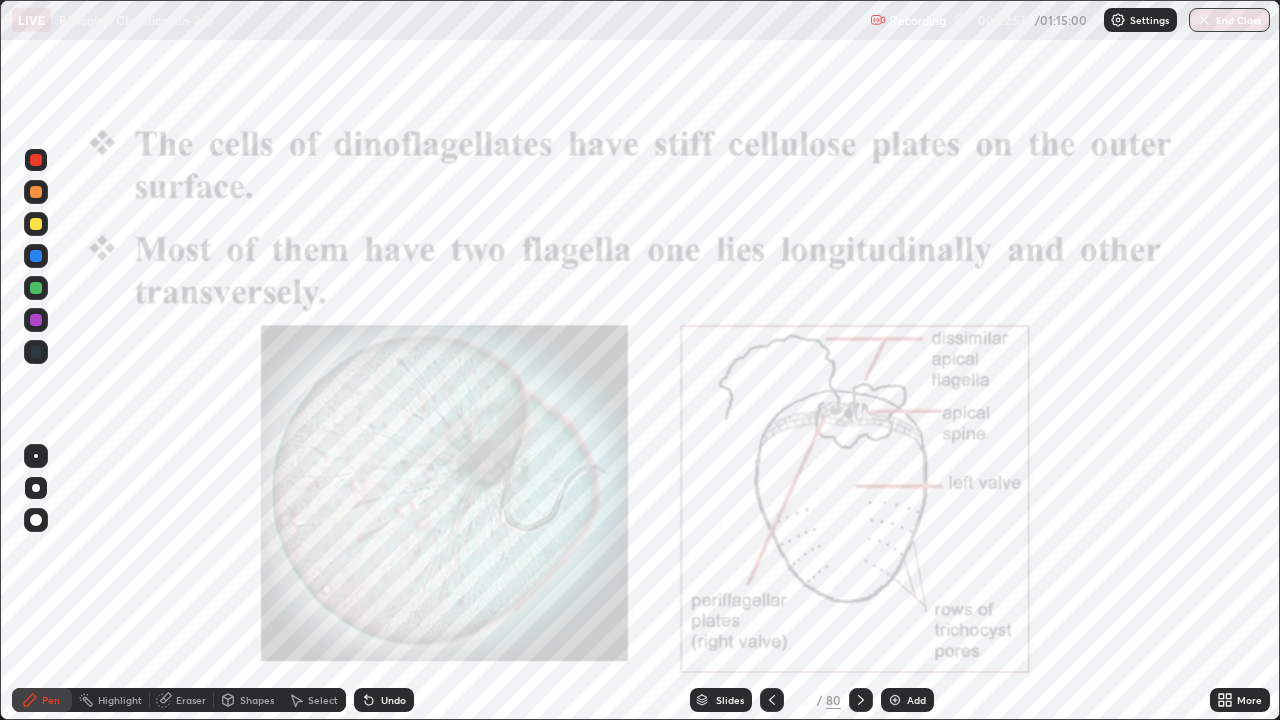 click at bounding box center [200, 427] 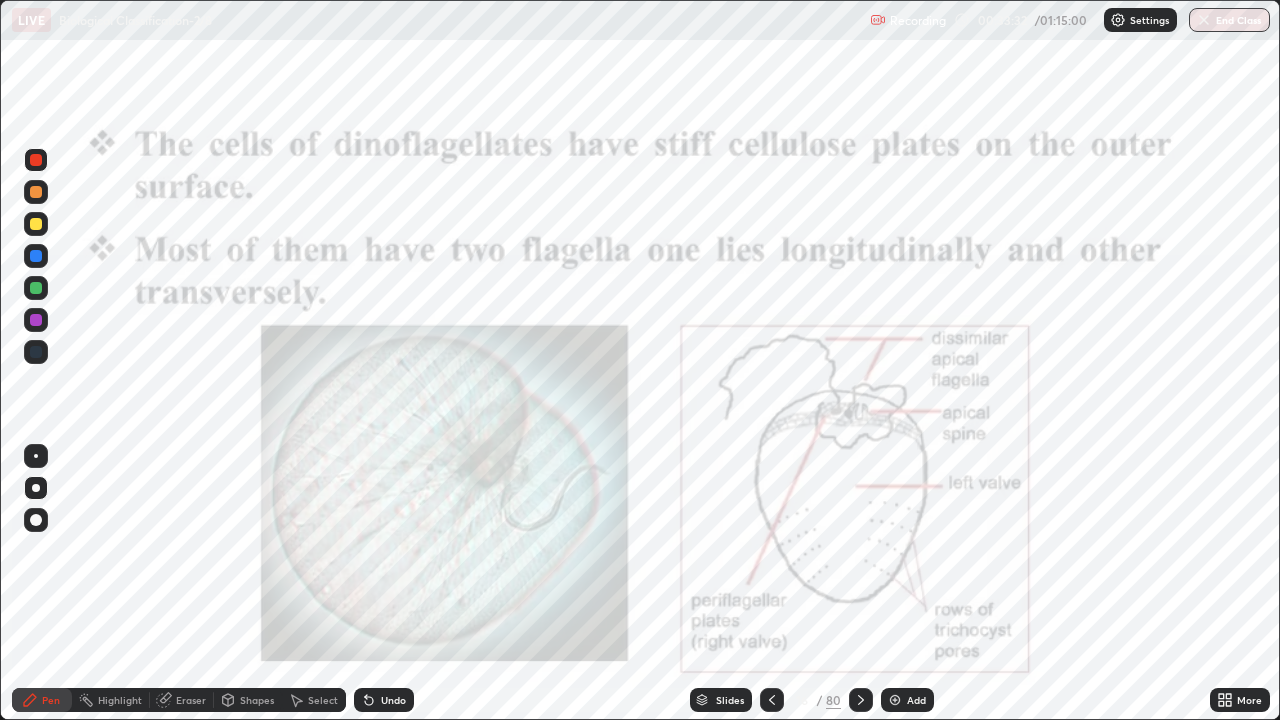 click on "Slides" at bounding box center [730, 700] 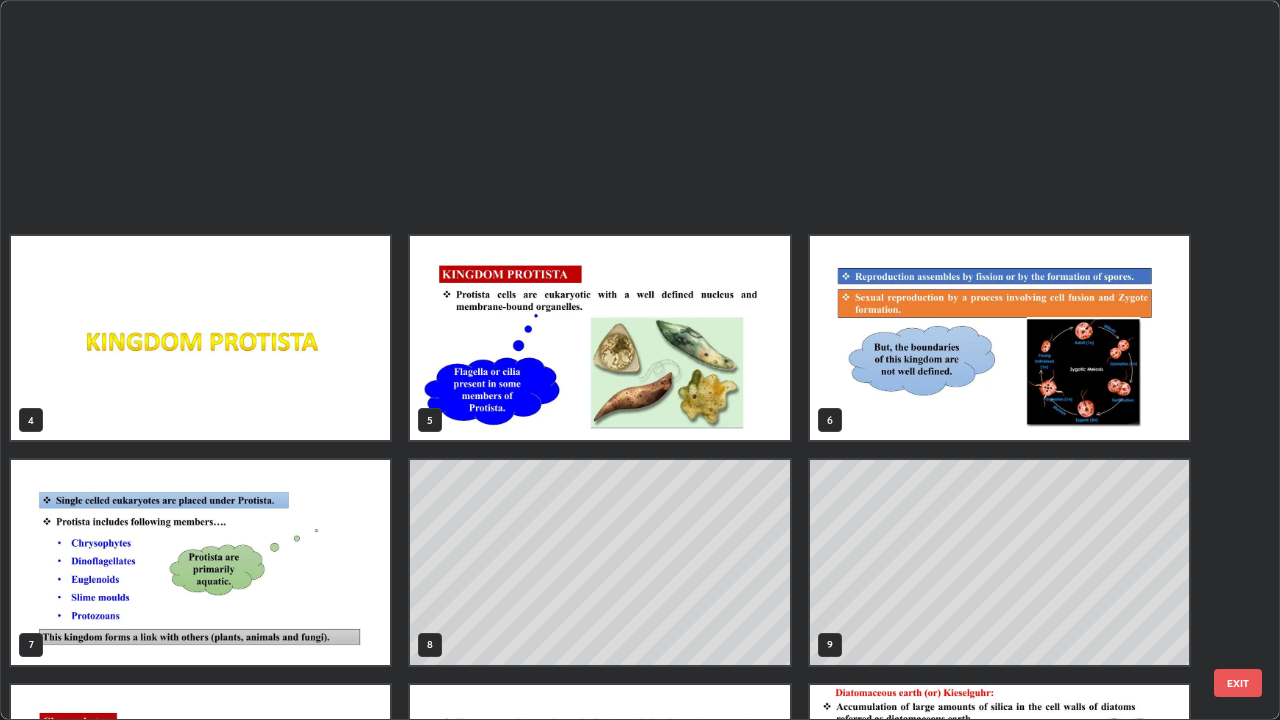 scroll, scrollTop: 629, scrollLeft: 0, axis: vertical 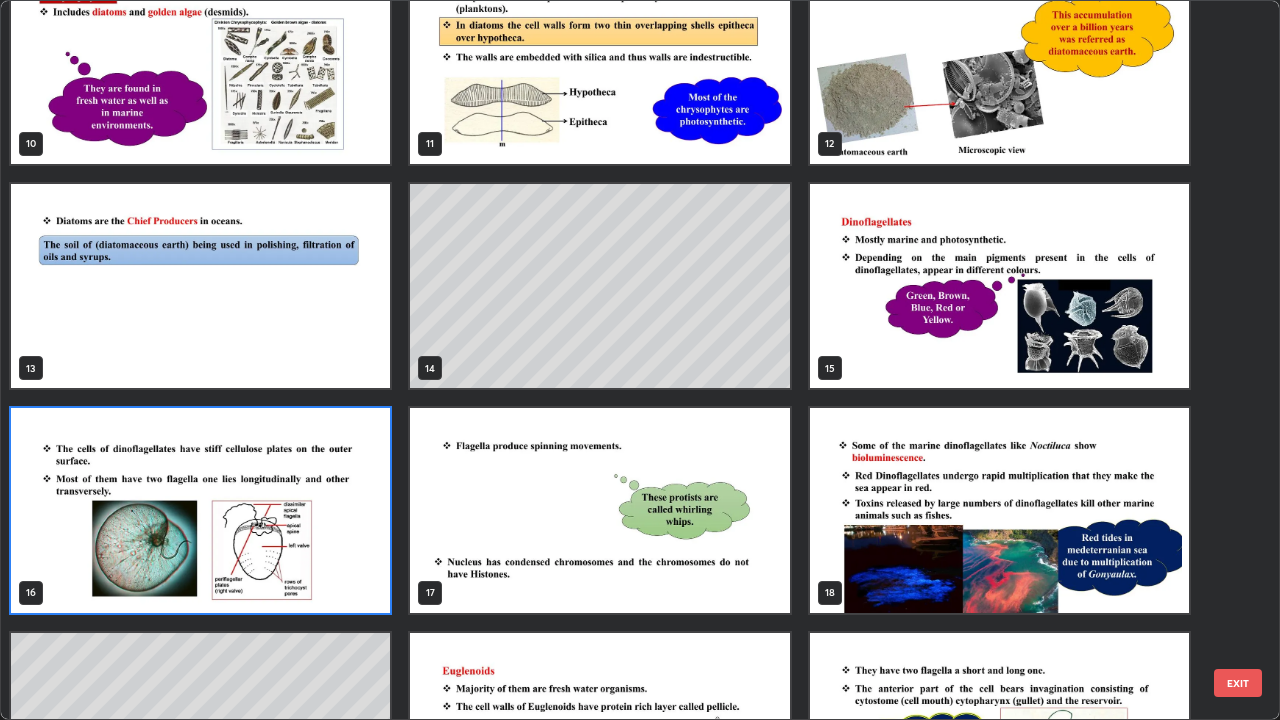 click at bounding box center (200, 510) 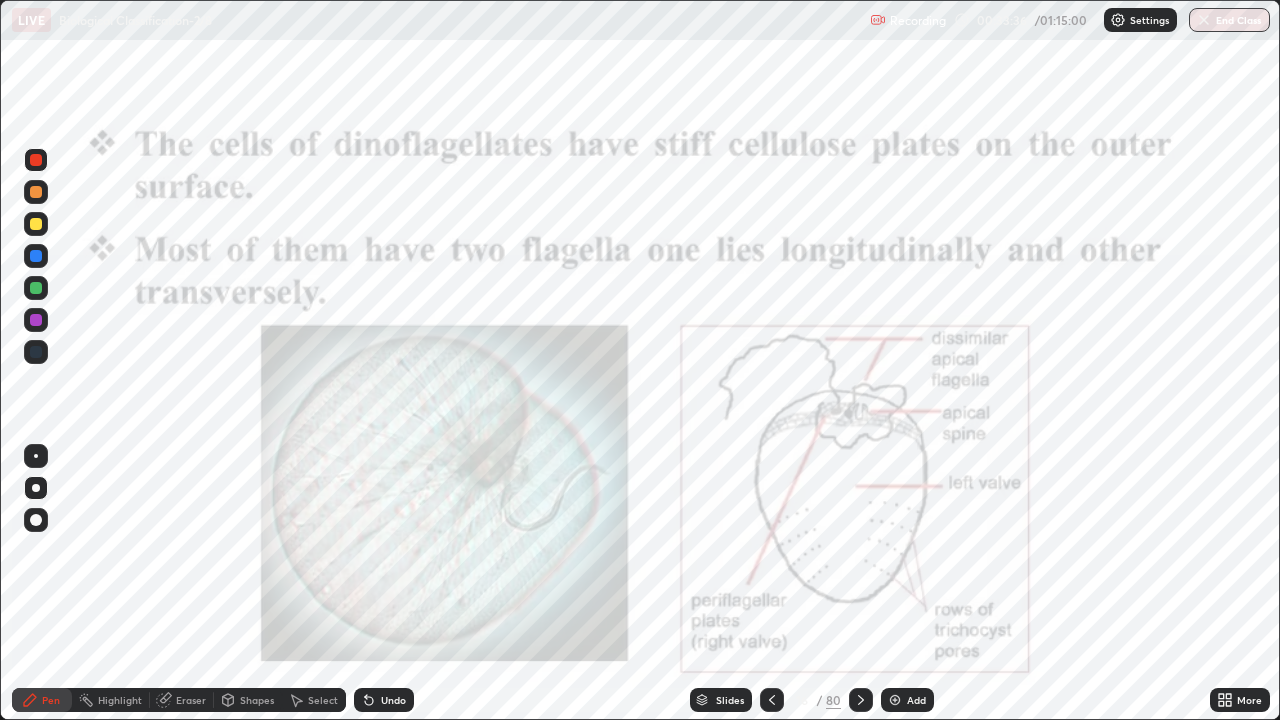 click at bounding box center [200, 510] 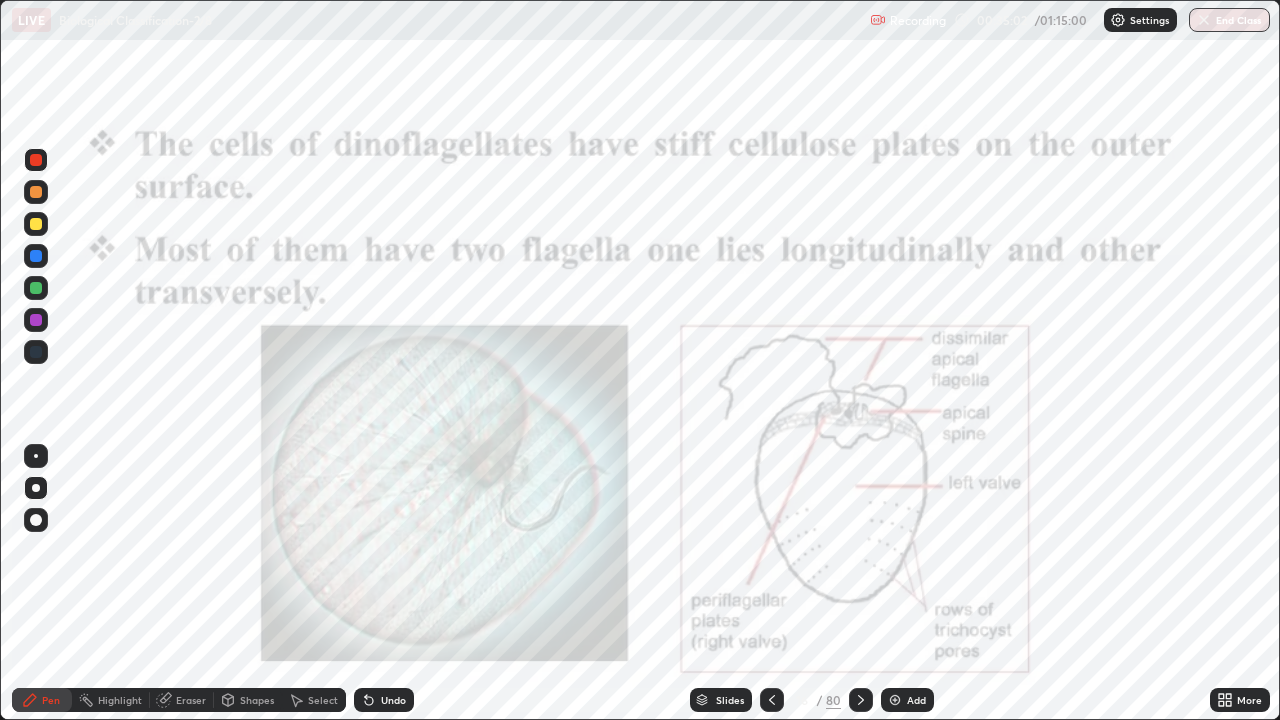 click on "Slides" at bounding box center [730, 700] 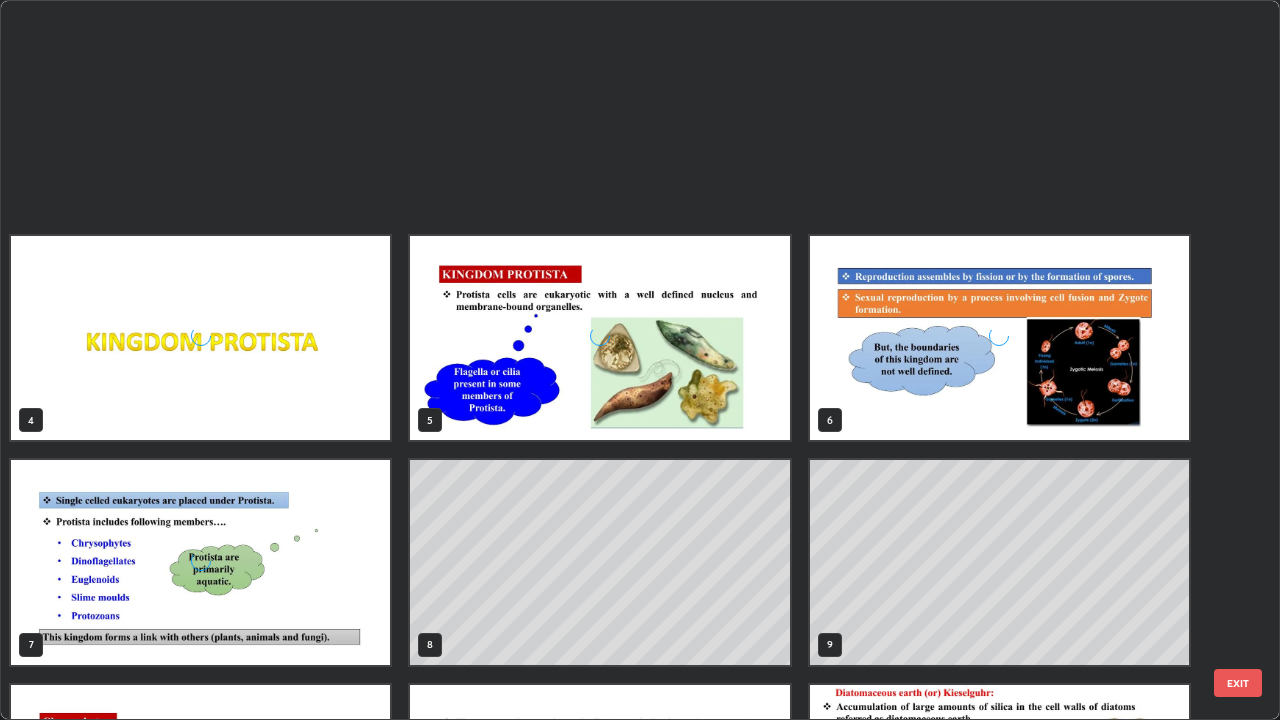 scroll, scrollTop: 629, scrollLeft: 0, axis: vertical 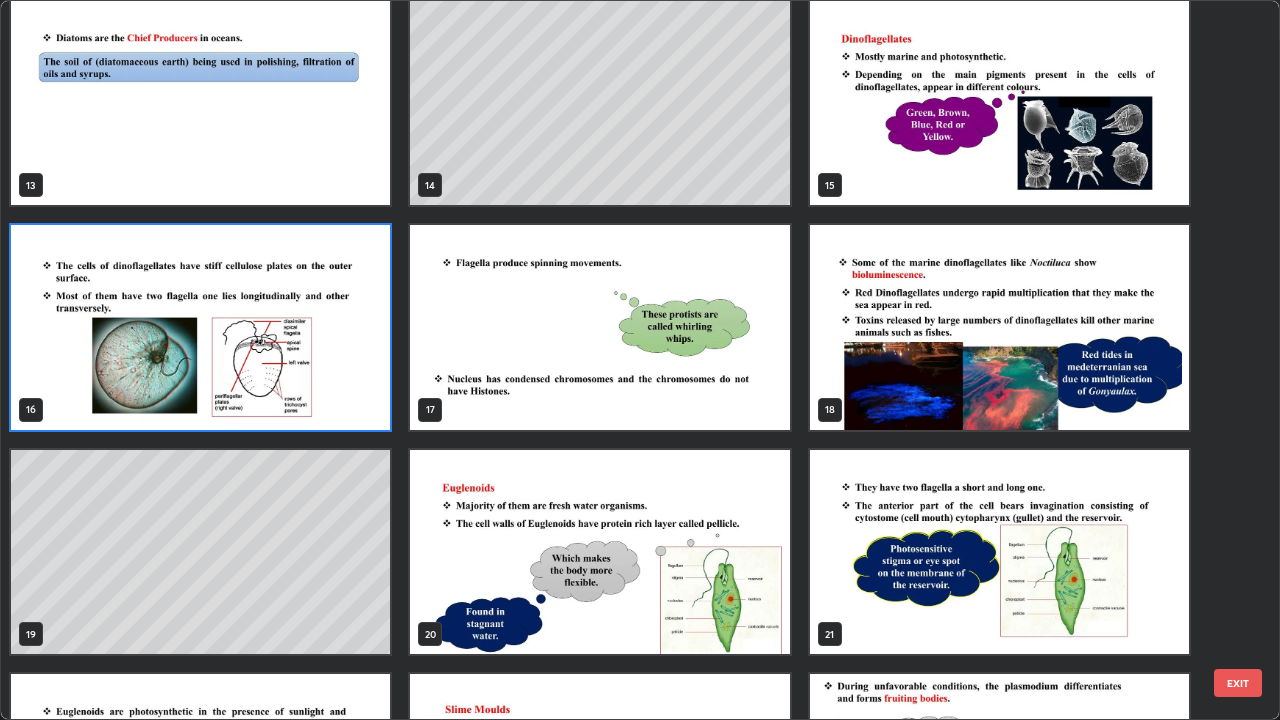 click at bounding box center (999, 327) 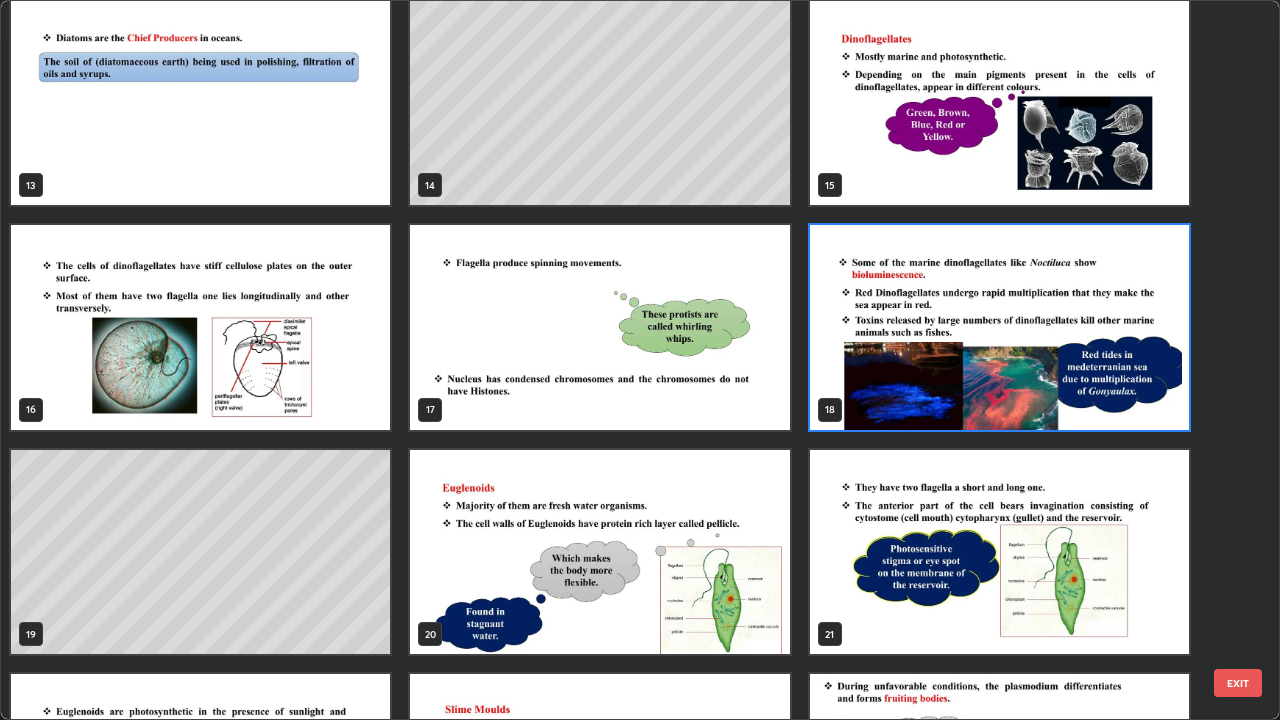 click at bounding box center (999, 327) 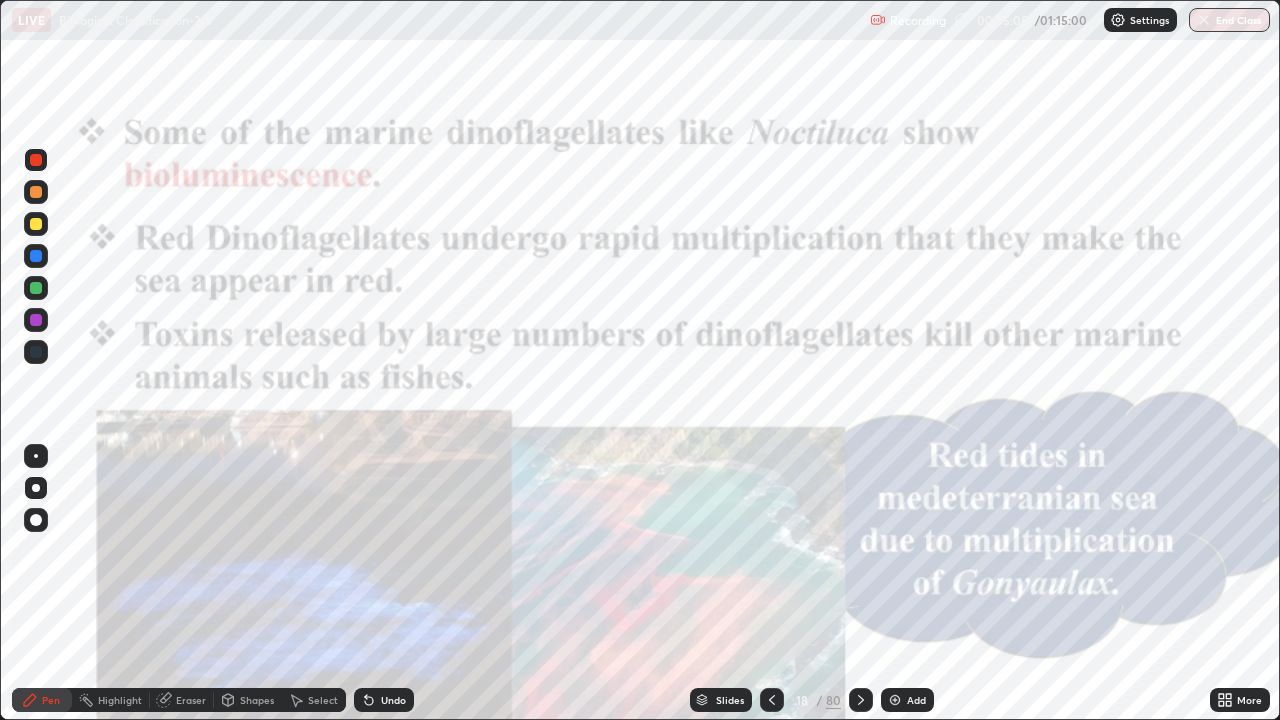 click at bounding box center [999, 327] 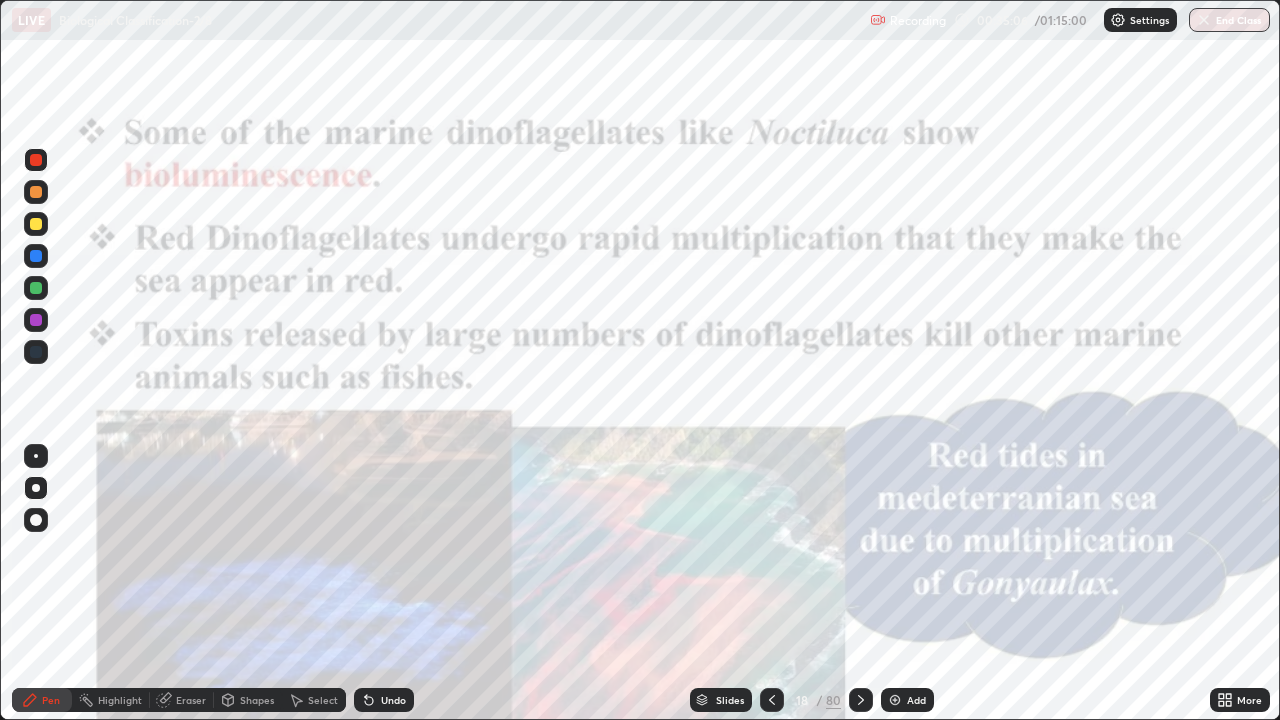 click 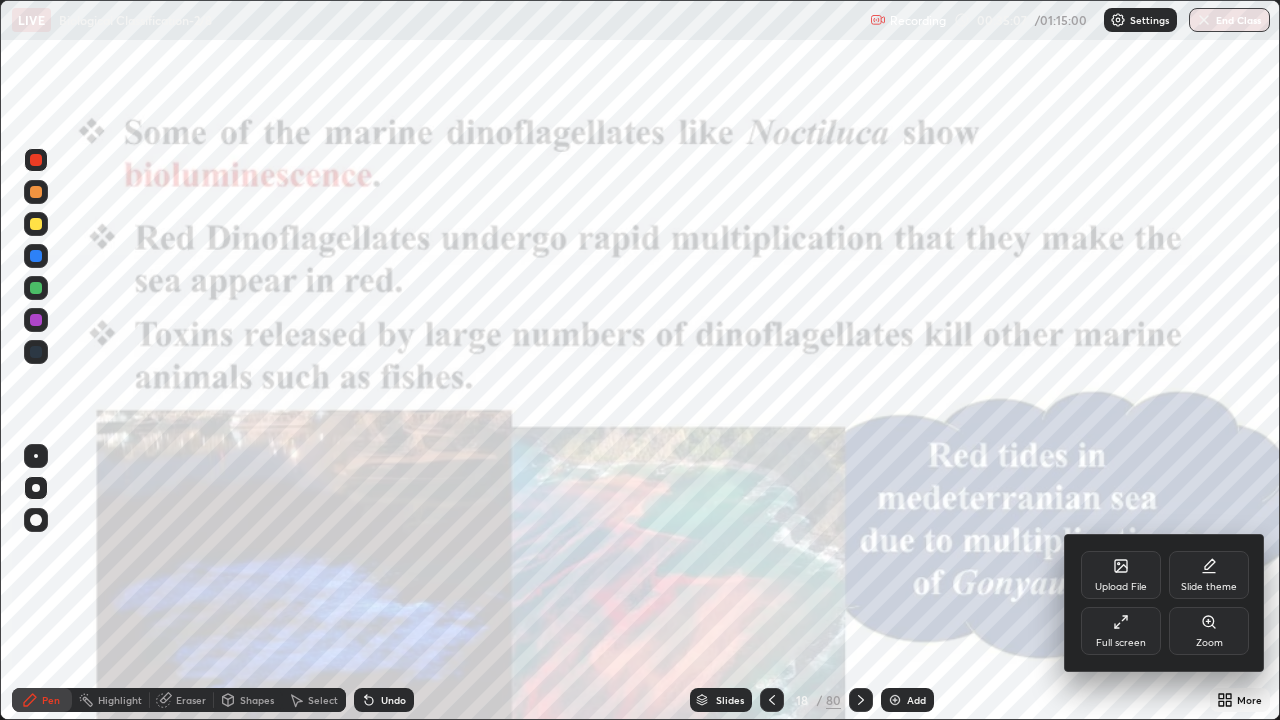 click on "Zoom" at bounding box center [1209, 631] 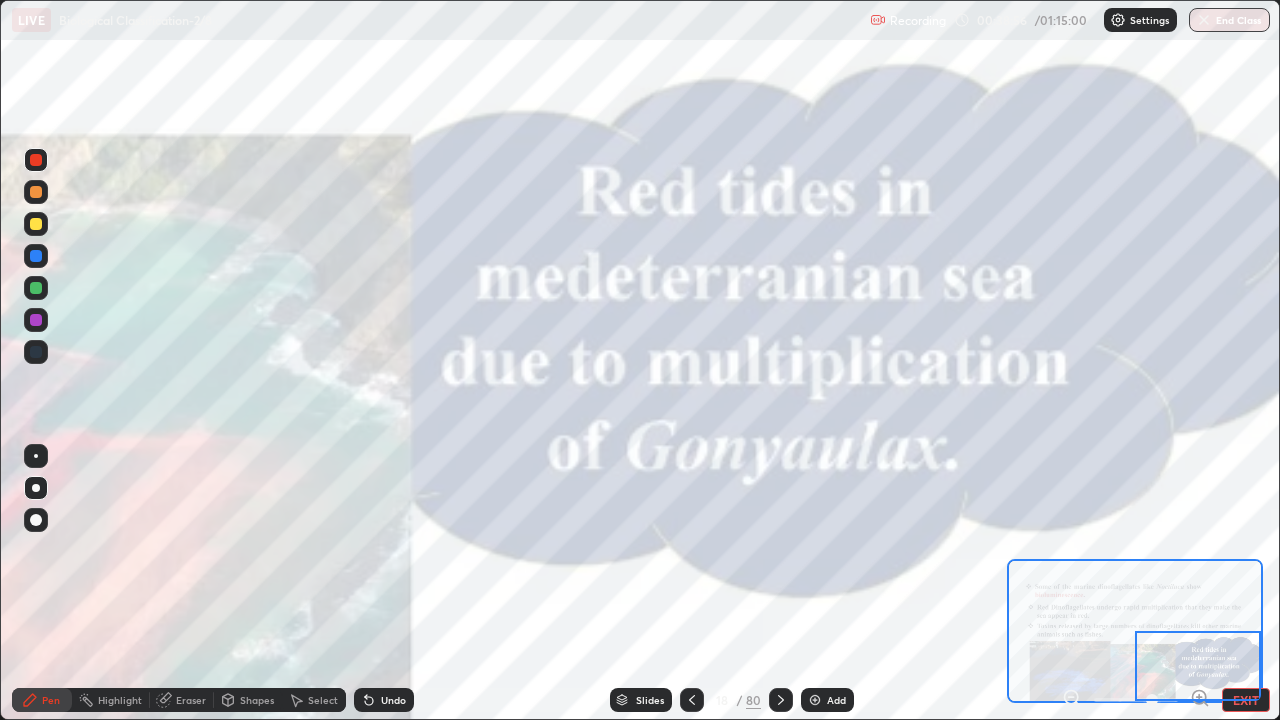 click on "Slides" at bounding box center (650, 700) 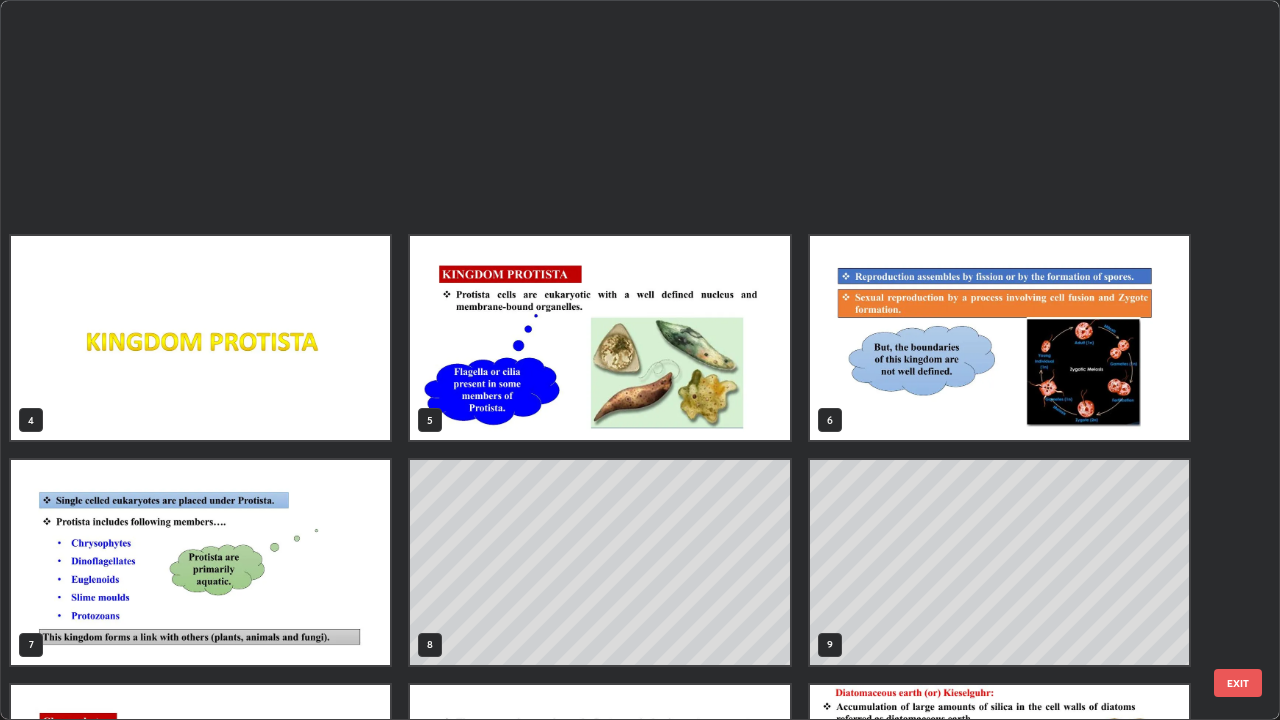 scroll, scrollTop: 629, scrollLeft: 0, axis: vertical 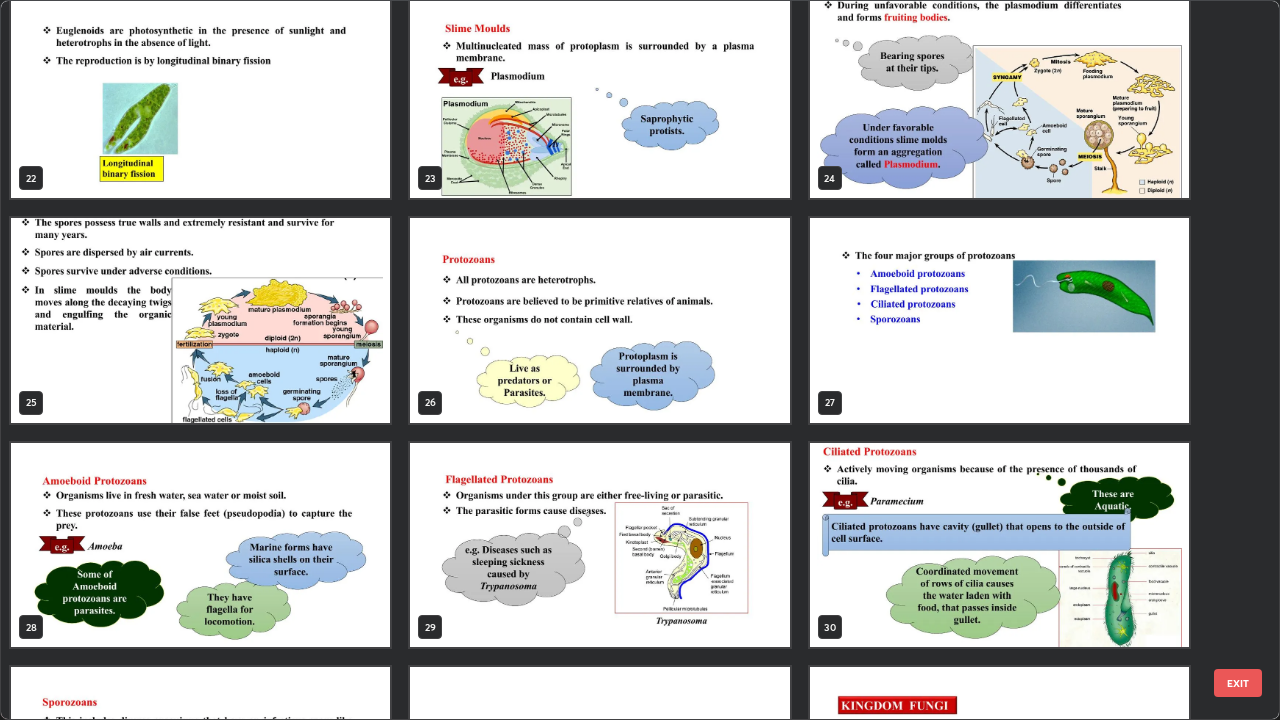 click at bounding box center (200, 320) 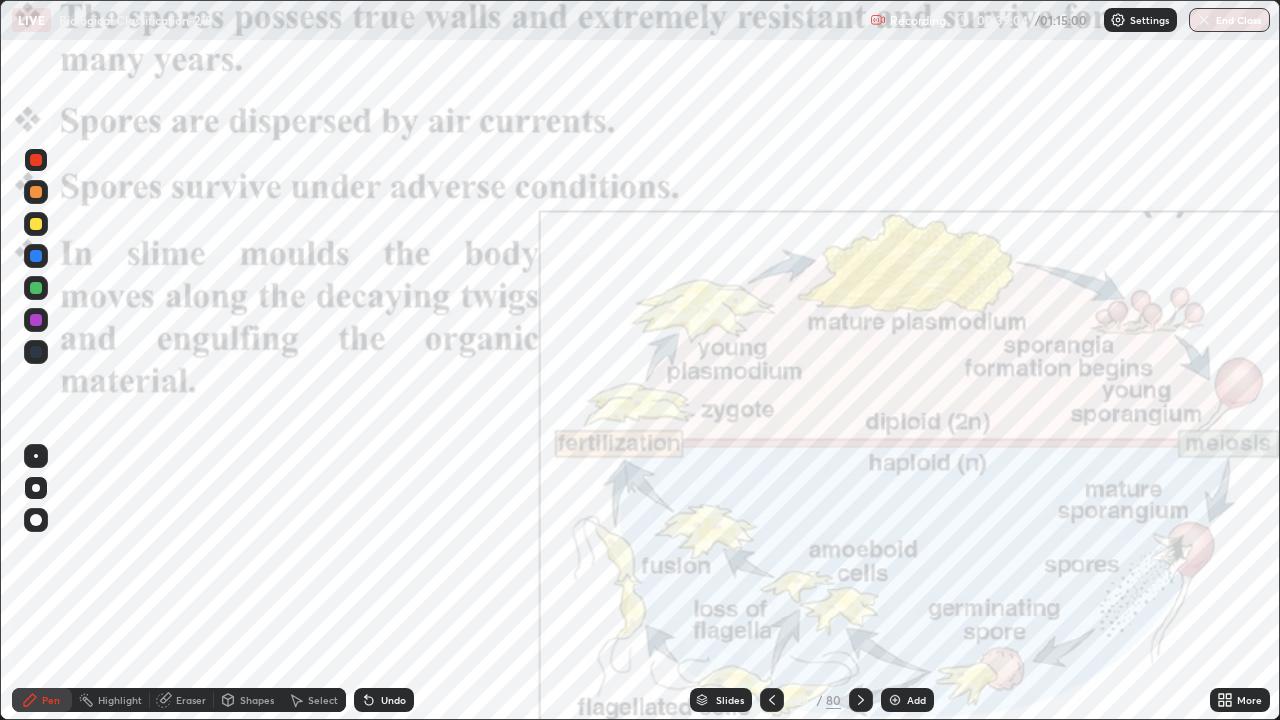 click on "Add" at bounding box center (907, 700) 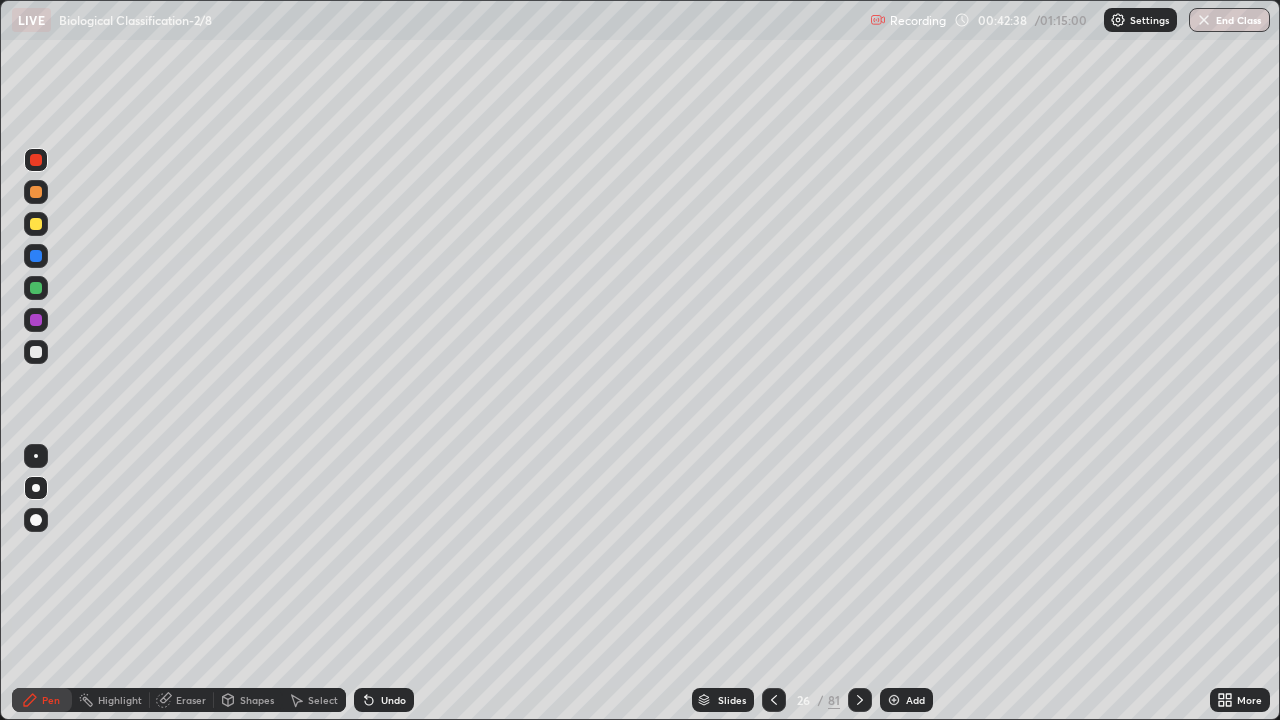 click at bounding box center [36, 224] 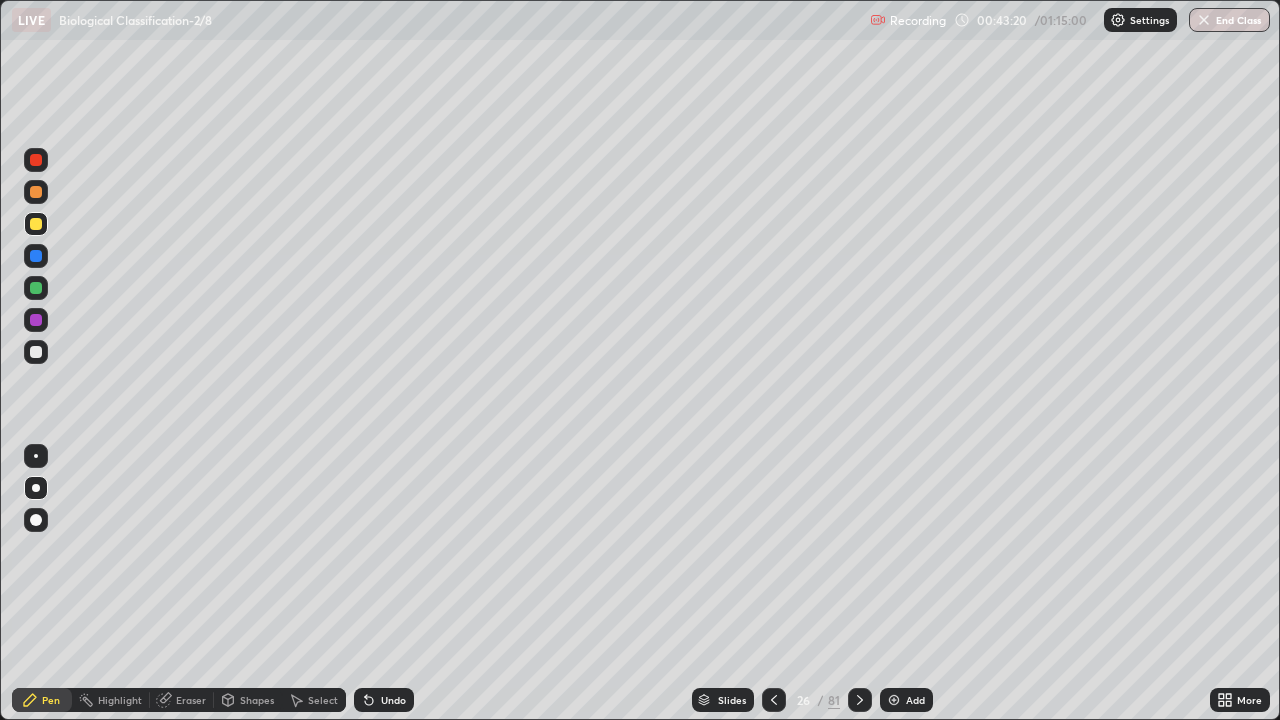 click at bounding box center (36, 288) 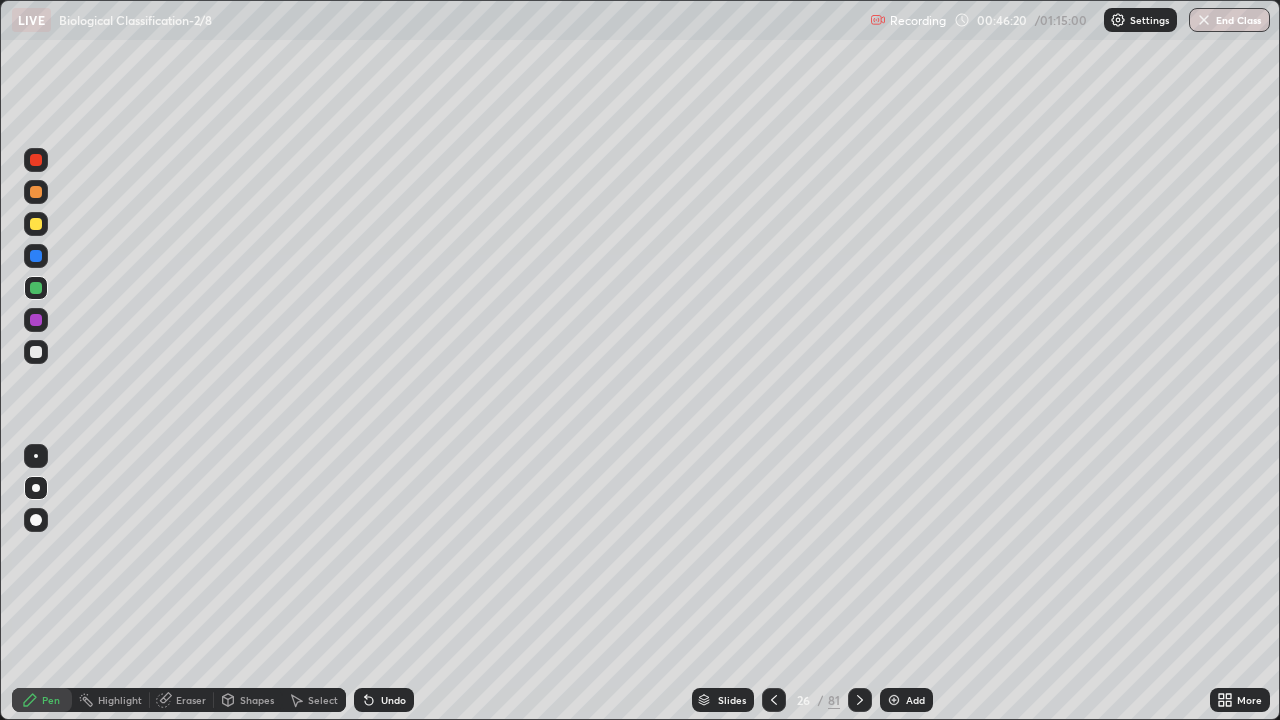click on "Slides" at bounding box center [732, 700] 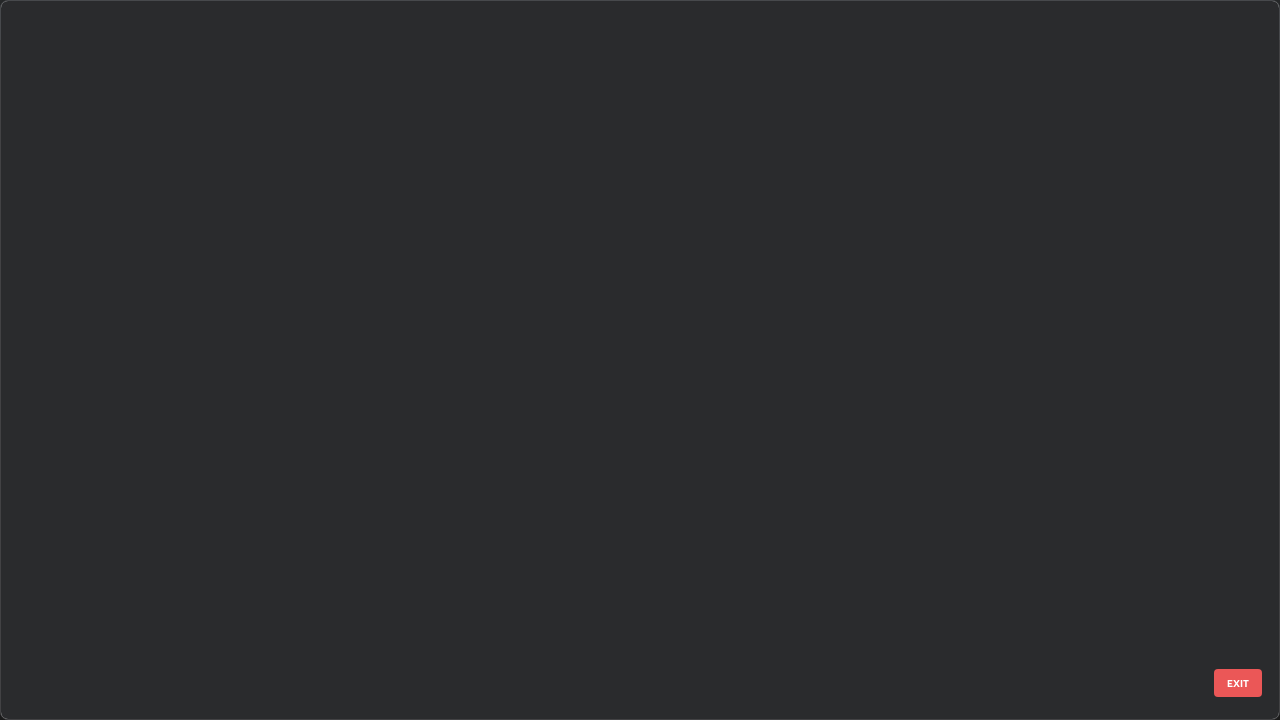 scroll, scrollTop: 1303, scrollLeft: 0, axis: vertical 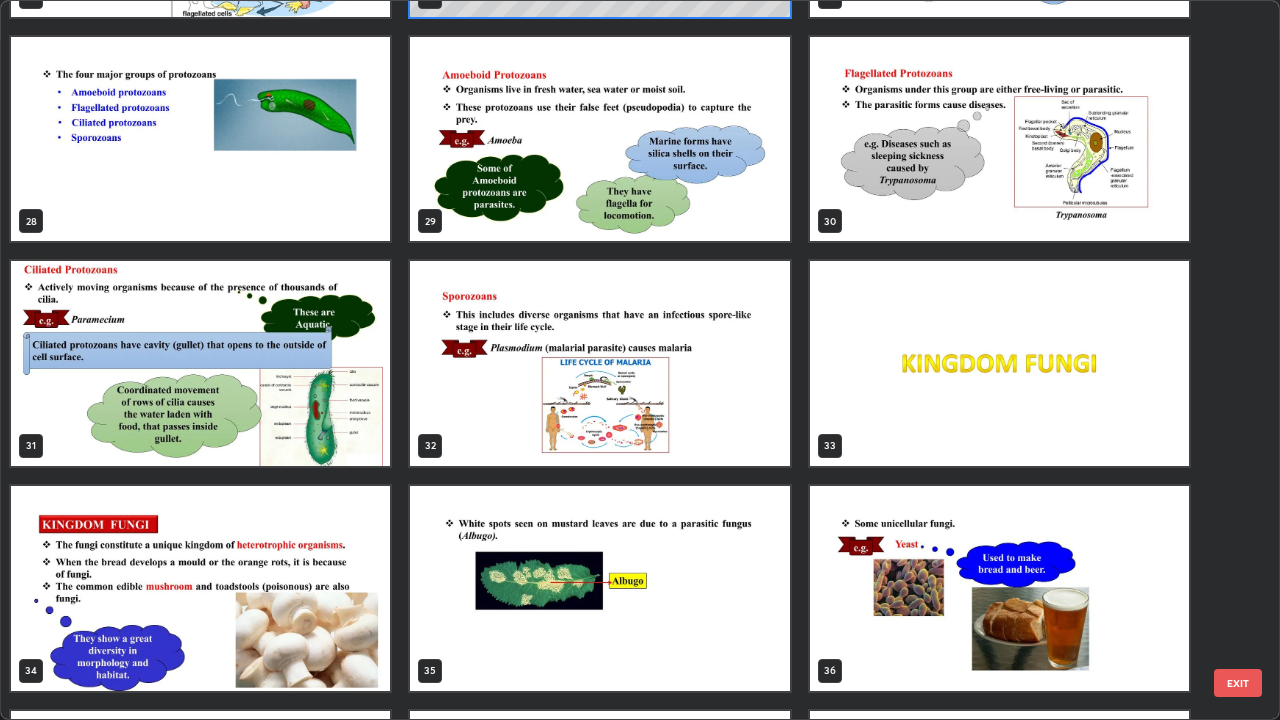 click at bounding box center [599, 363] 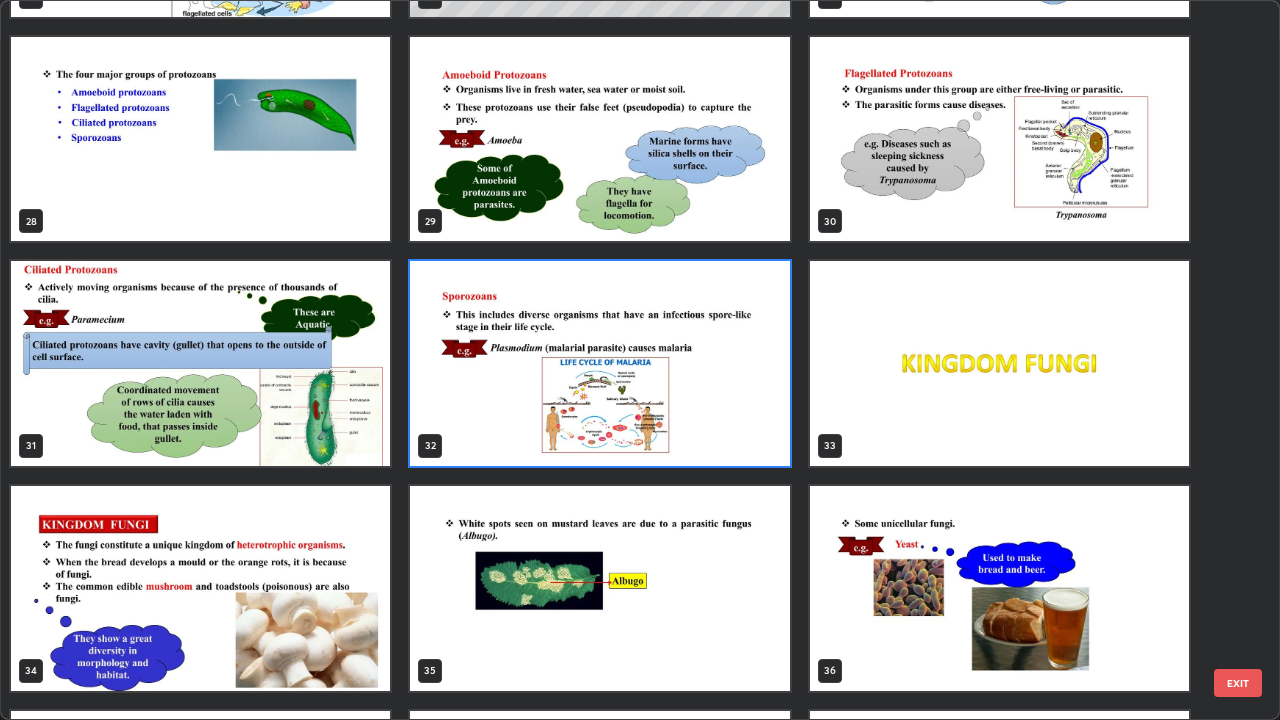 click at bounding box center [599, 363] 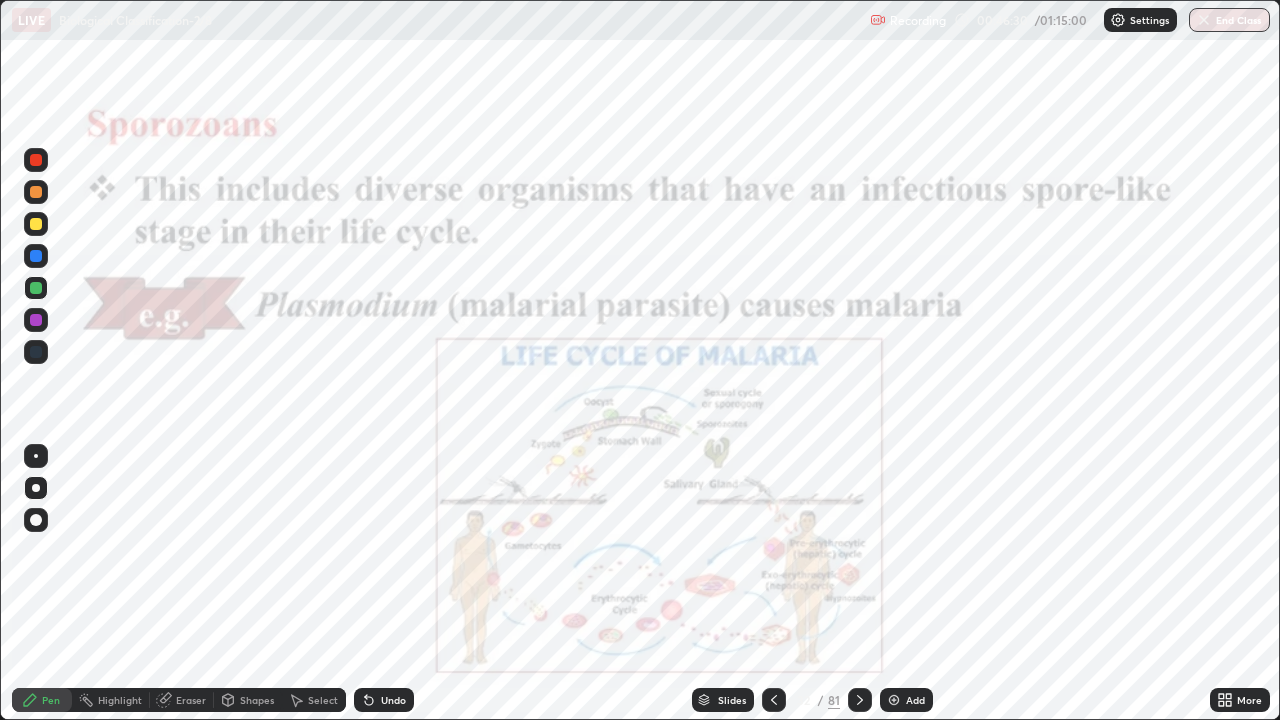 click on "Add" at bounding box center [906, 700] 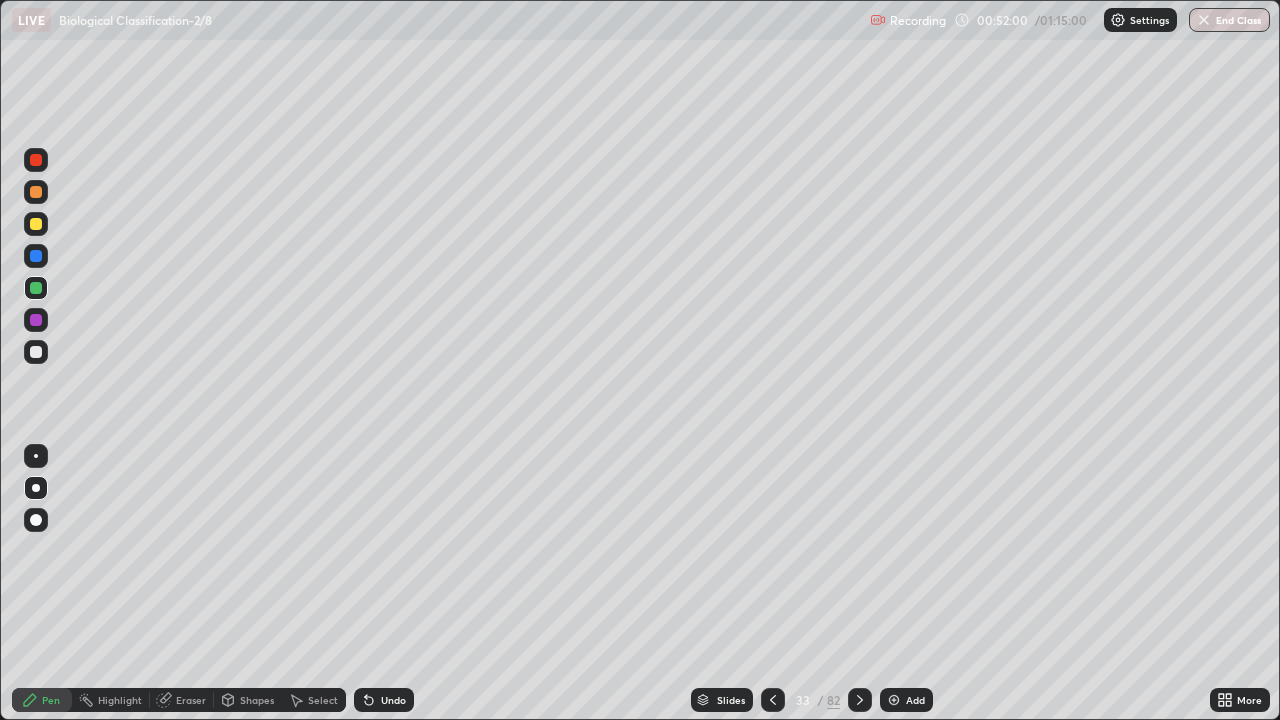 click on "Slides" at bounding box center [722, 700] 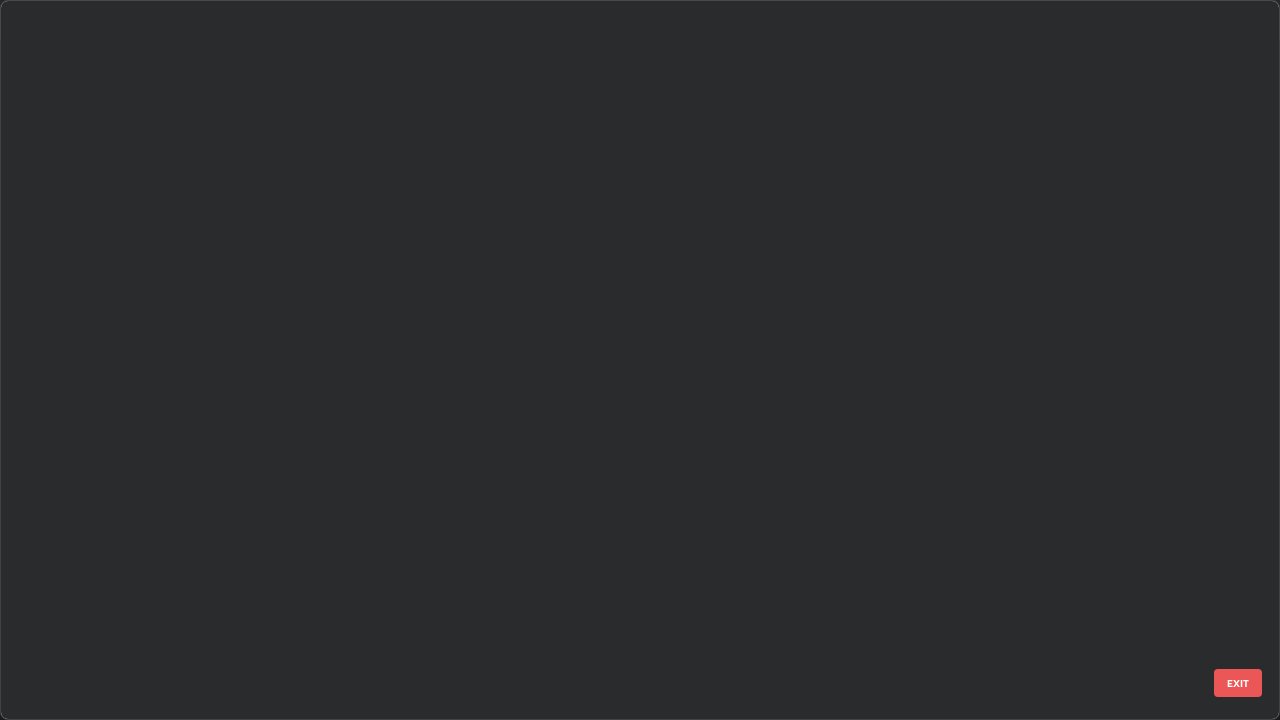scroll, scrollTop: 1753, scrollLeft: 0, axis: vertical 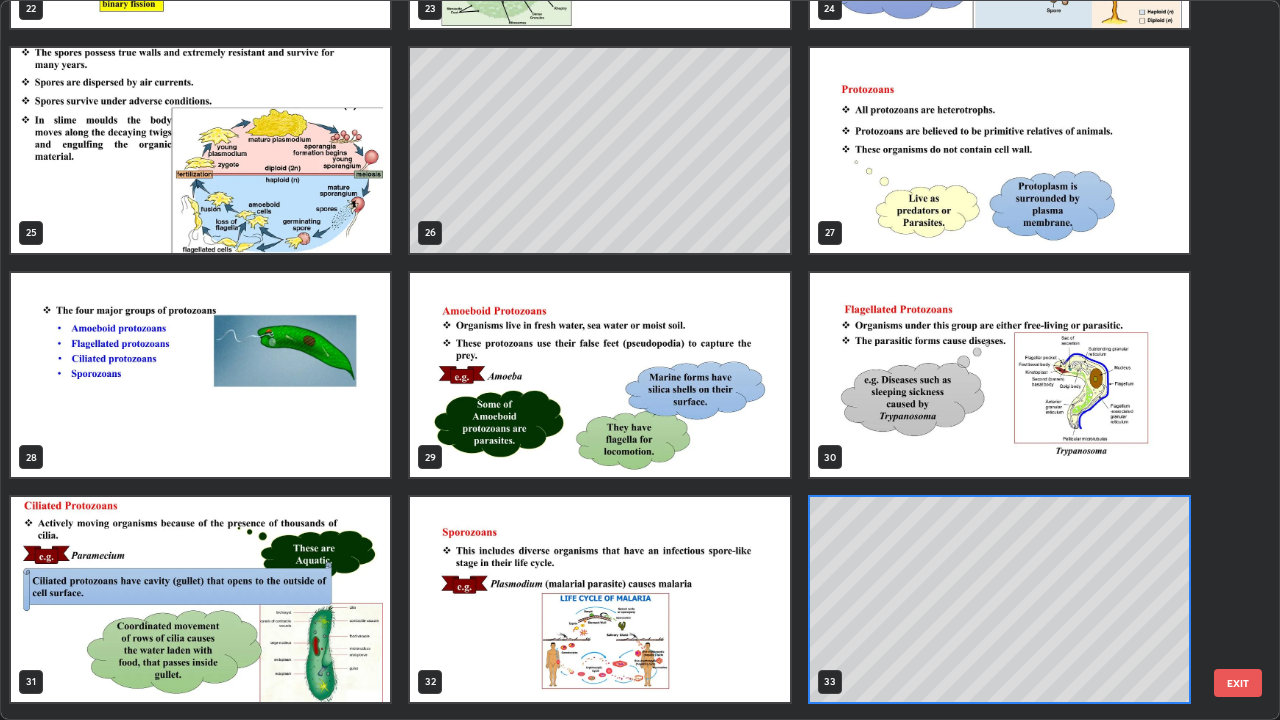 click at bounding box center (999, 375) 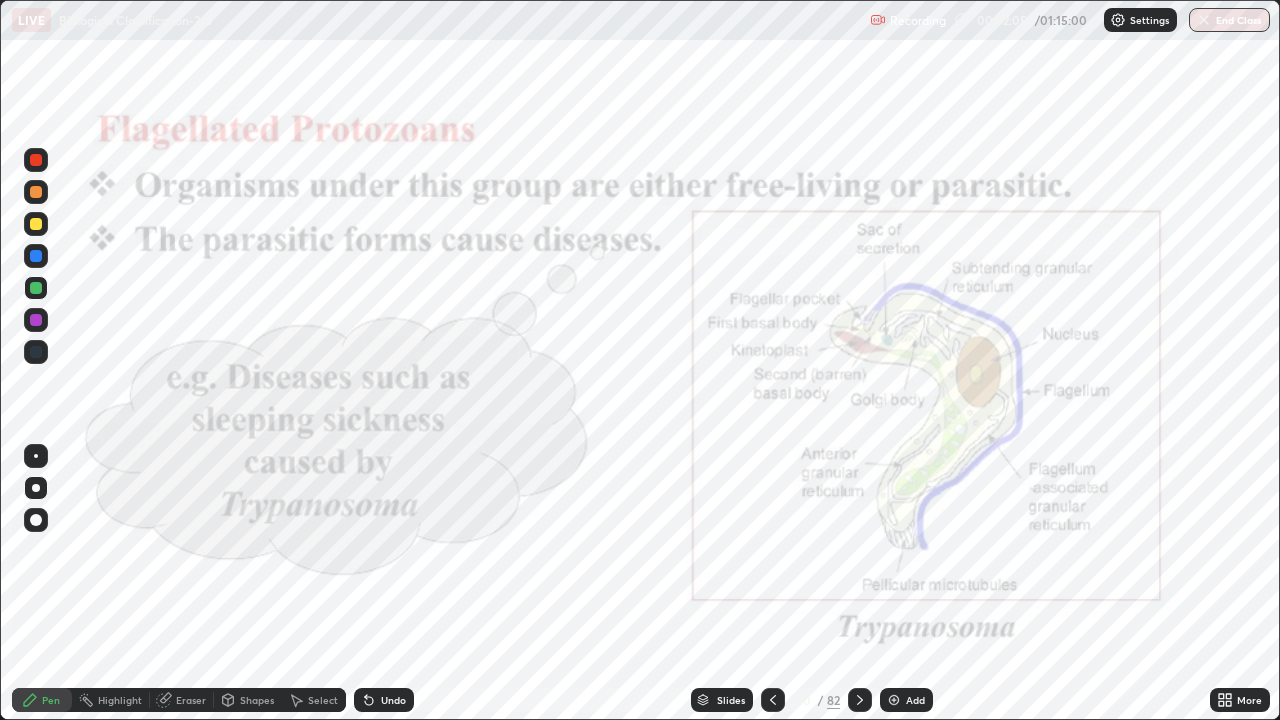 click 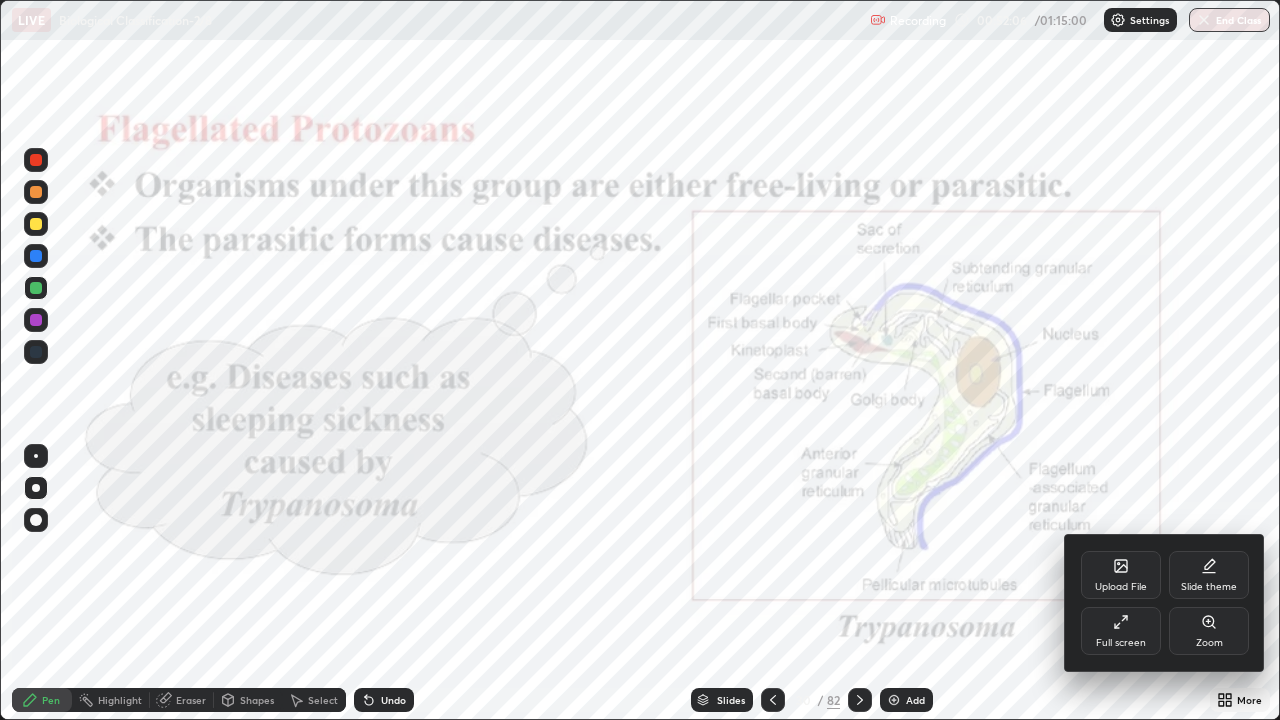 click on "Zoom" at bounding box center (1209, 643) 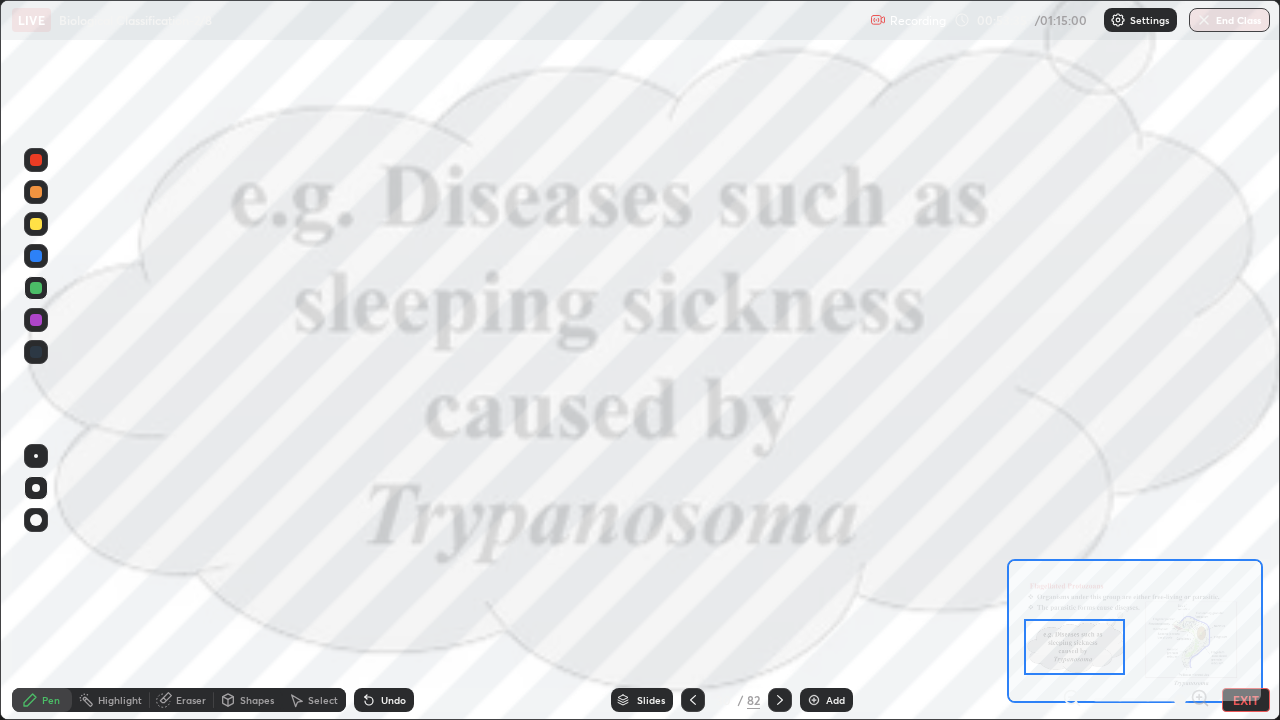 click on "Add" at bounding box center (835, 700) 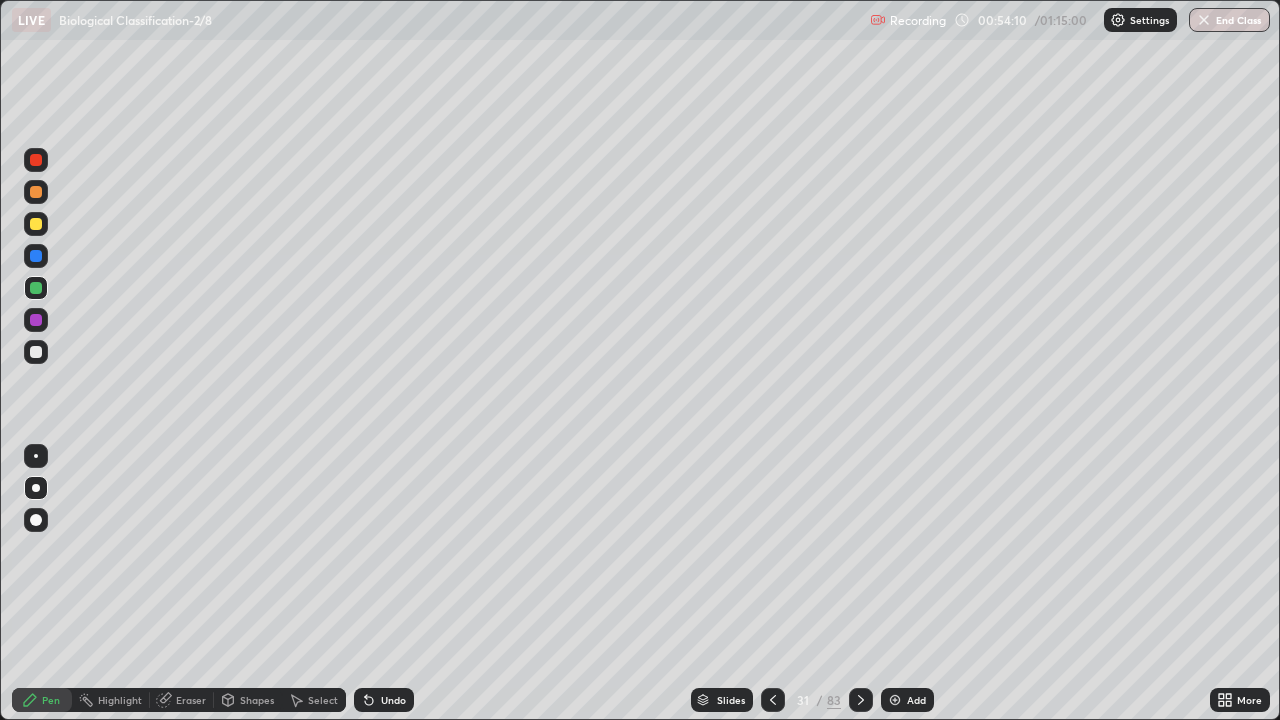 click 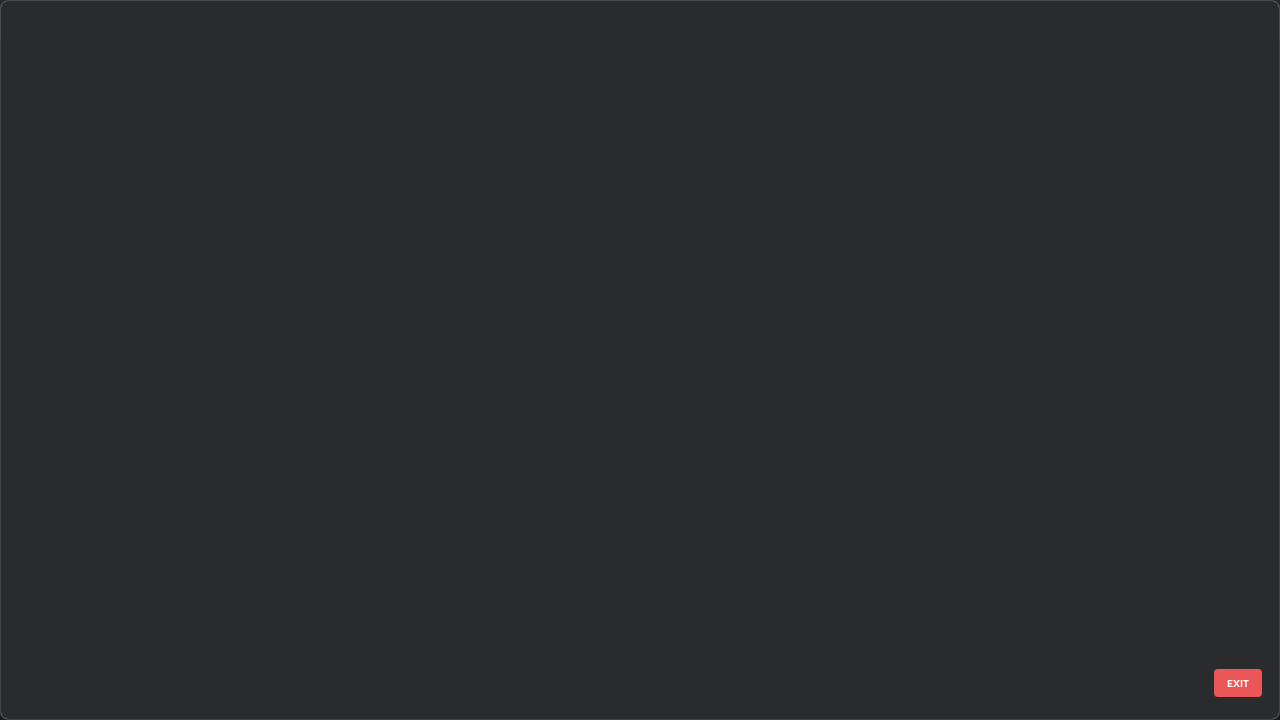 scroll, scrollTop: 1753, scrollLeft: 0, axis: vertical 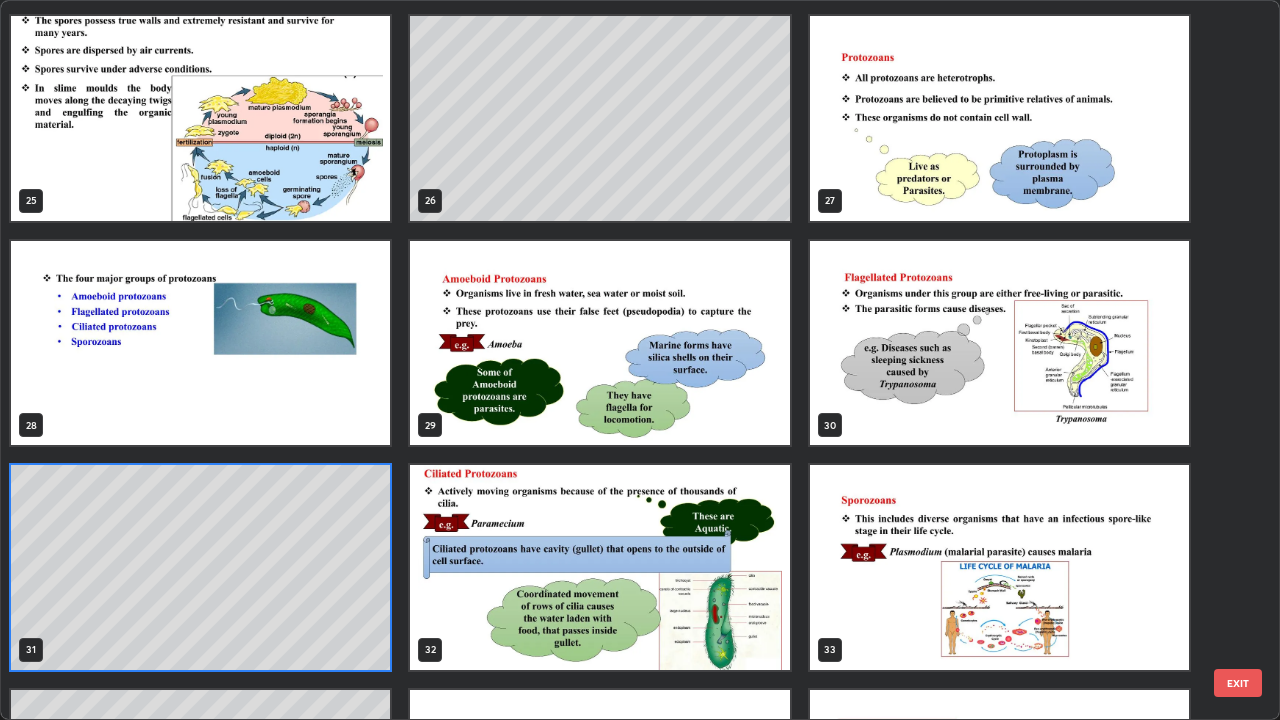 click at bounding box center (599, 343) 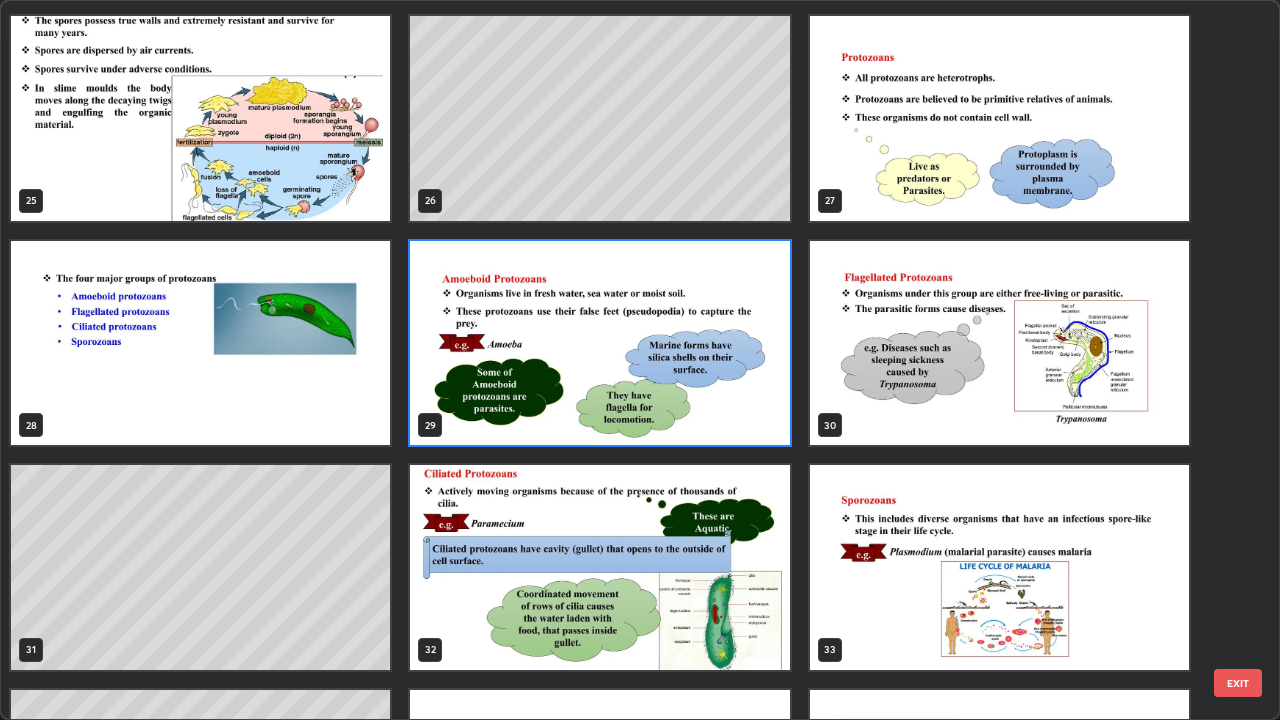 click at bounding box center [599, 343] 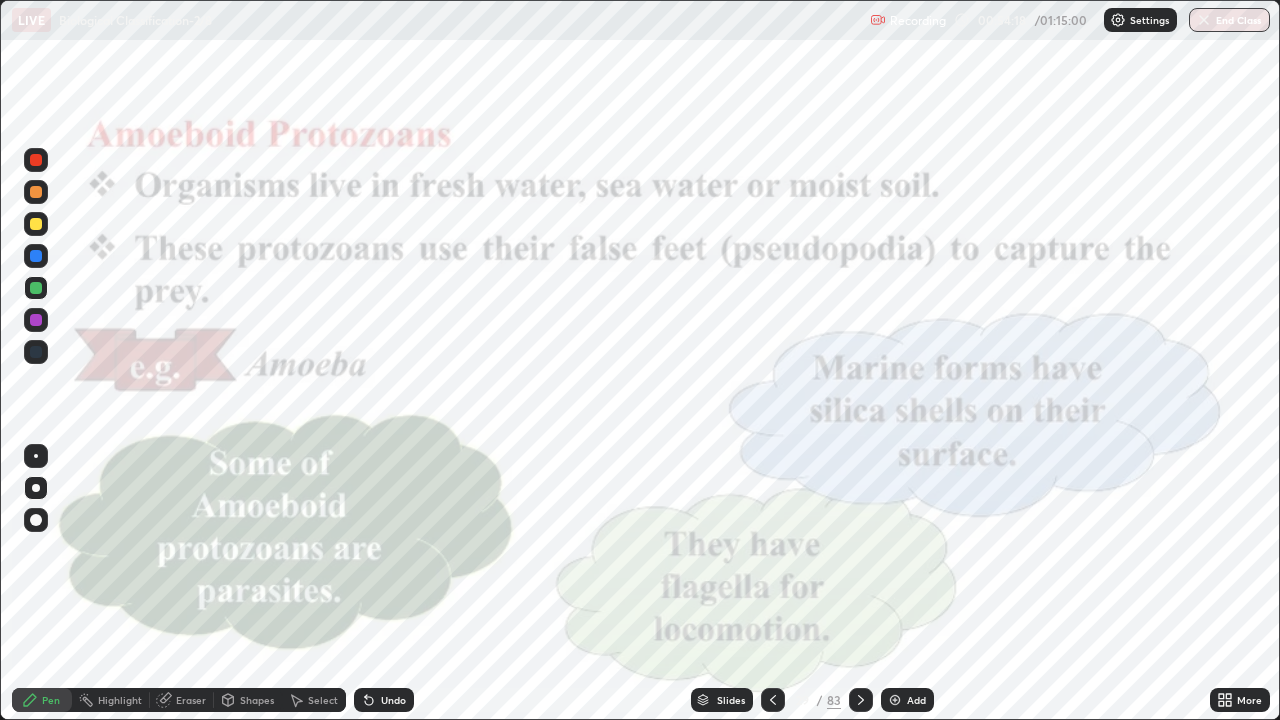 click 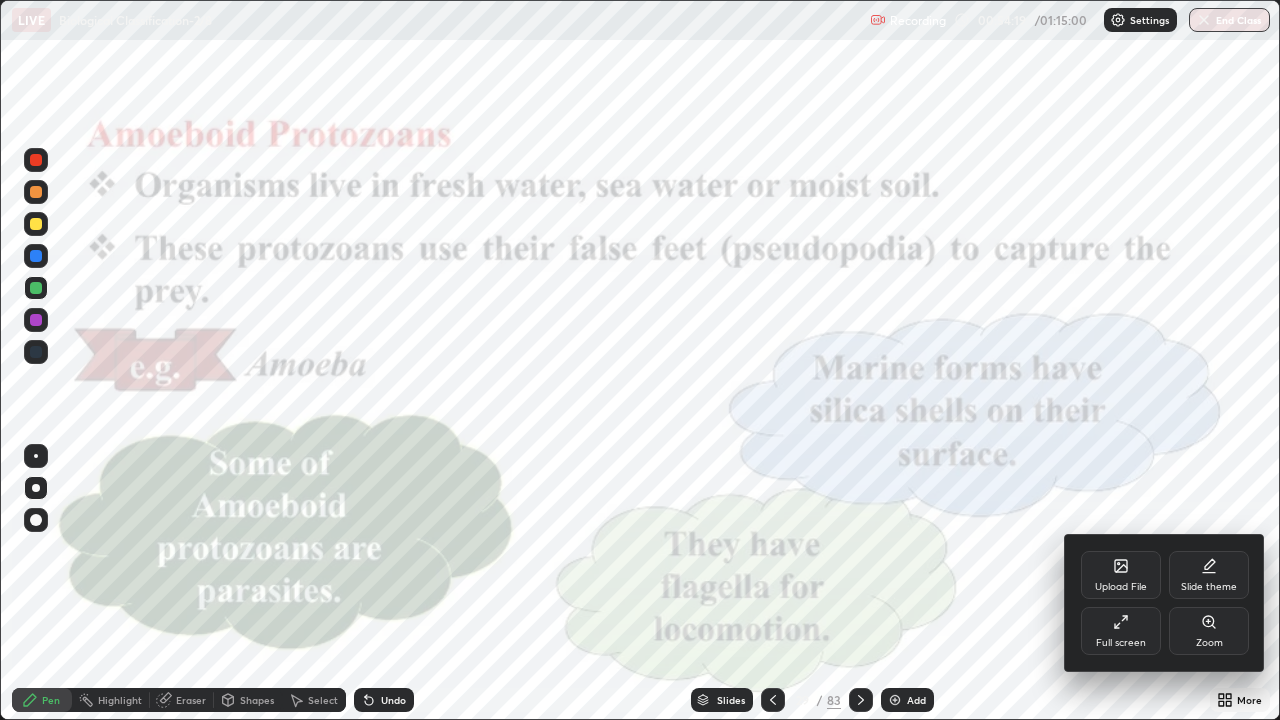 click on "Zoom" at bounding box center (1209, 643) 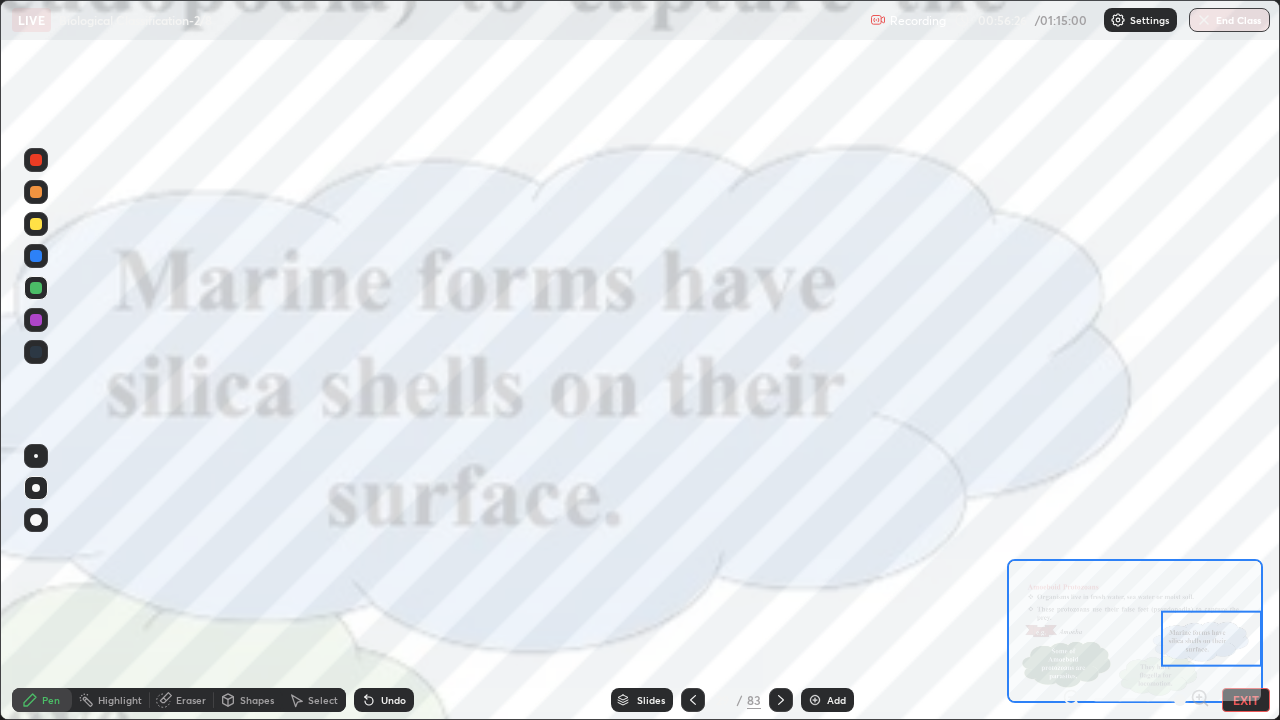 click at bounding box center [815, 700] 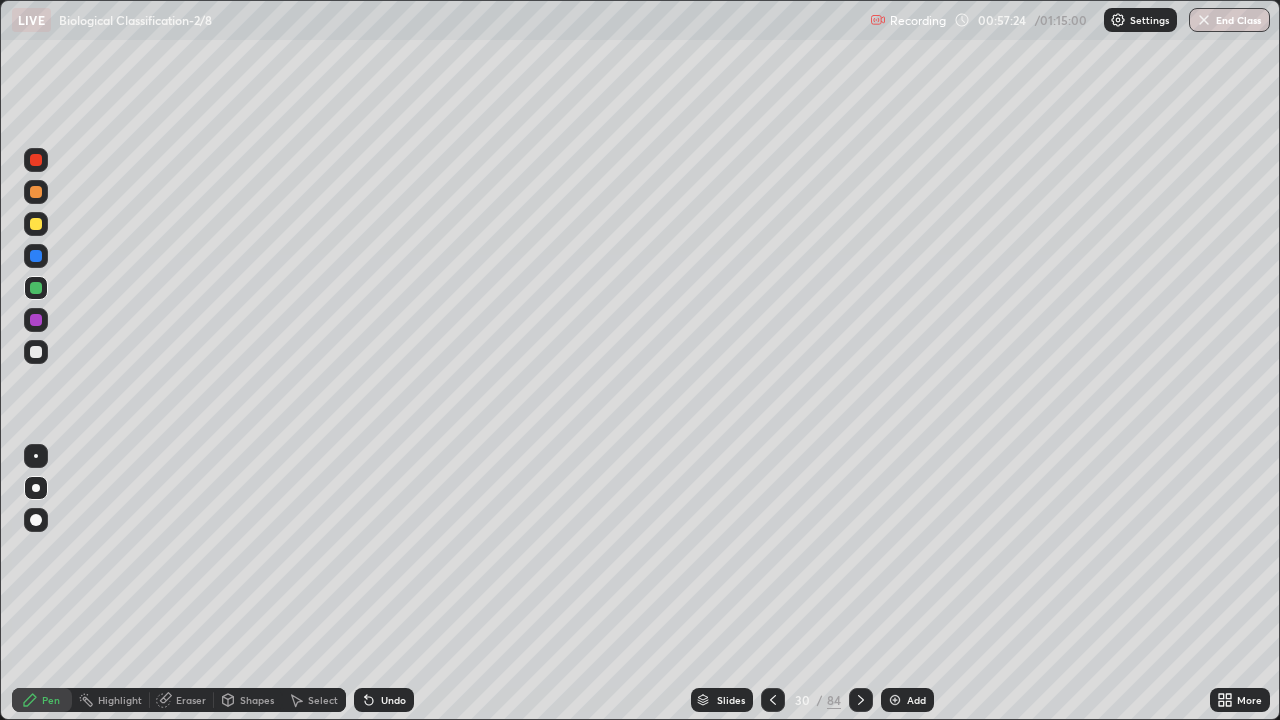 click at bounding box center (36, 224) 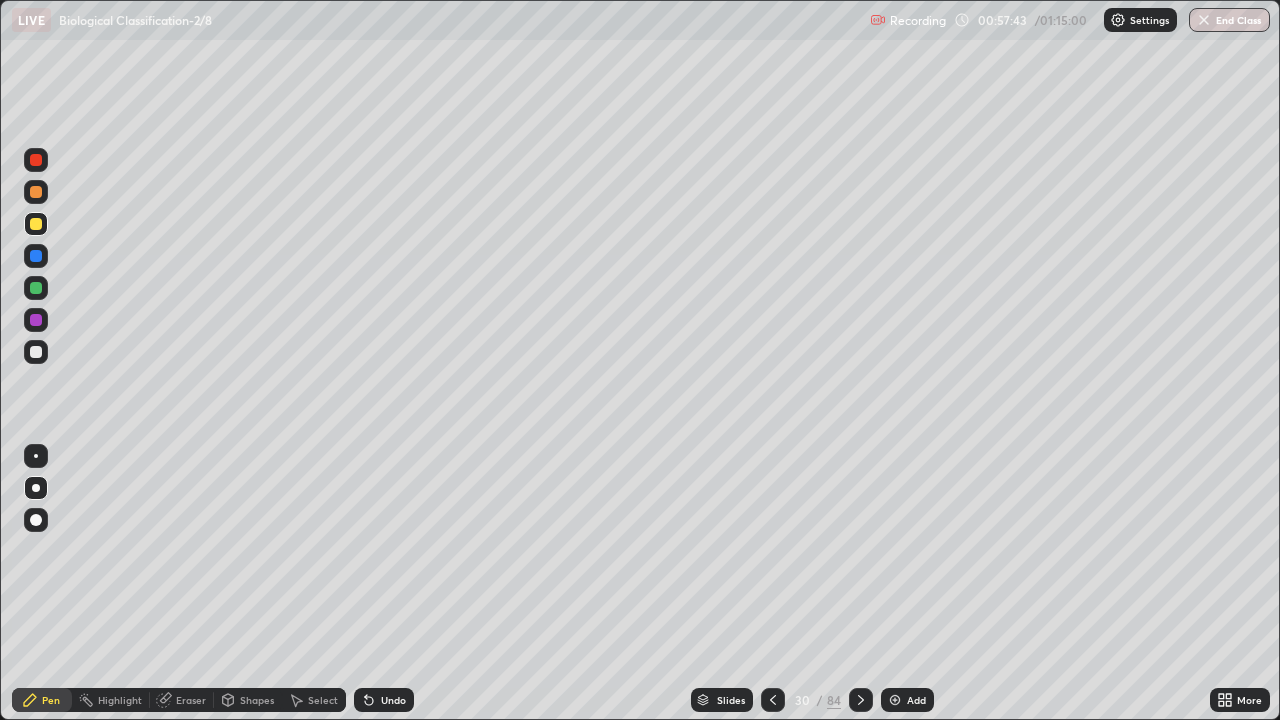 click on "Slides" at bounding box center (722, 700) 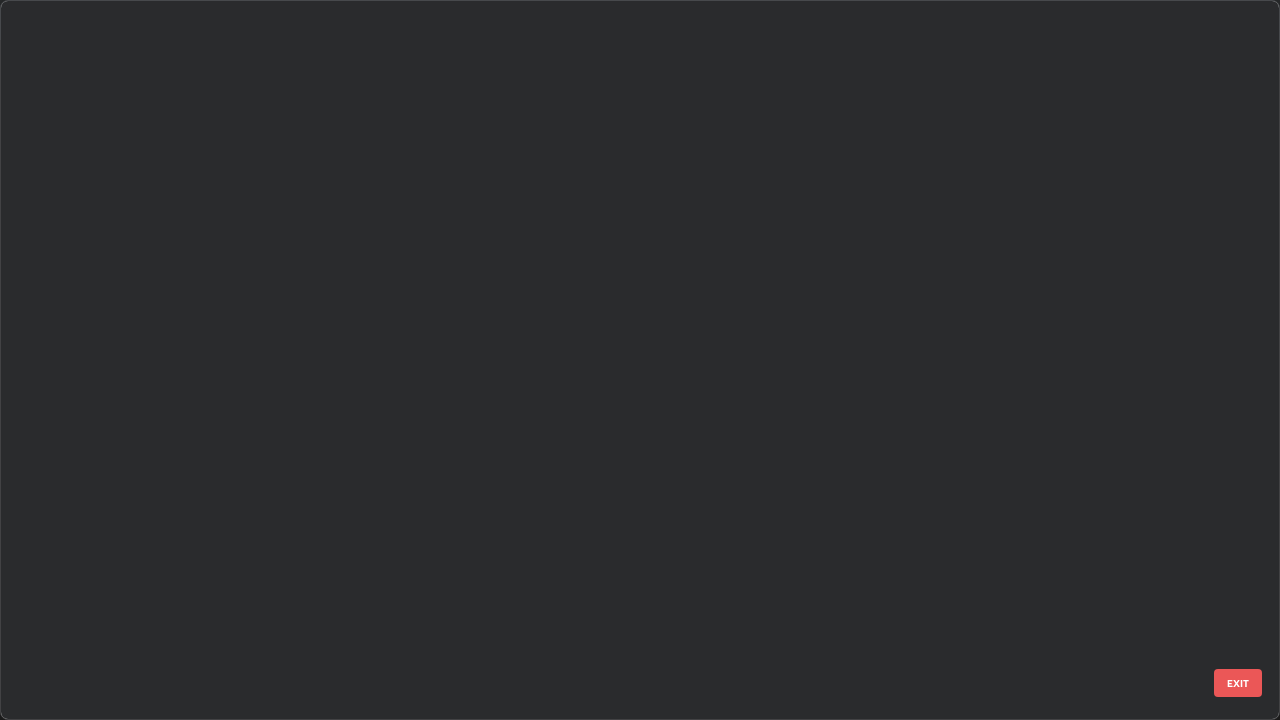 scroll, scrollTop: 1528, scrollLeft: 0, axis: vertical 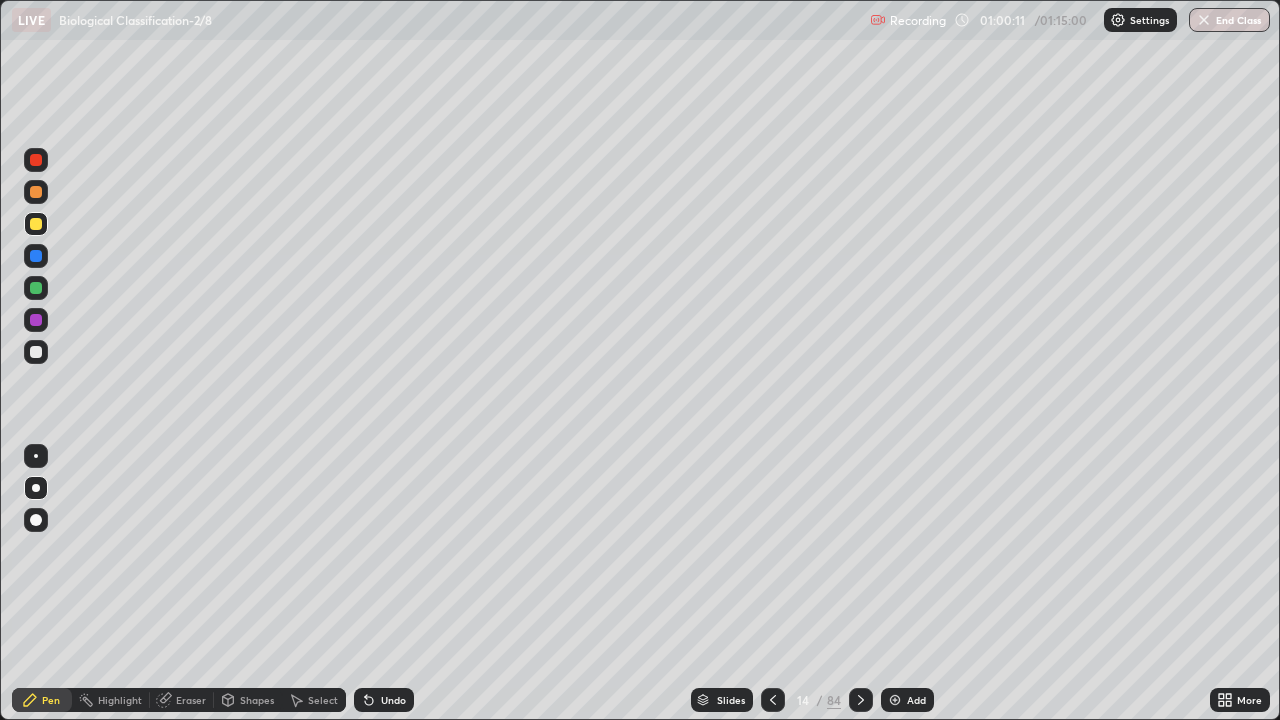 click on "End Class" at bounding box center [1229, 20] 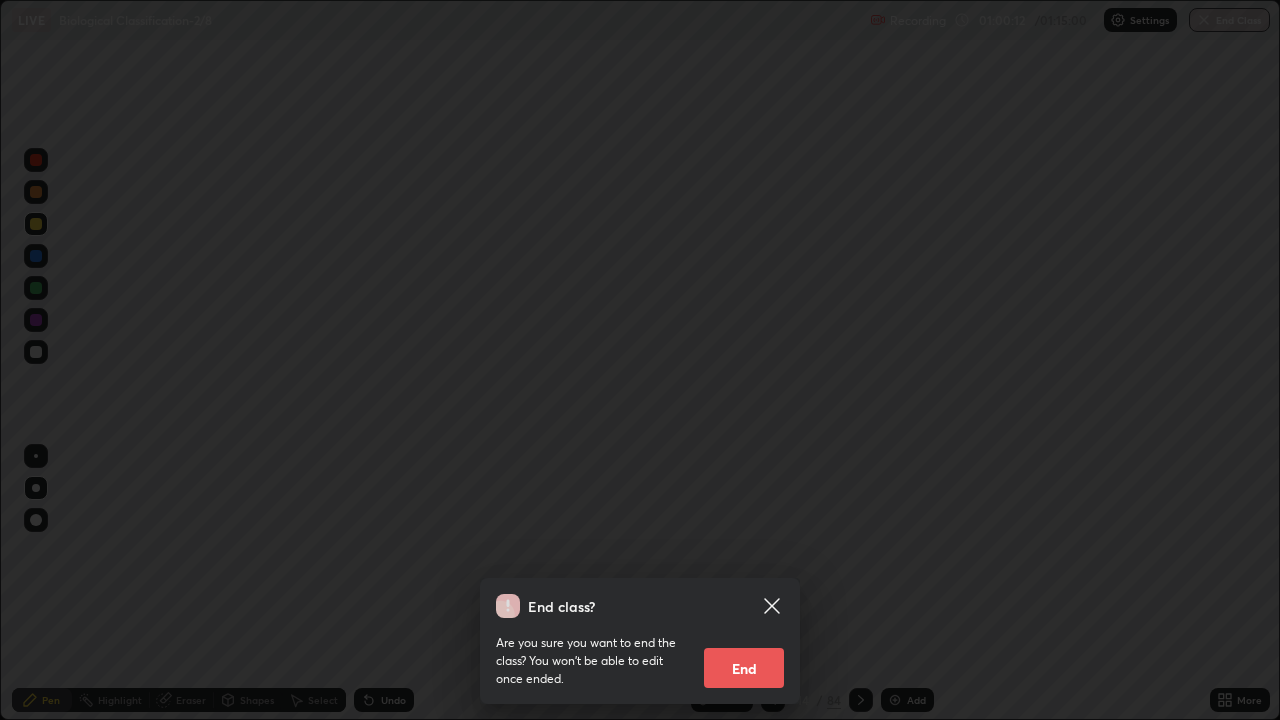 click on "End" at bounding box center [744, 668] 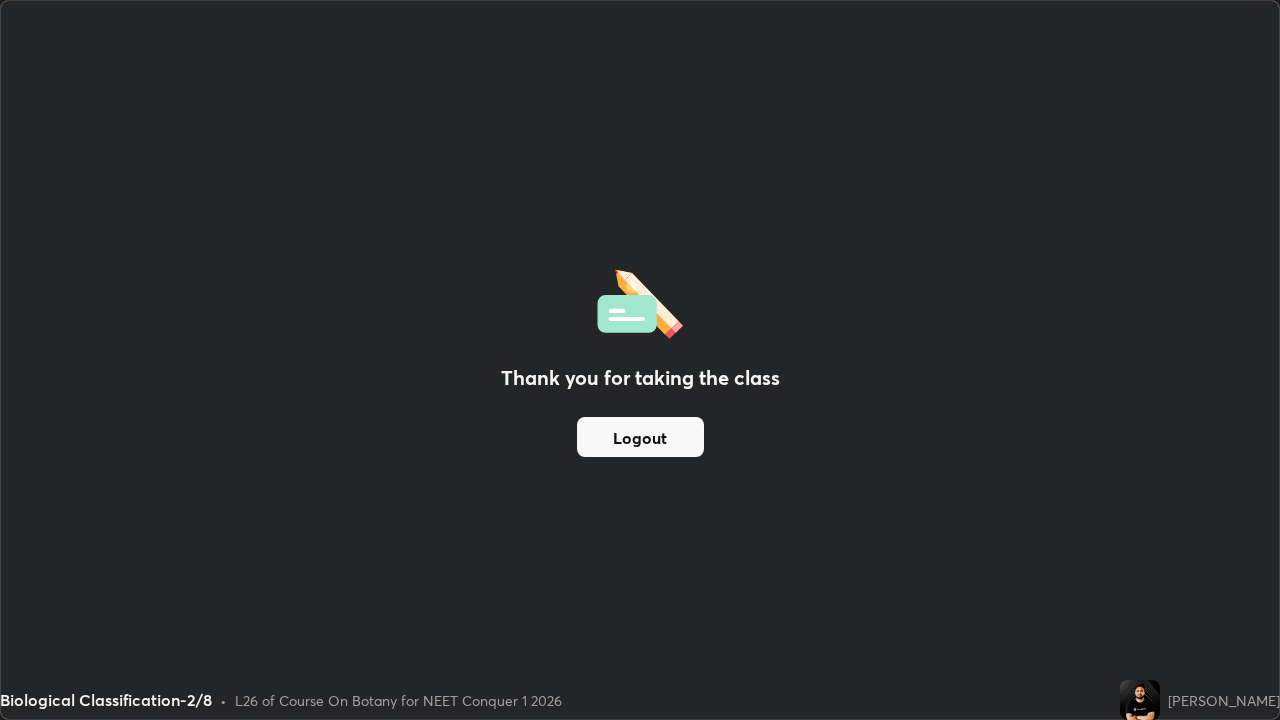 click on "Logout" at bounding box center (640, 437) 